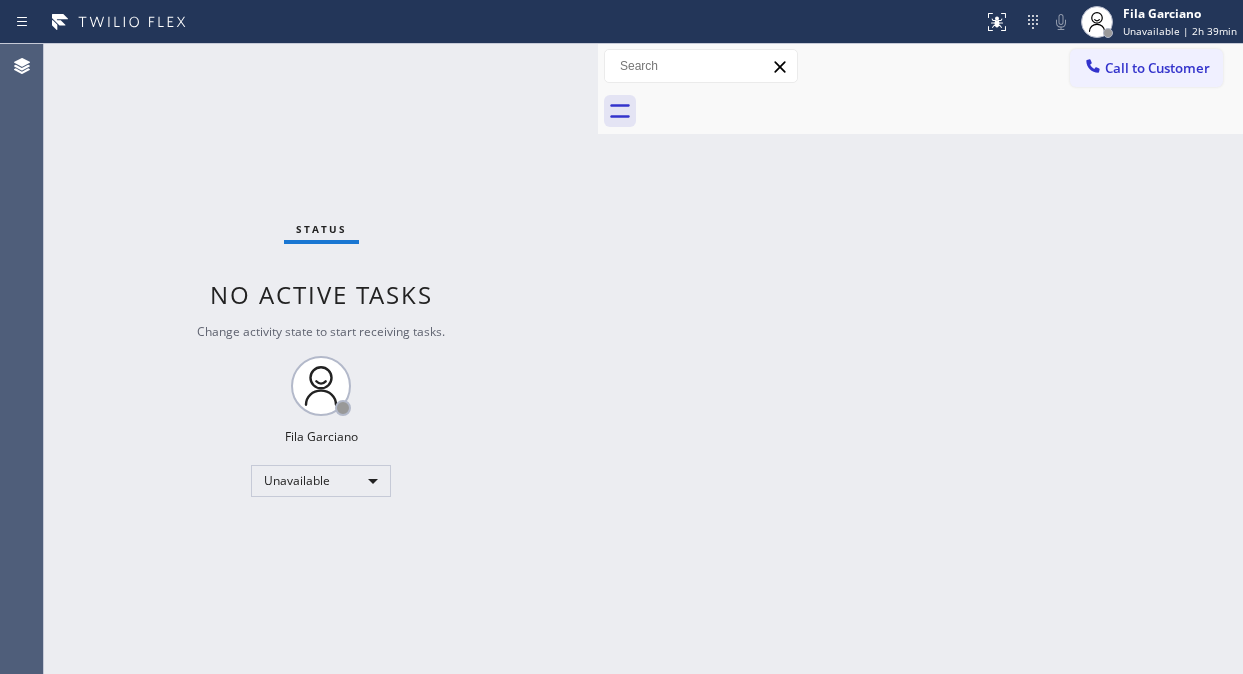 scroll, scrollTop: 0, scrollLeft: 0, axis: both 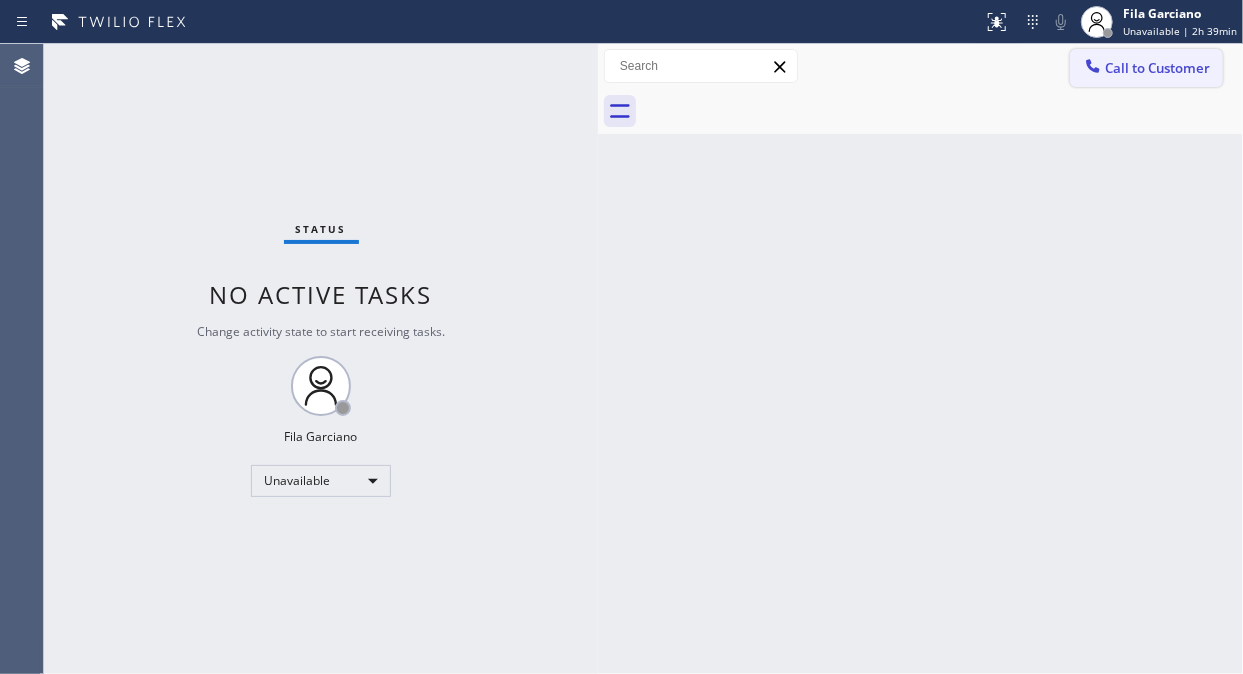 click on "Call to Customer" at bounding box center (1157, 68) 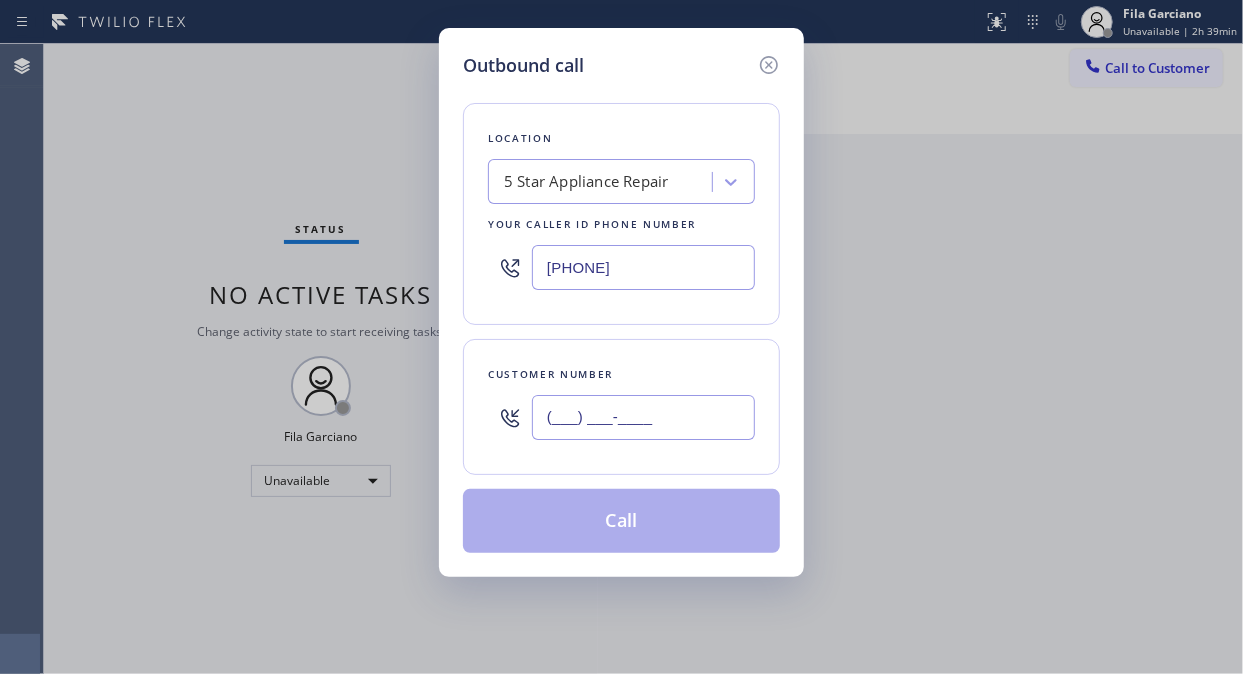 click on "(___) ___-____" at bounding box center [643, 417] 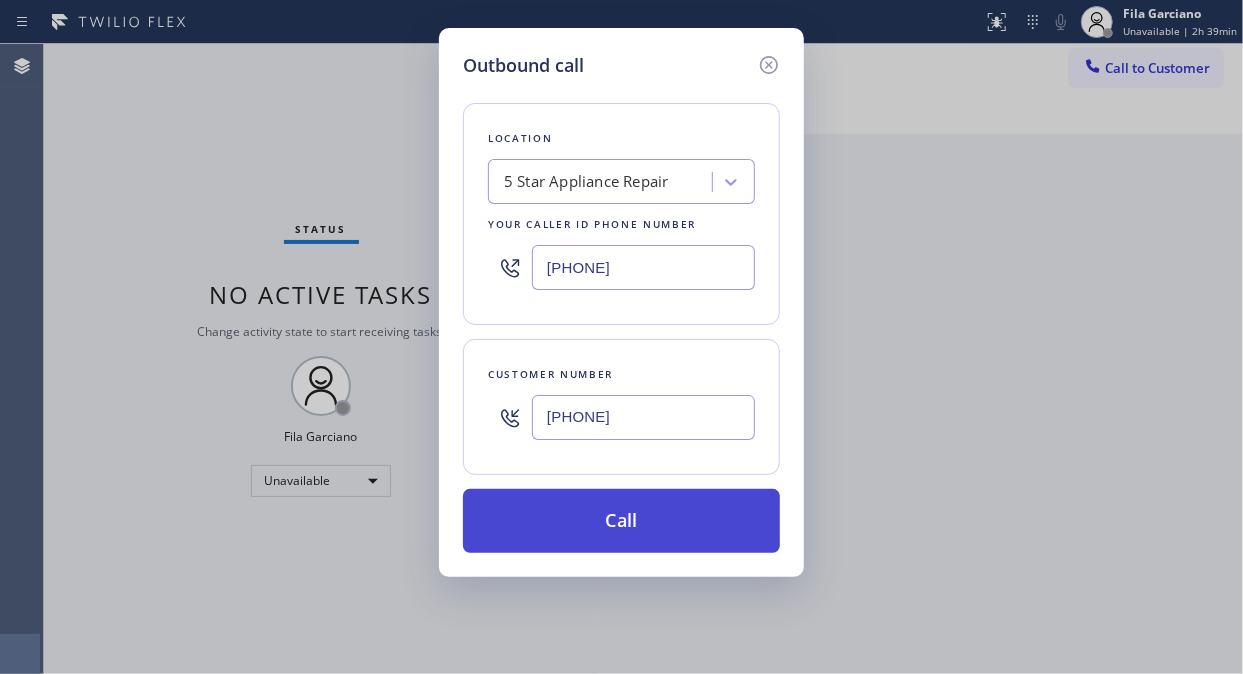 type on "[PHONE]" 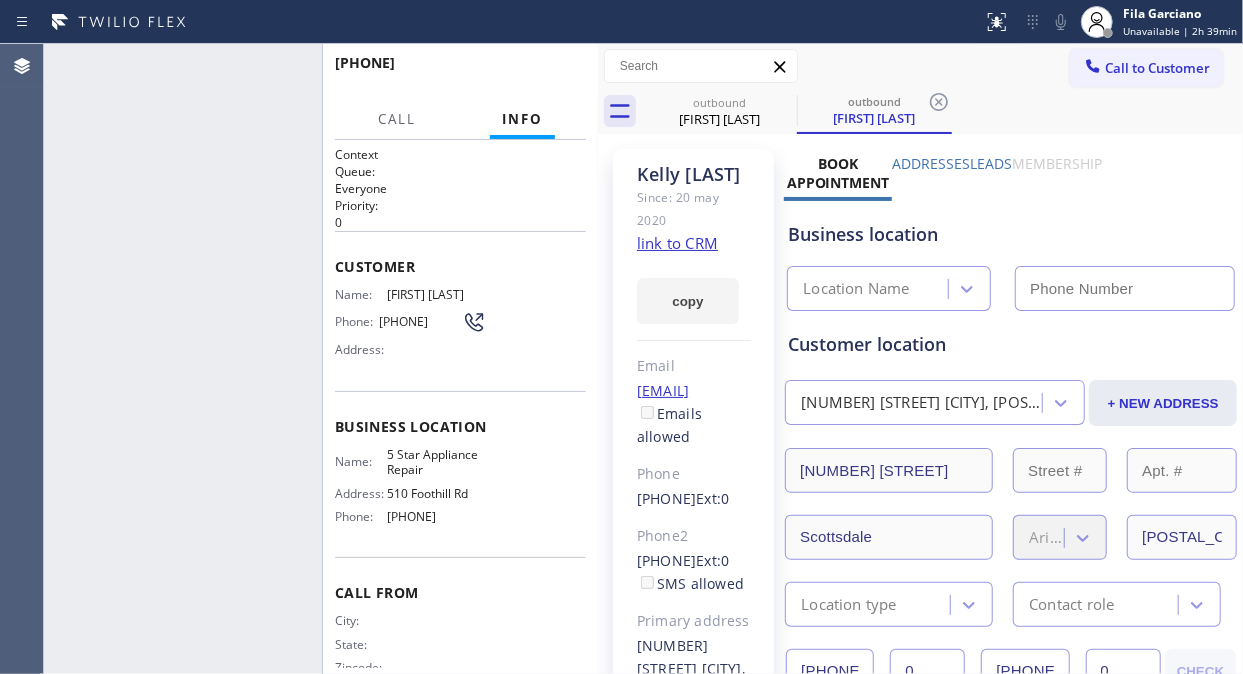 type on "[PHONE]" 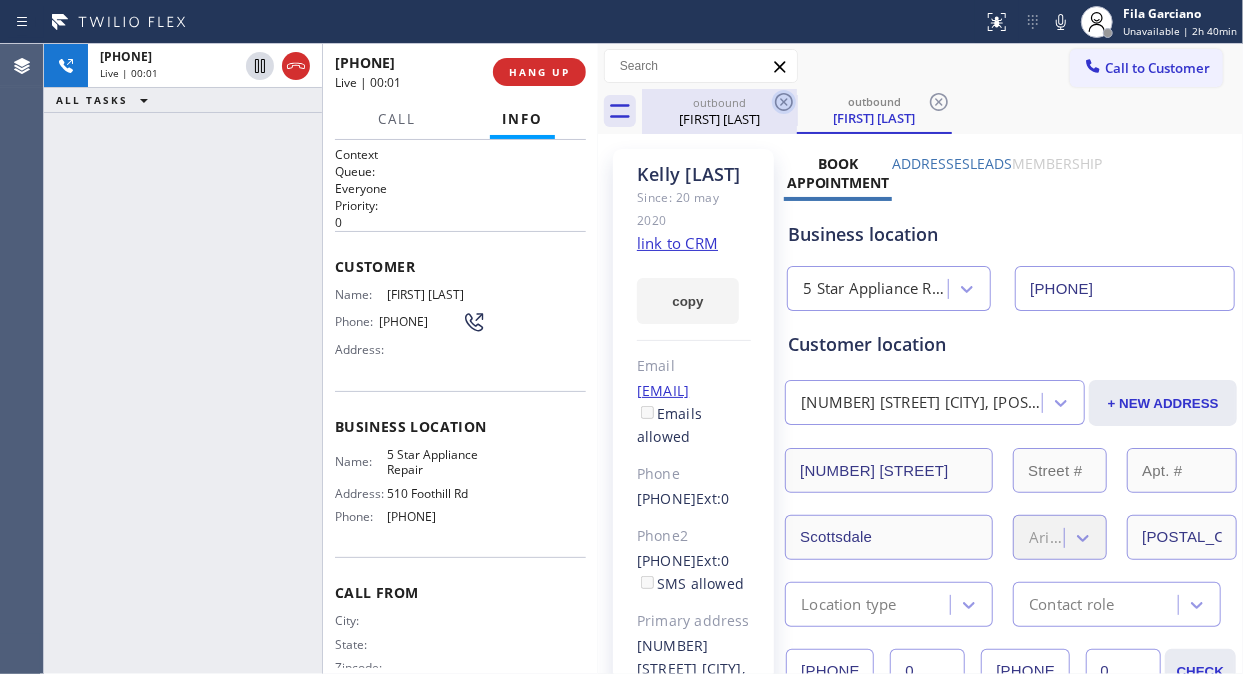 click 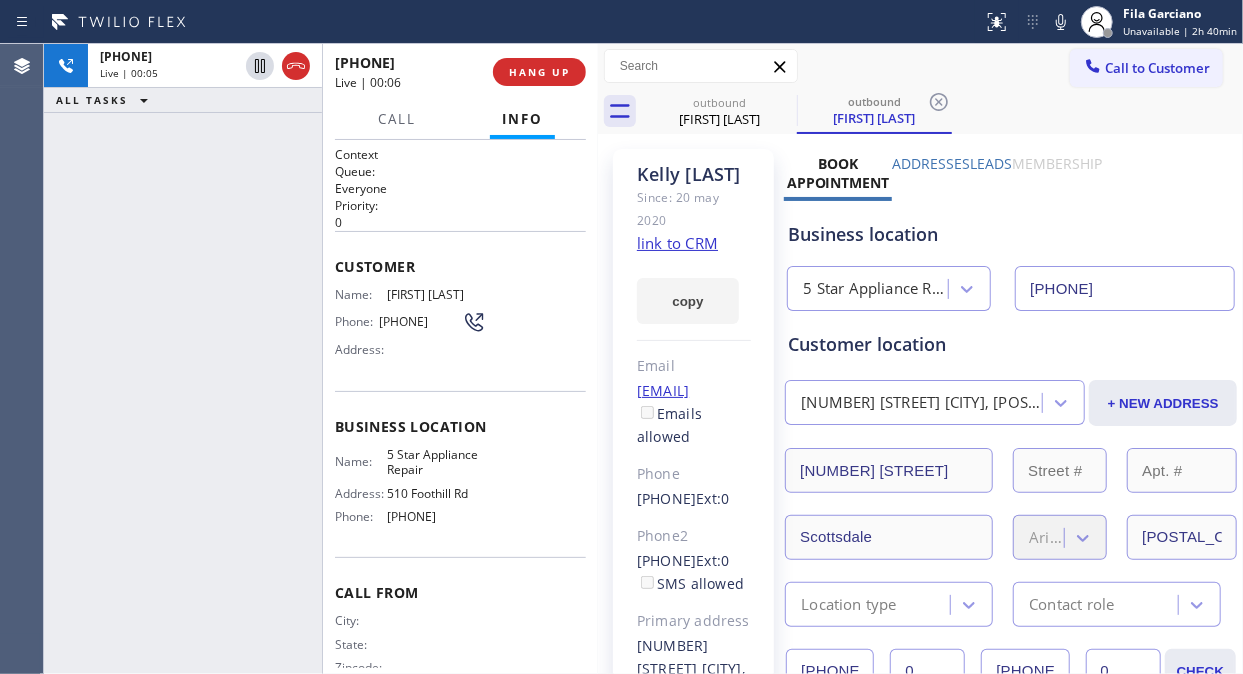 click on "link to CRM" 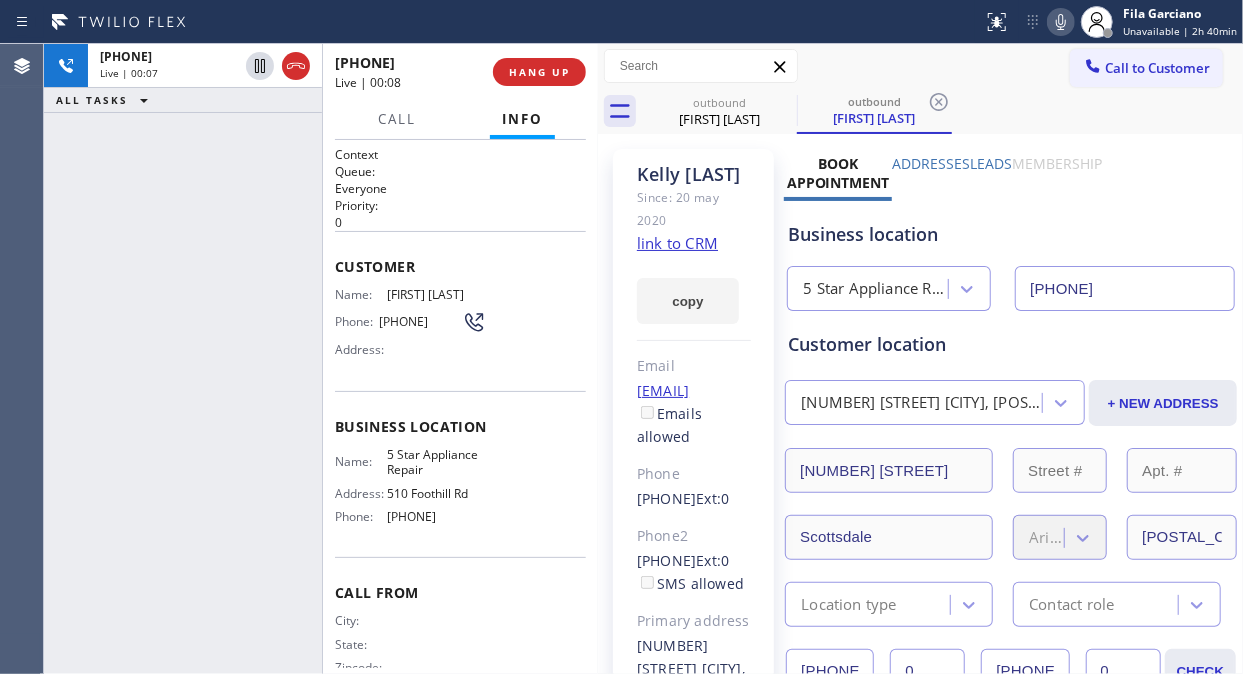 click 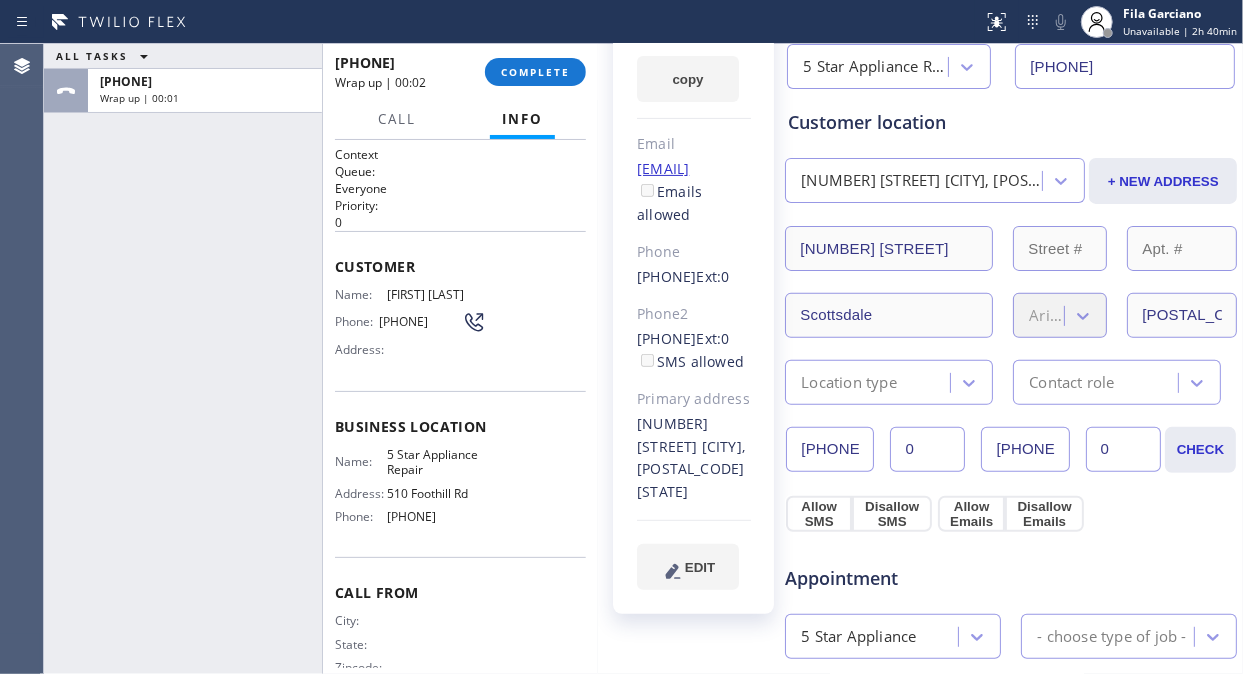 scroll, scrollTop: 333, scrollLeft: 0, axis: vertical 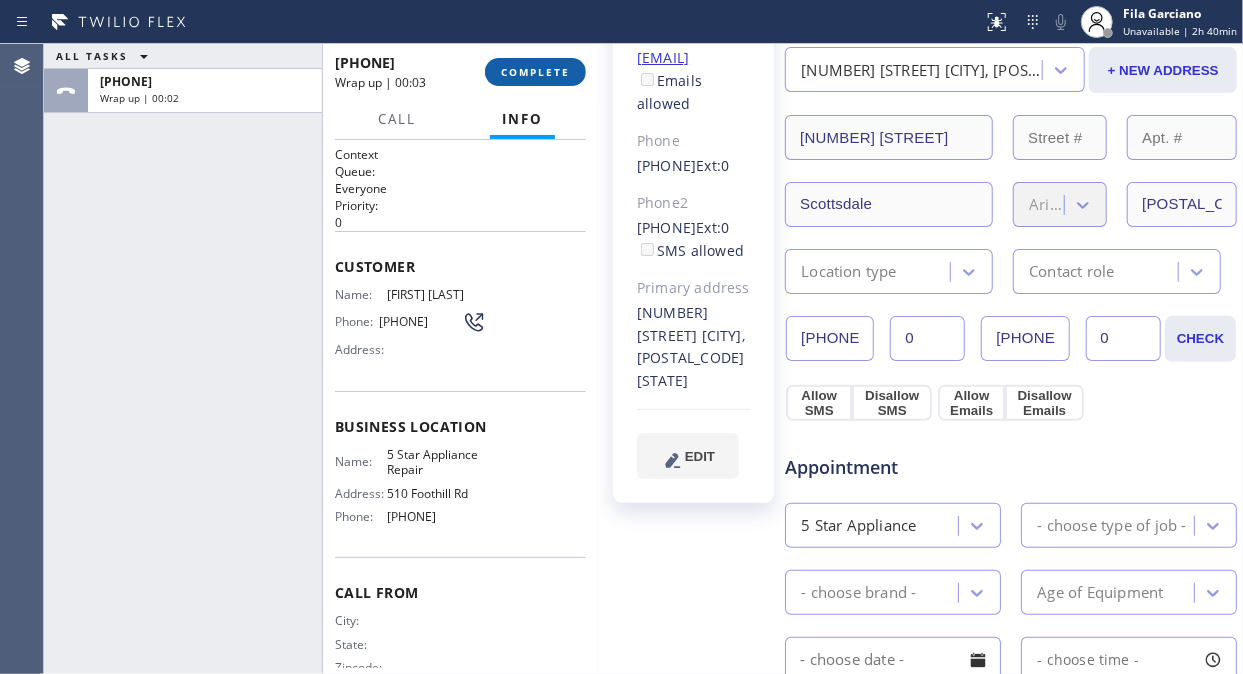 click on "COMPLETE" at bounding box center [535, 72] 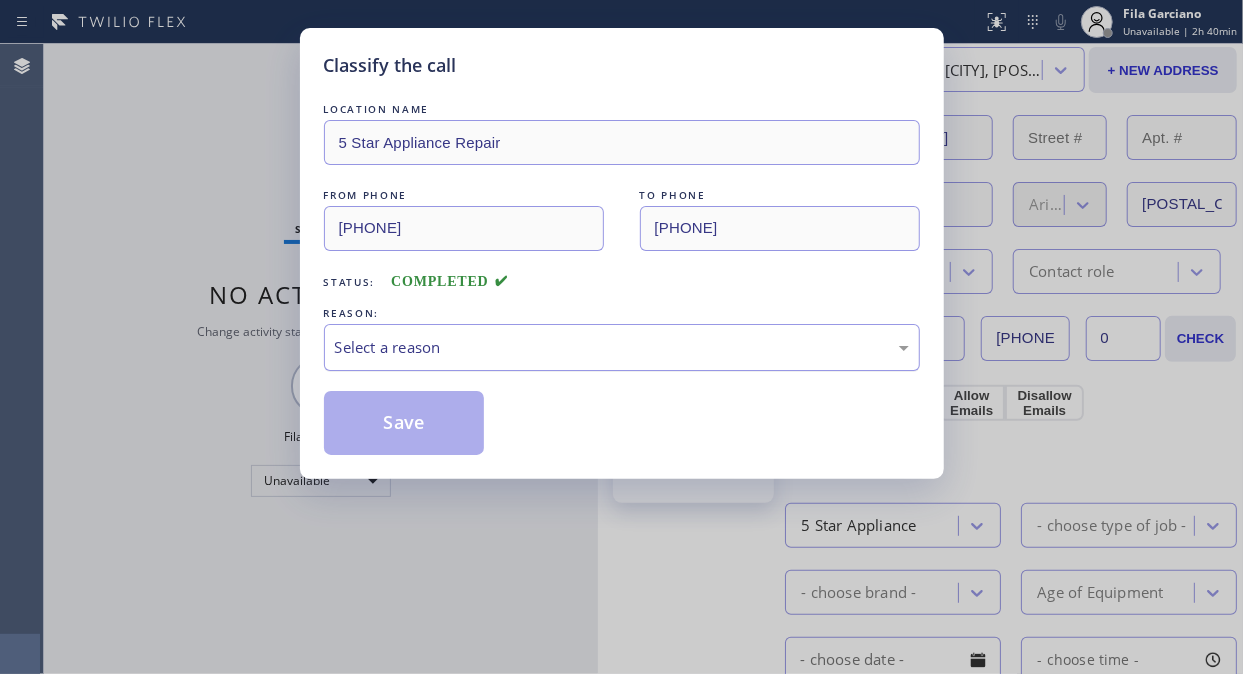 click on "Select a reason" at bounding box center (622, 347) 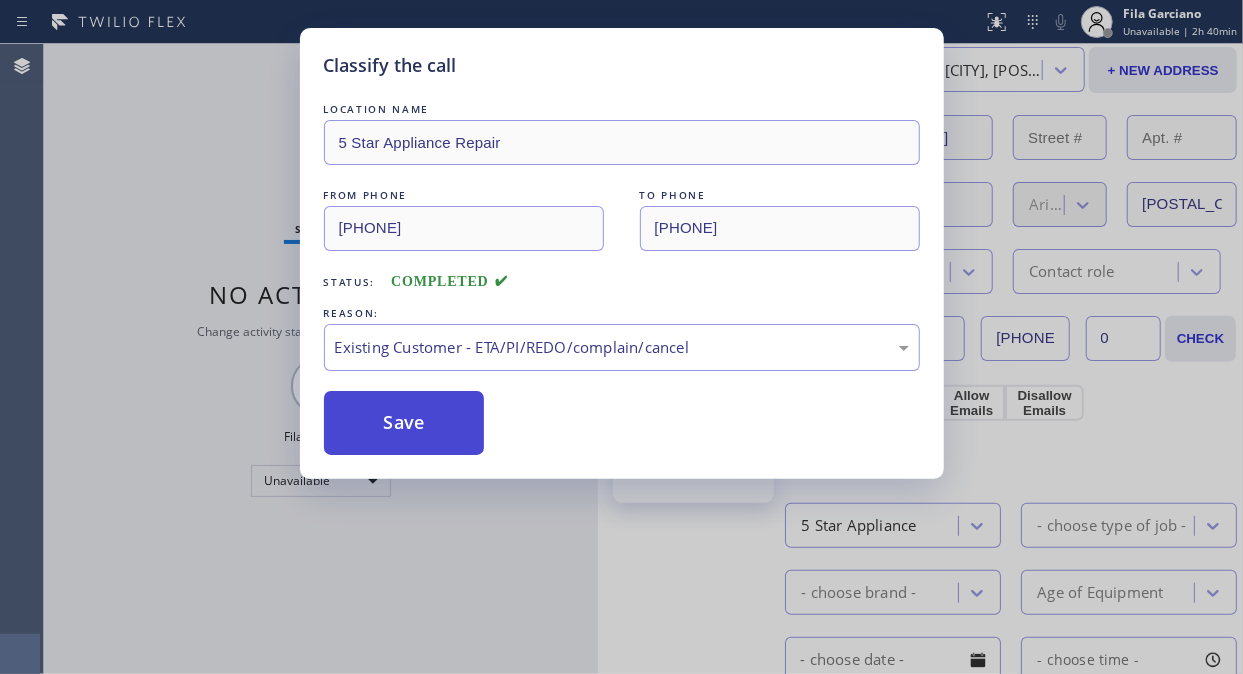 click on "Save" at bounding box center [404, 423] 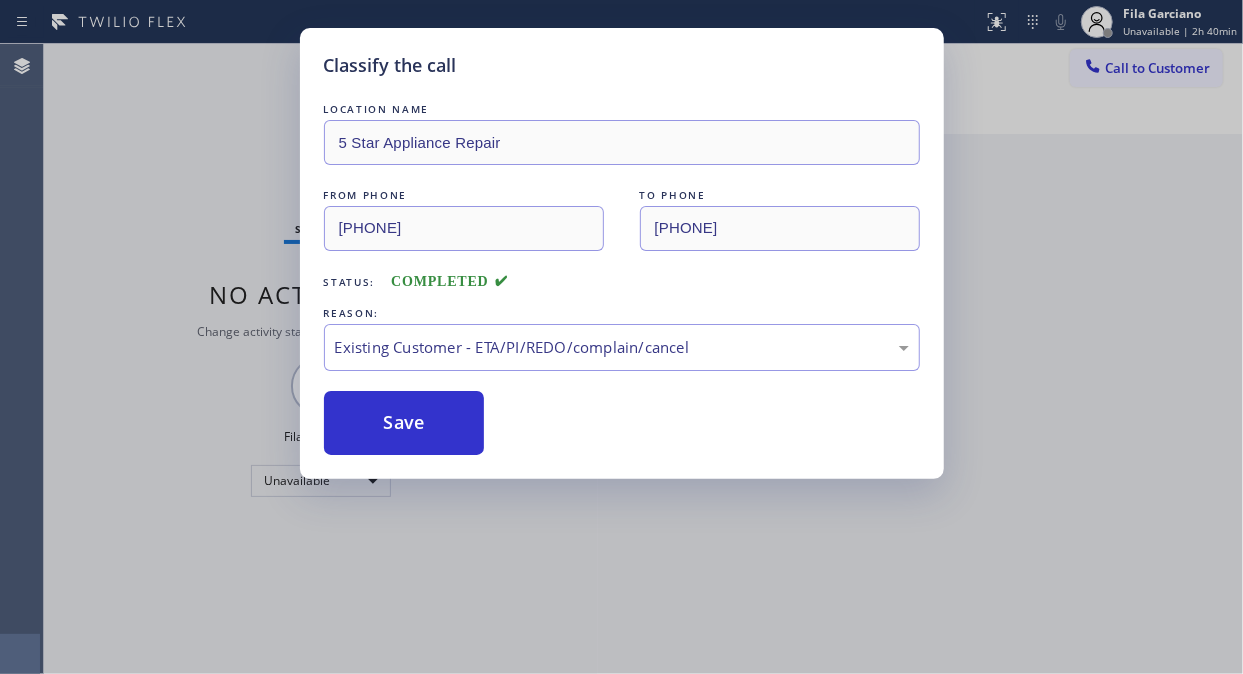 scroll, scrollTop: 0, scrollLeft: 0, axis: both 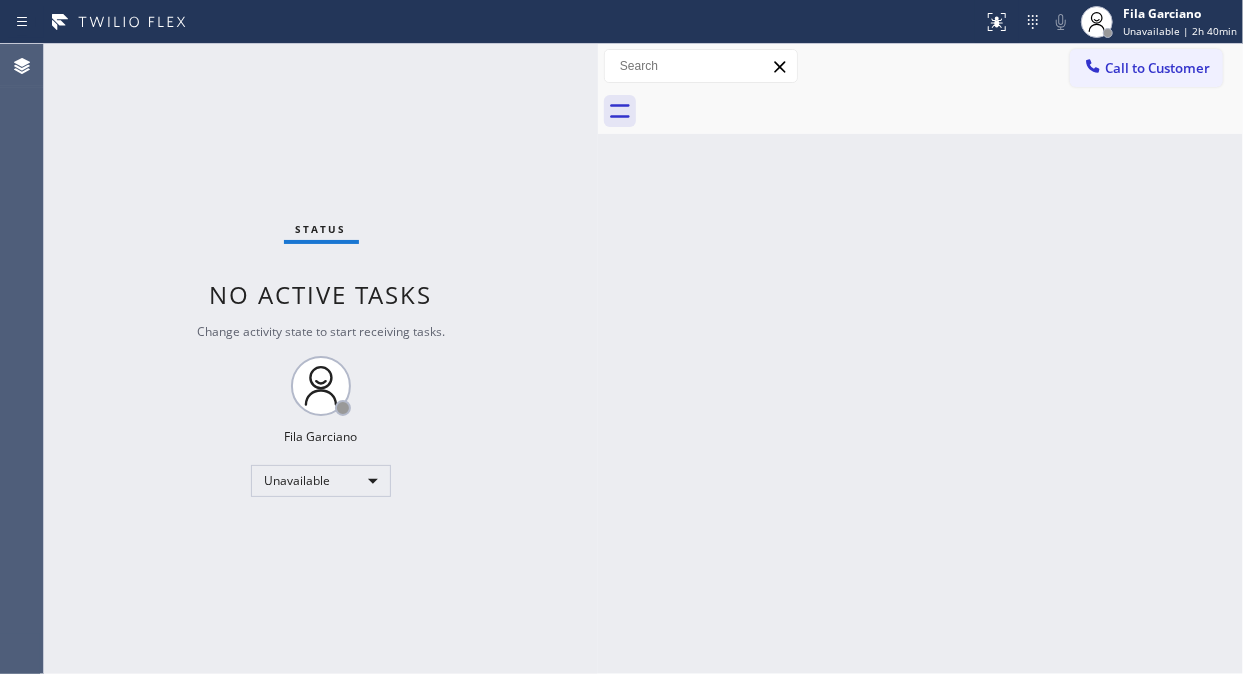 drag, startPoint x: 1181, startPoint y: 64, endPoint x: 747, endPoint y: 303, distance: 495.45636 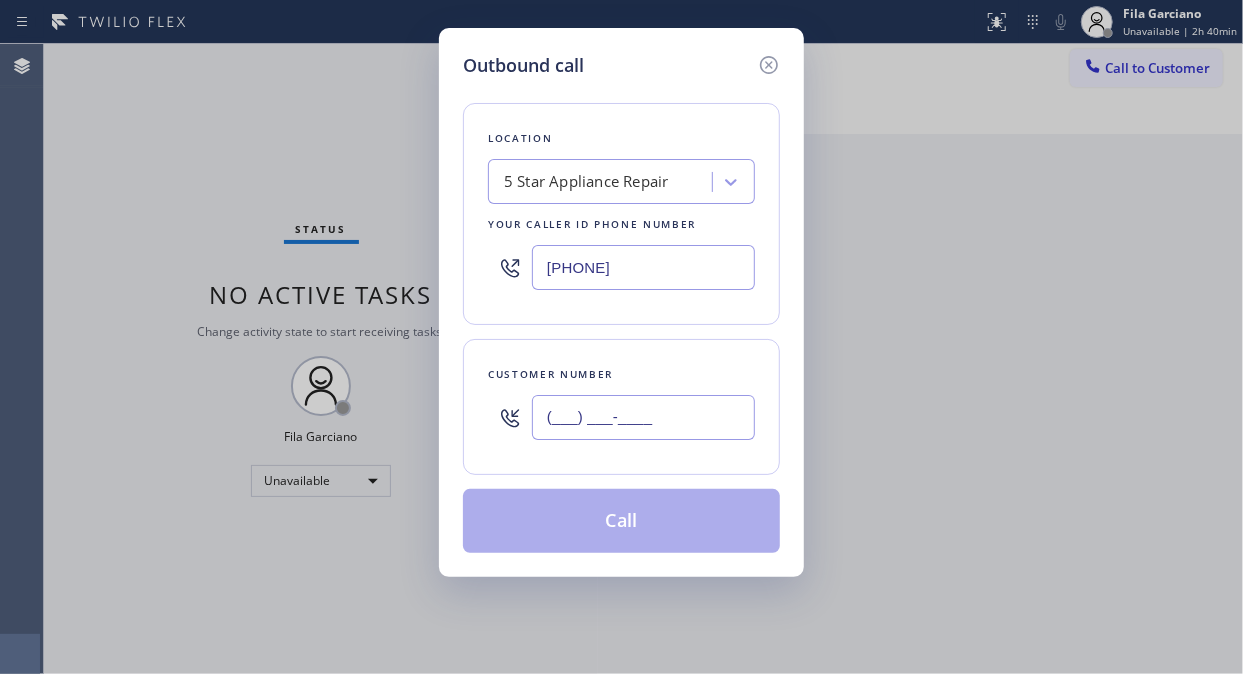 click on "(___) ___-____" at bounding box center [643, 417] 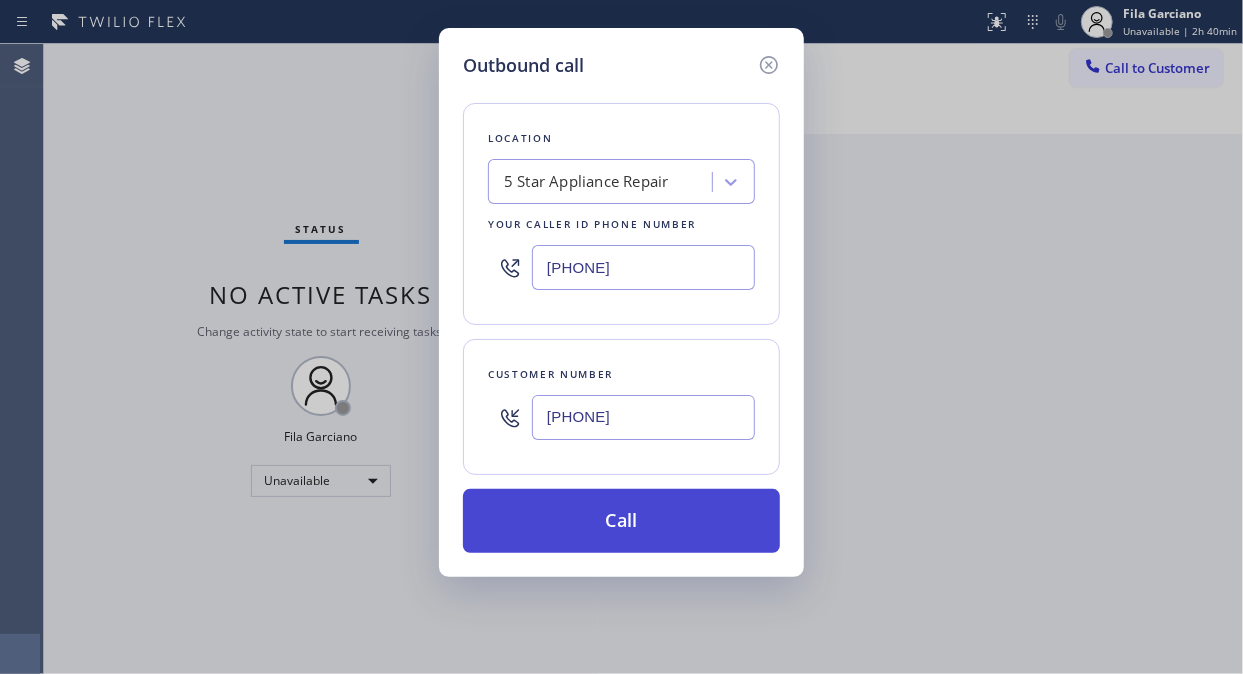 type on "[PHONE]" 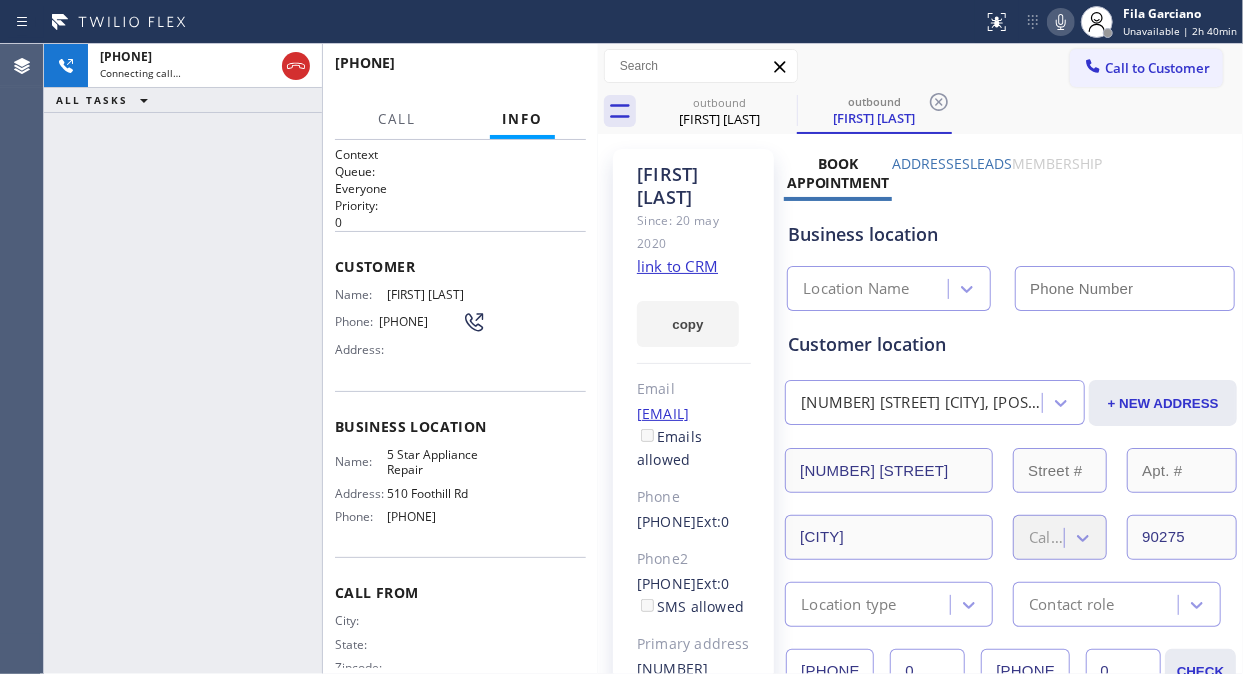 type on "[PHONE]" 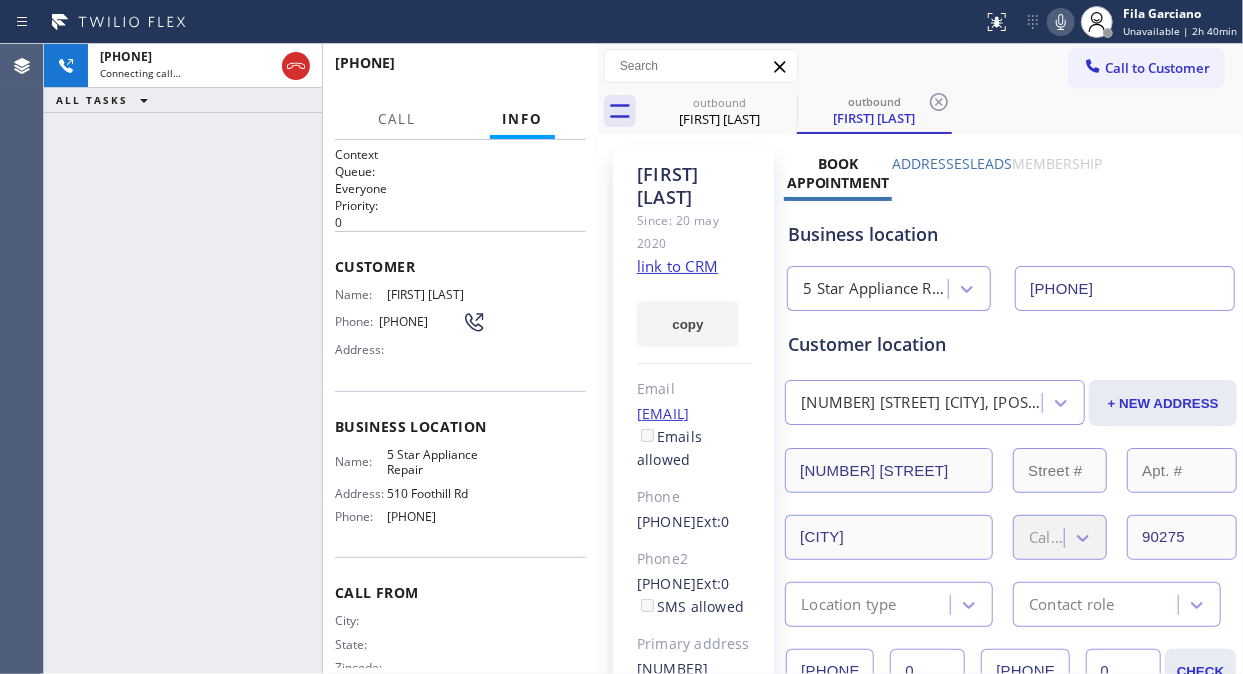 click on "[PHONE] Connecting call… ALL TASKS ALL TASKS ACTIVE TASKS TASKS IN WRAP UP" at bounding box center [183, 359] 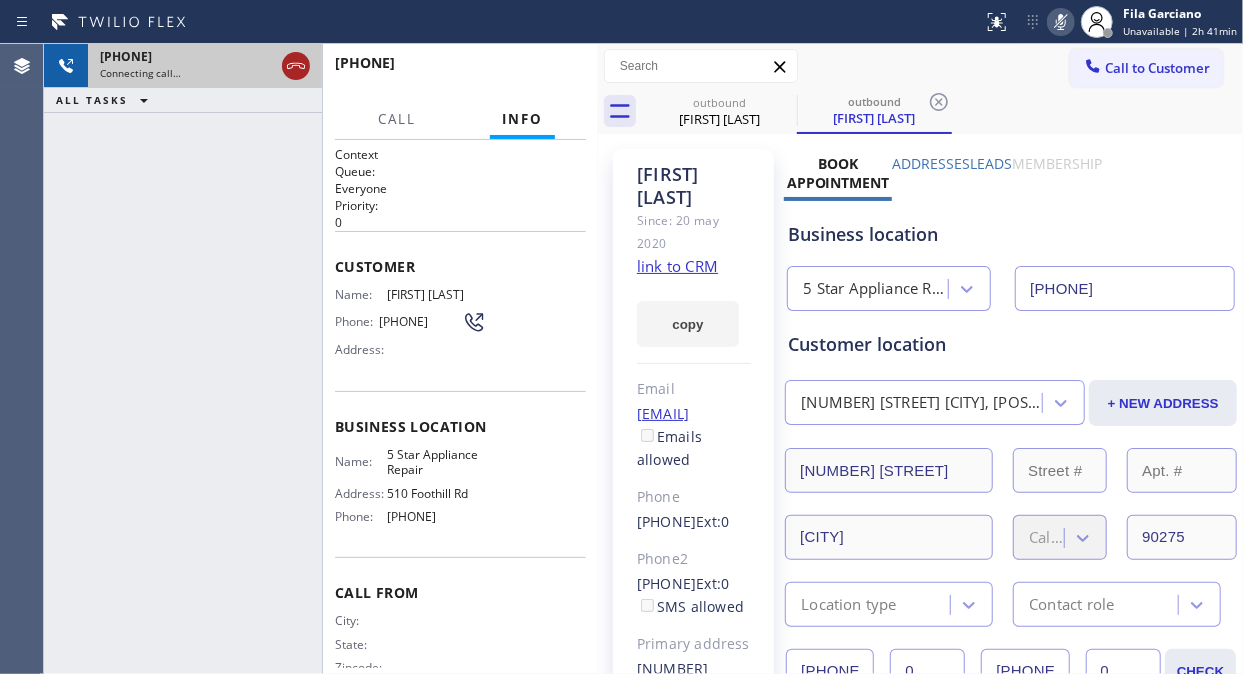 click 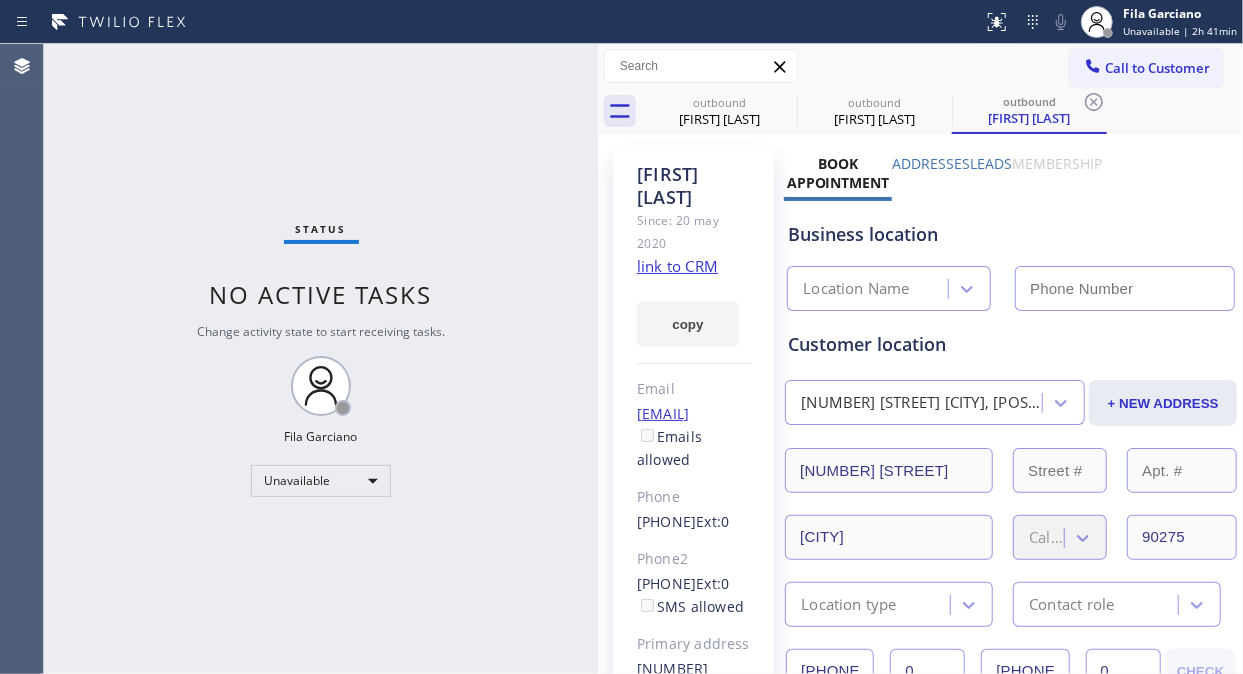 type on "[PHONE]" 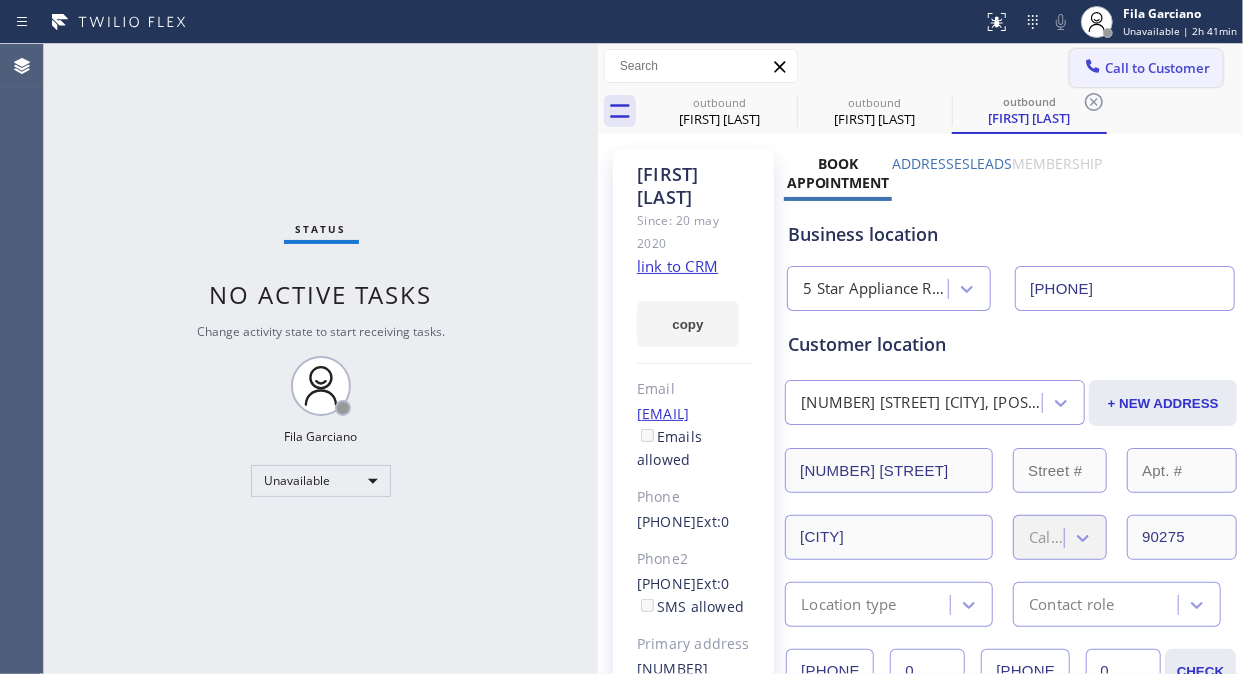 click on "Call to Customer" at bounding box center (1146, 68) 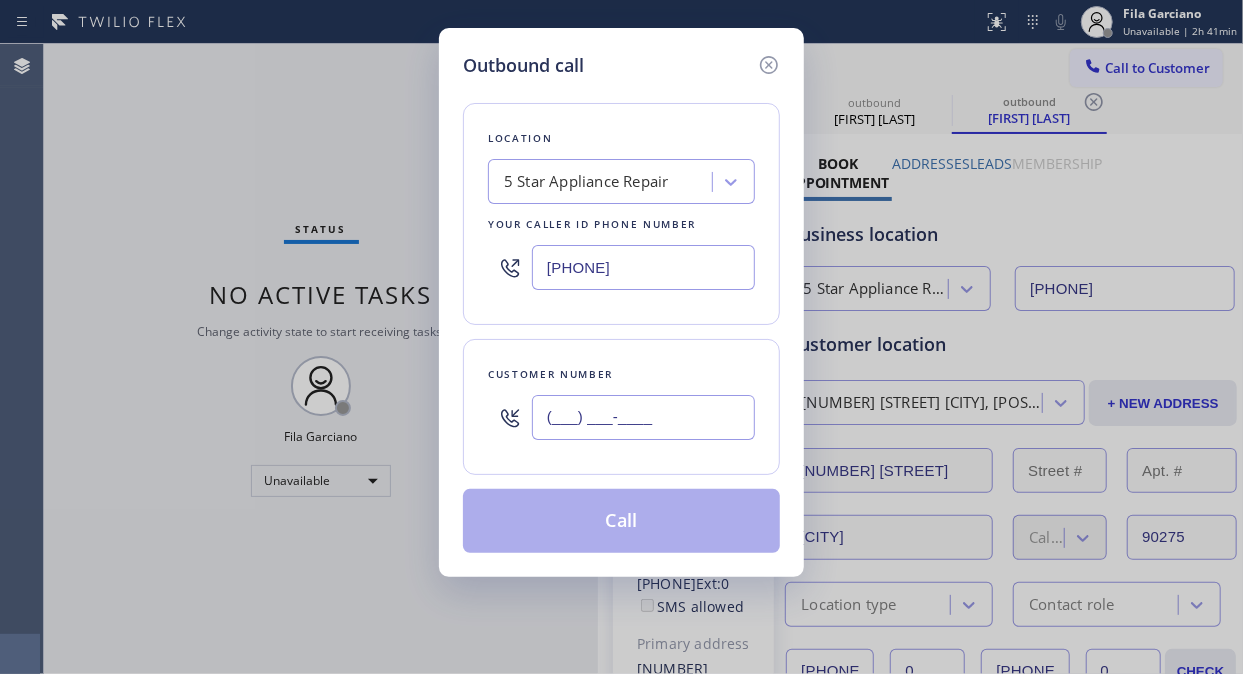 click on "(___) ___-____" at bounding box center [643, 417] 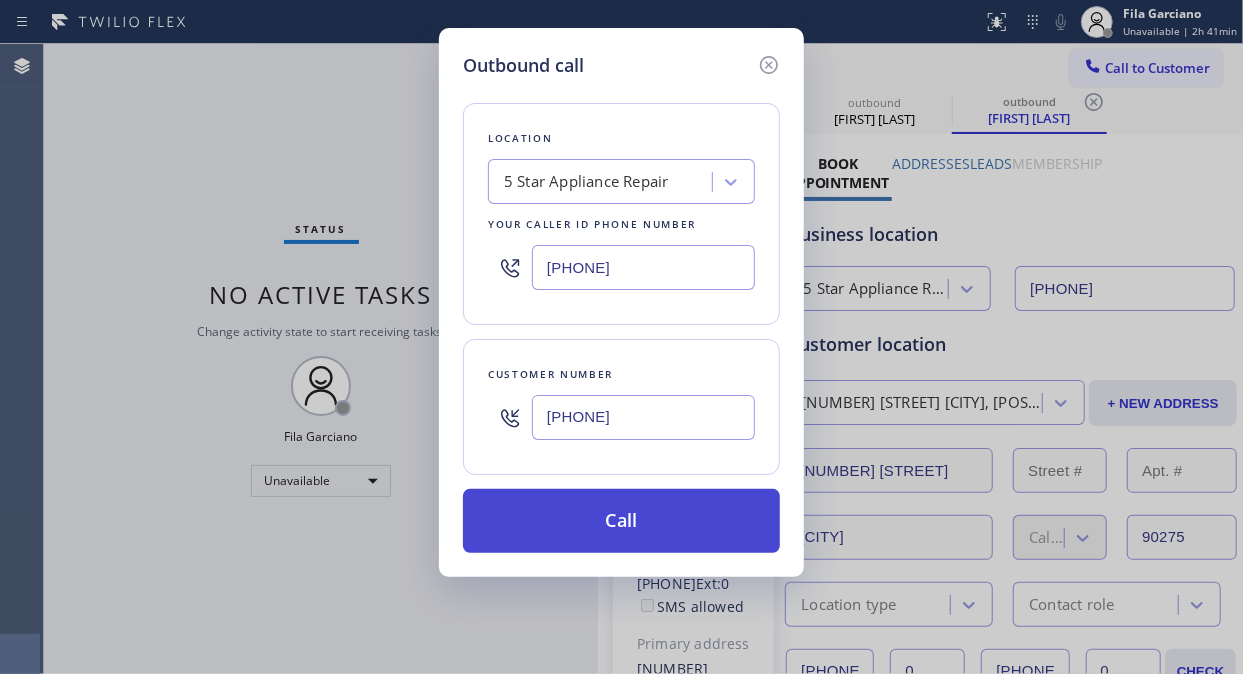 type on "[PHONE]" 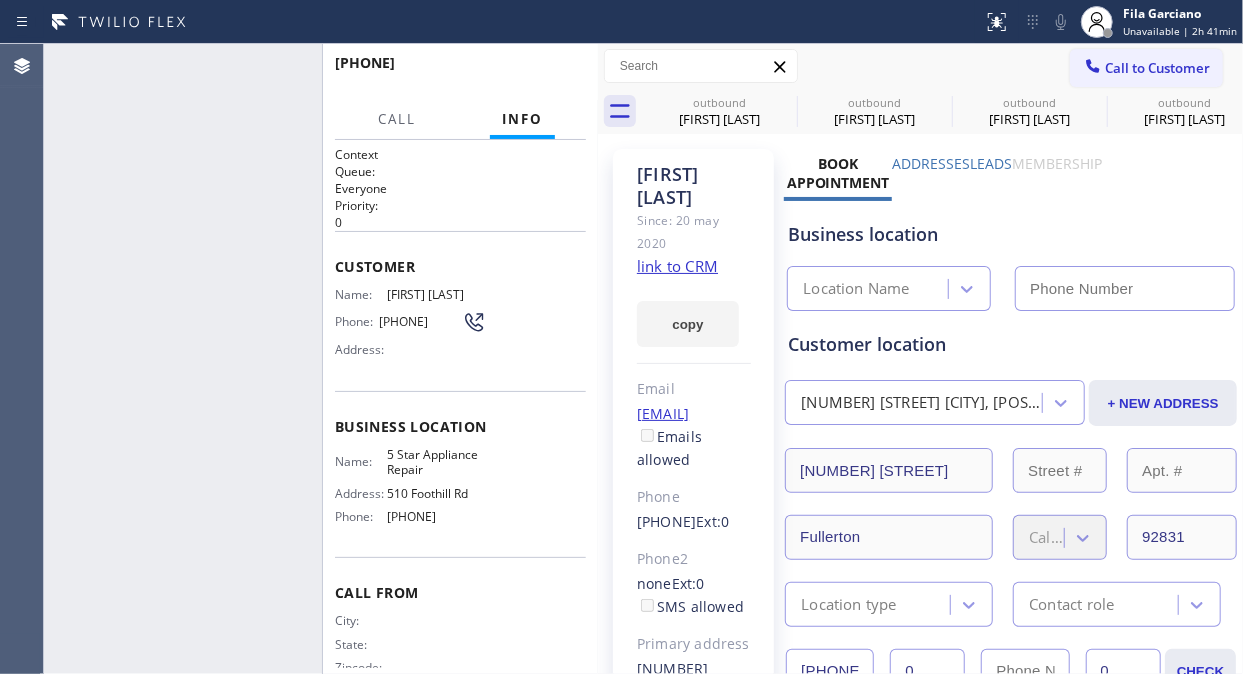 type on "[PHONE]" 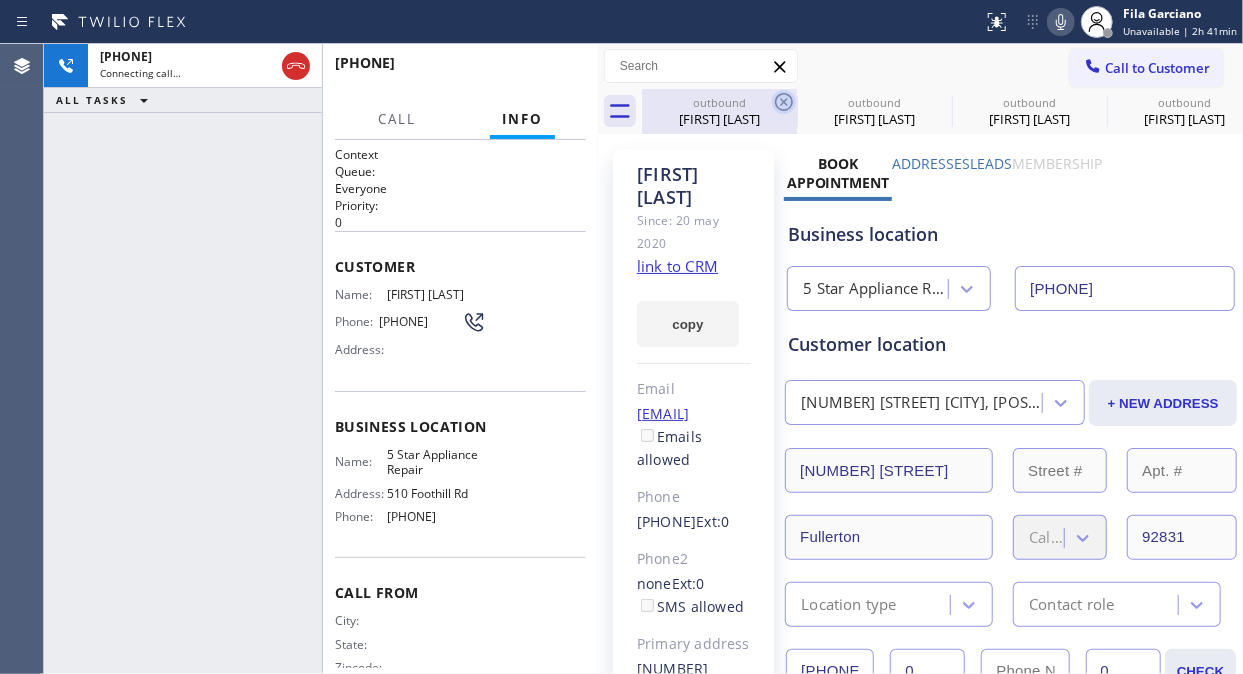 click 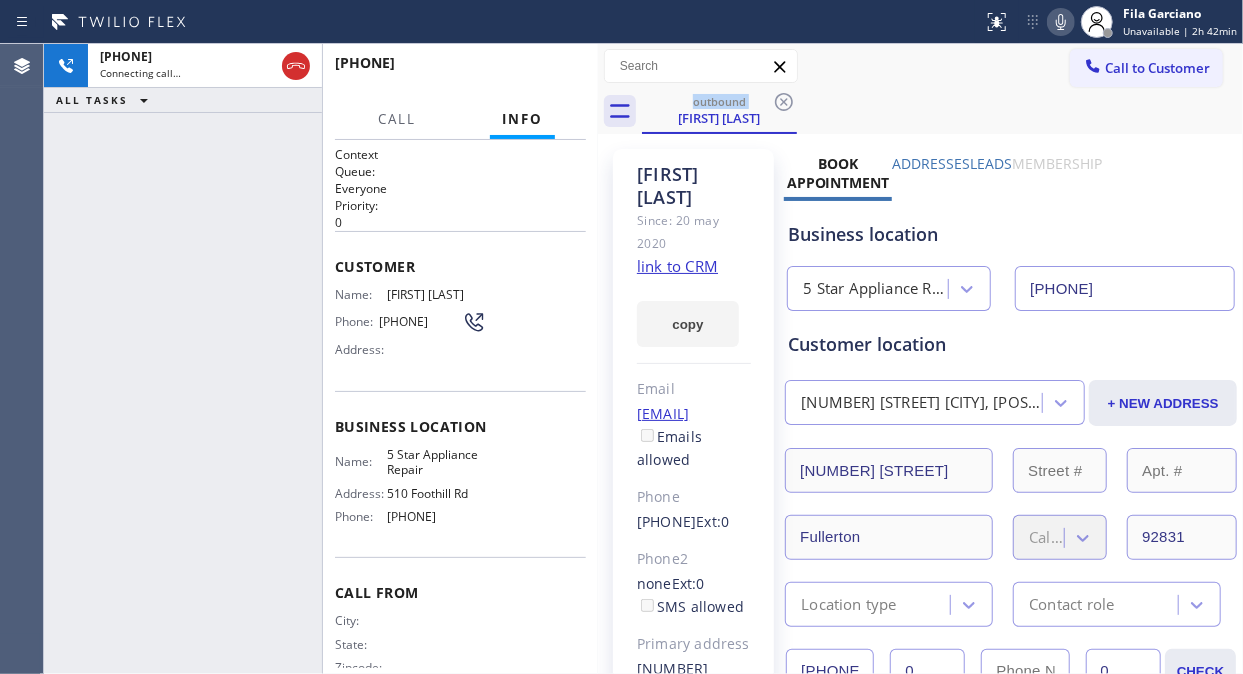 click 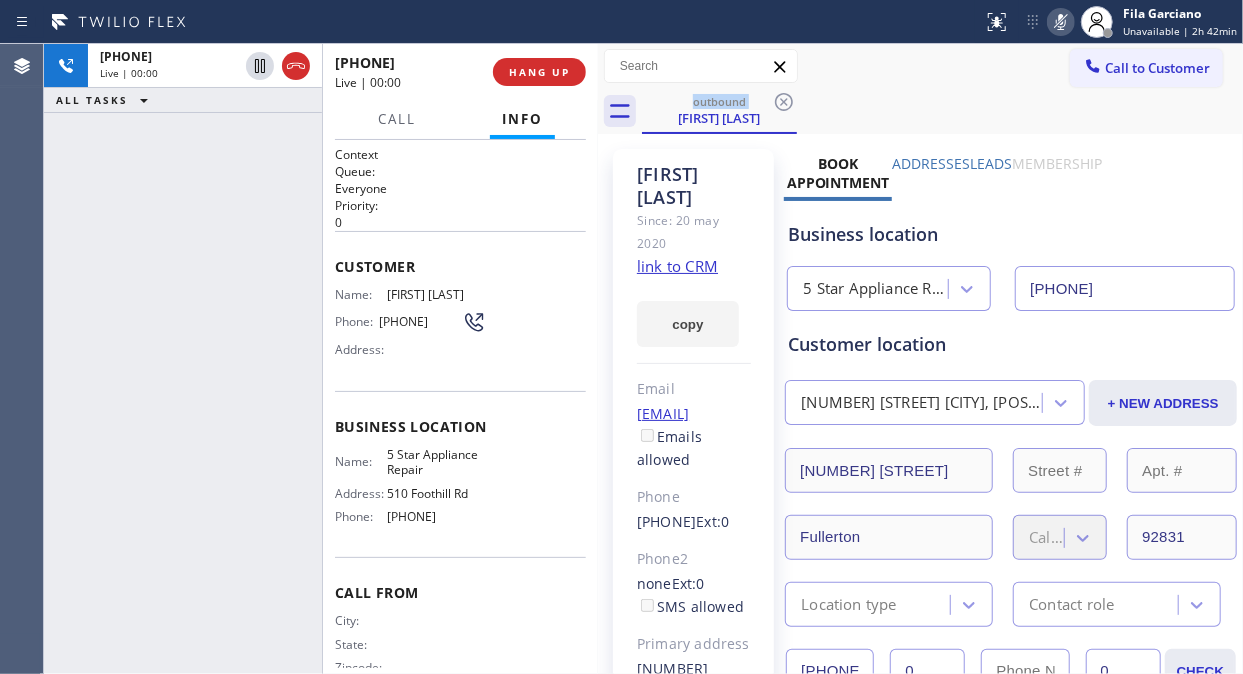 click 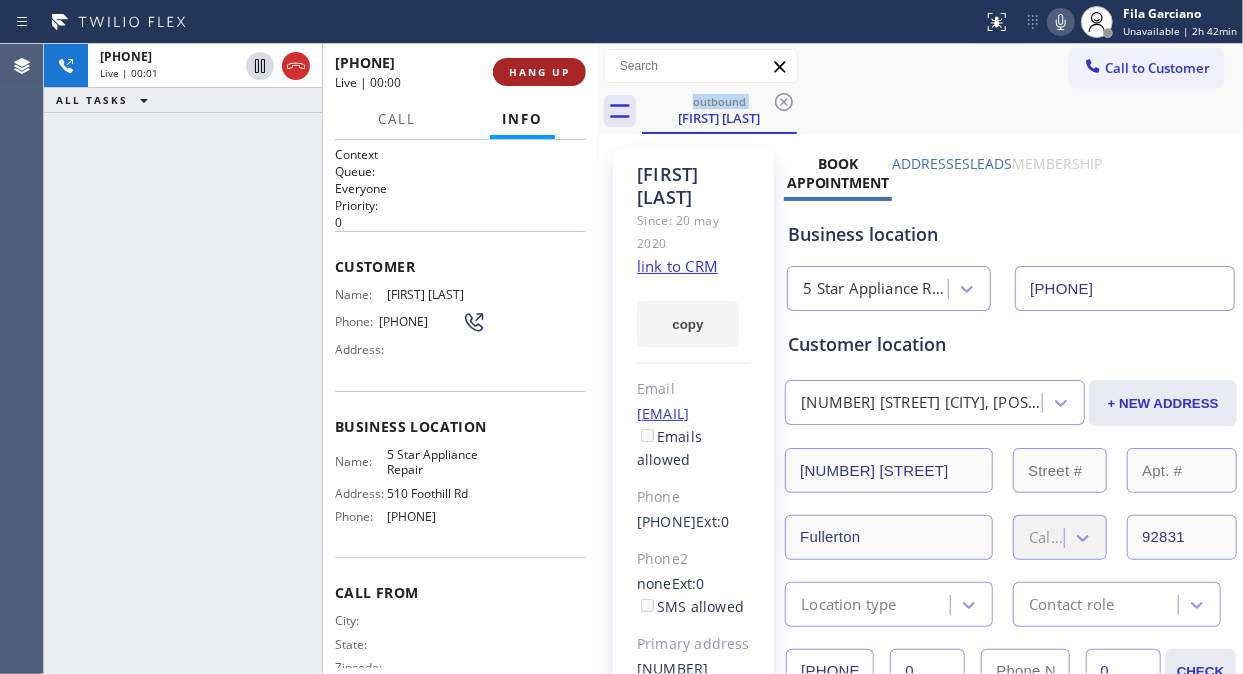 click on "HANG UP" at bounding box center (539, 72) 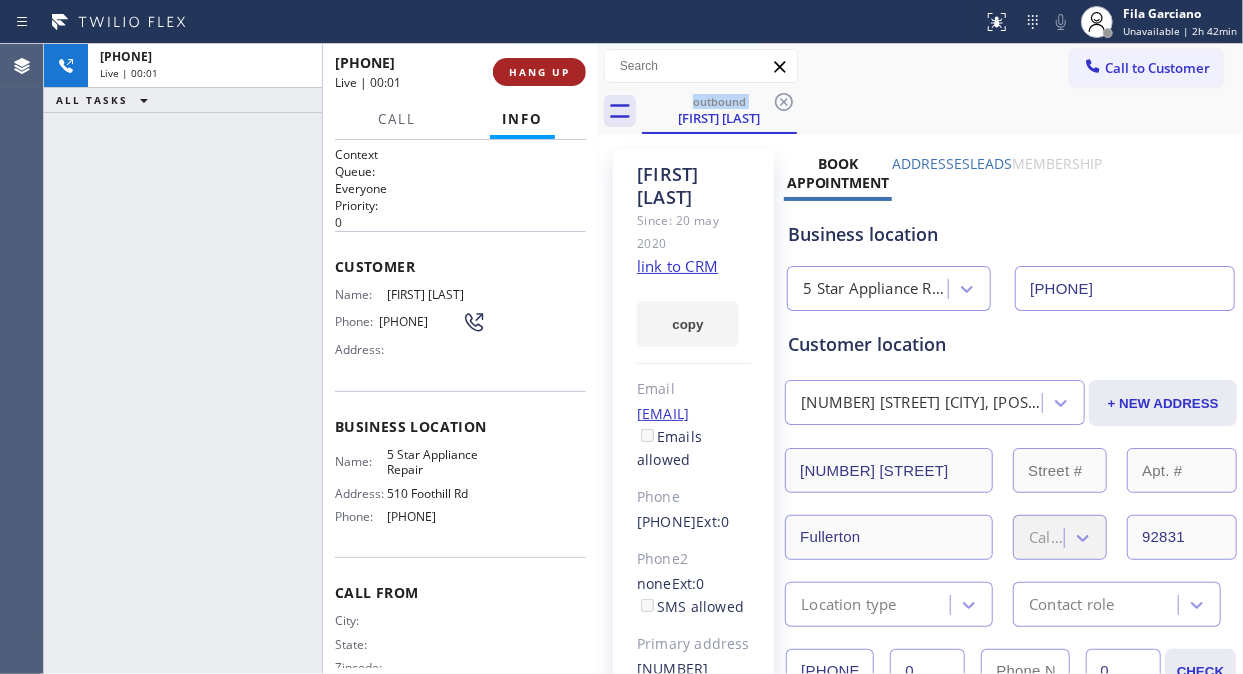 click on "HANG UP" at bounding box center [539, 72] 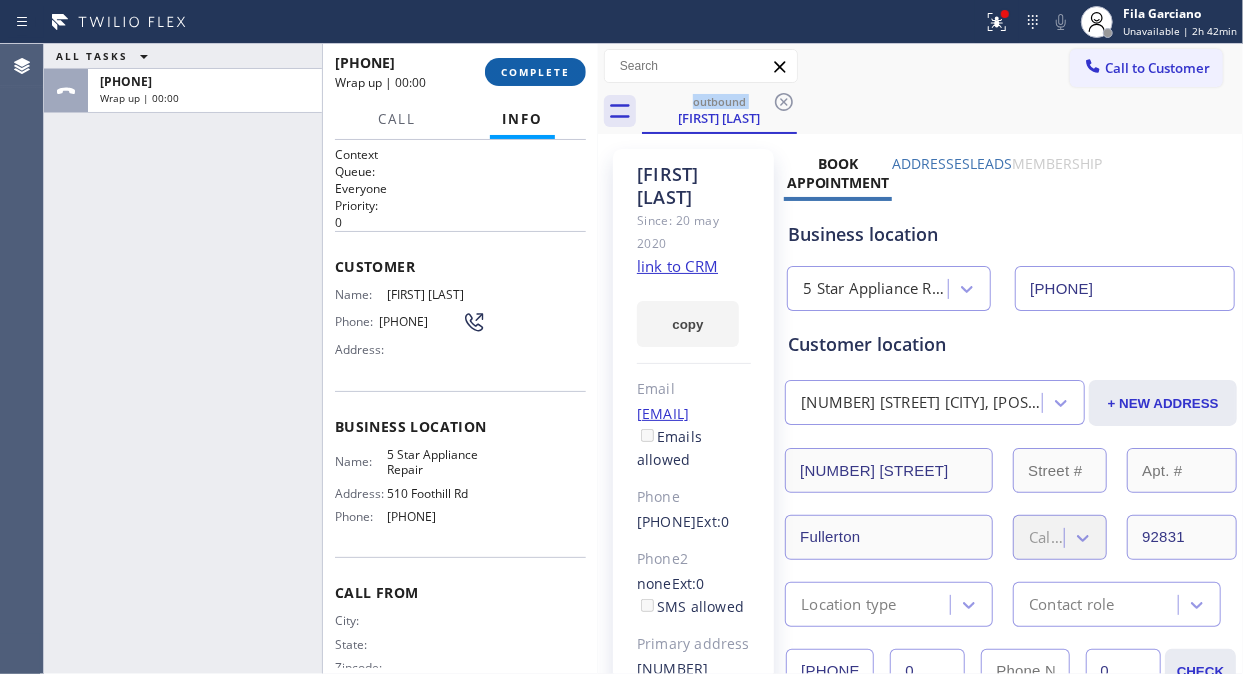 click on "COMPLETE" at bounding box center (535, 72) 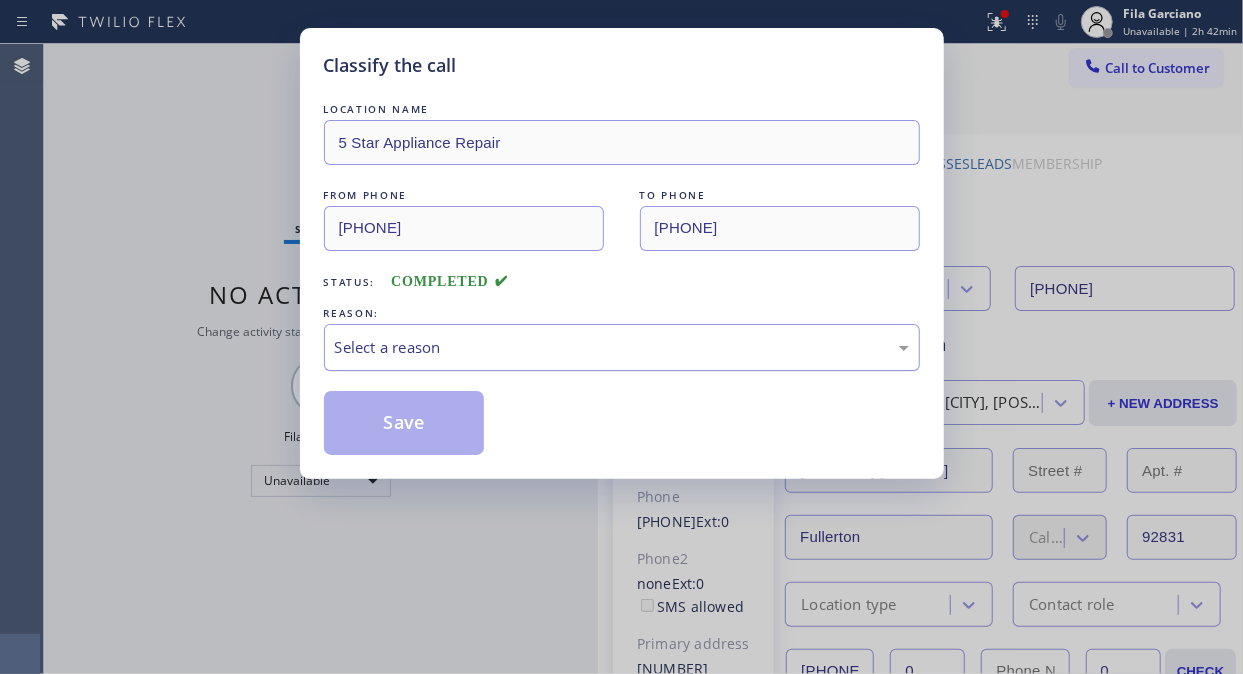 click on "Select a reason" at bounding box center (622, 347) 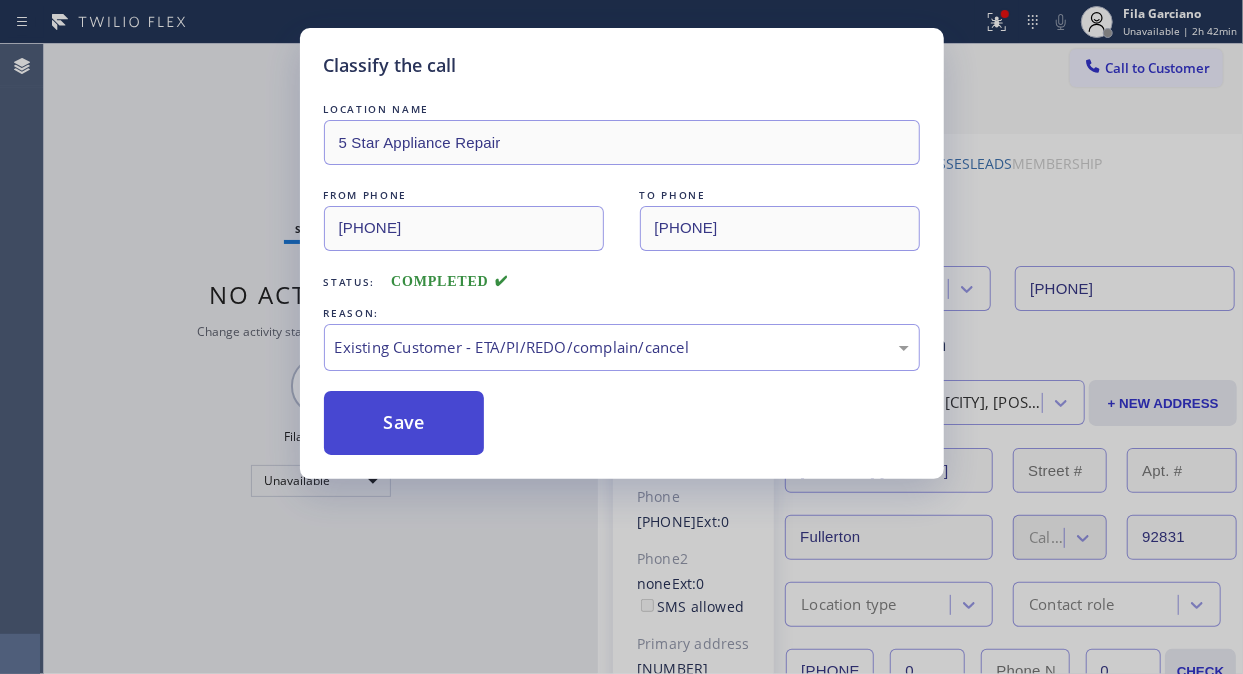 click on "Save" at bounding box center [404, 423] 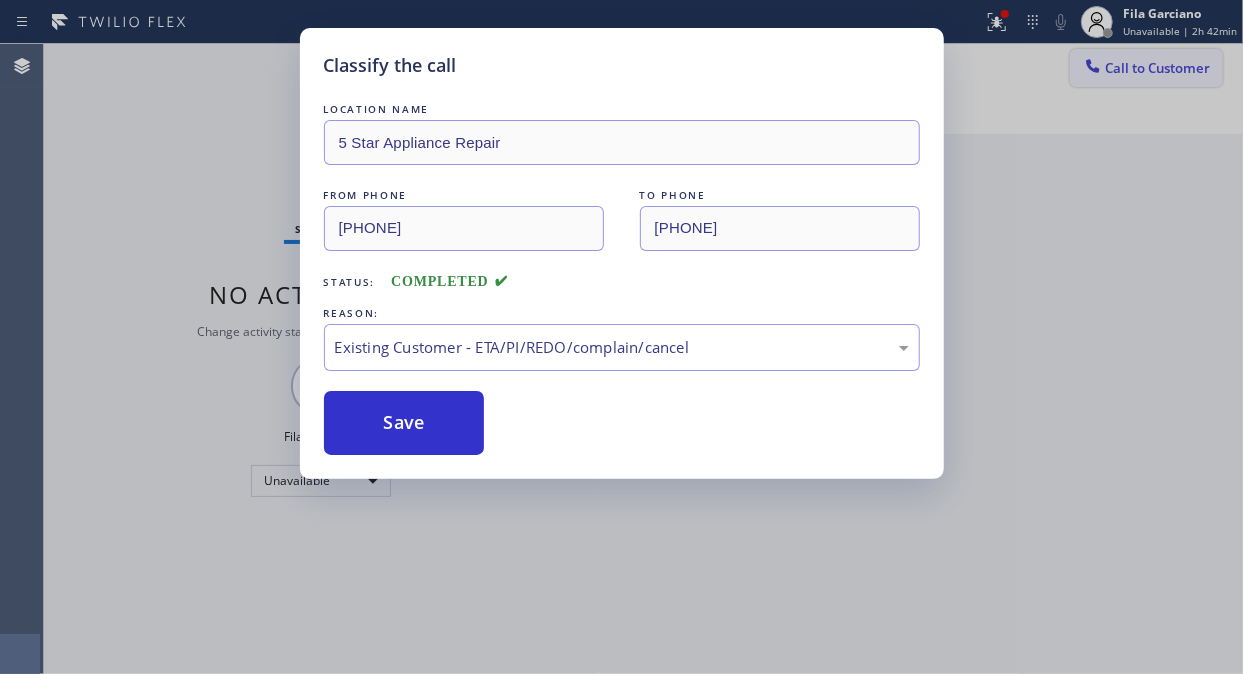 click on "Classify the call LOCATION NAME 5 Star Appliance Repair FROM PHONE [PHONE] TO PHONE [PHONE] Status: COMPLETED REASON: Existing Customer - ETA/PI/REDO/complain/cancel Save Classify the call LOCATION NAME 5 Star Appliance Repair FROM PHONE [PHONE] TO PHONE [PHONE] Status: COMPLETED REASON: Existing Customer - ETA/PI/REDO/complain/cancel Save Classify the call LOCATION NAME 5 Star Appliance Repair FROM PHONE [PHONE] TO PHONE [PHONE] Status: COMPLETED REASON: Existing Customer - ETA/PI/REDO/complain/cancel Save Classify the call LOCATION NAME 5 Star Appliance Repair FROM PHONE [PHONE] TO PHONE [PHONE] Status: COMPLETED REASON: Existing Customer - ETA/PI/REDO/complain/cancel Save Classify the call LOCATION NAME 5 Star Appliance Repair FROM PHONE [PHONE] TO PHONE Status:" at bounding box center [643, 359] 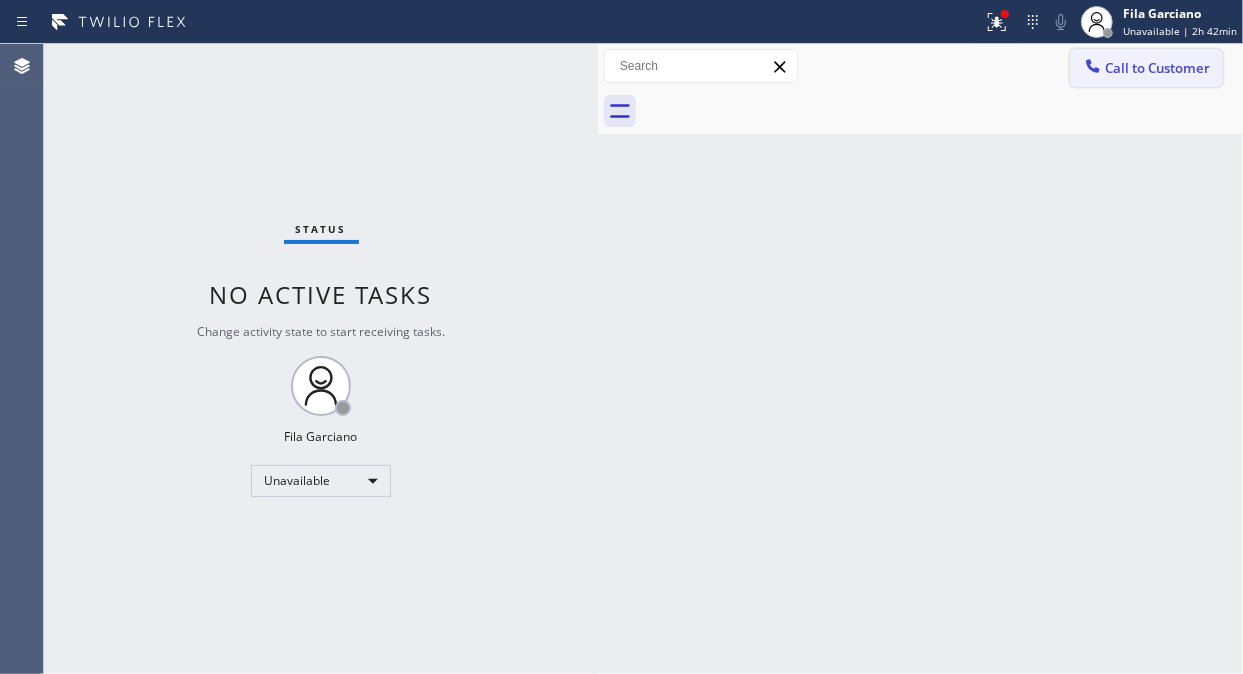 click on "Call to Customer" at bounding box center [1157, 68] 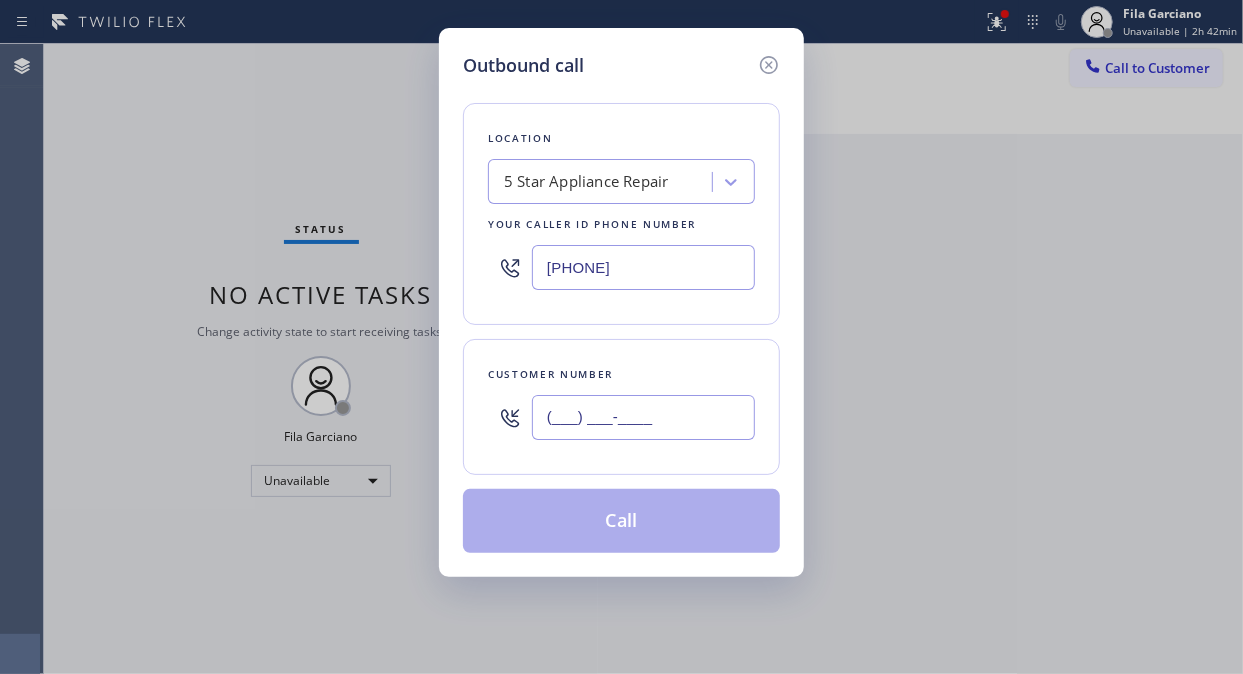 click on "(___) ___-____" at bounding box center (643, 417) 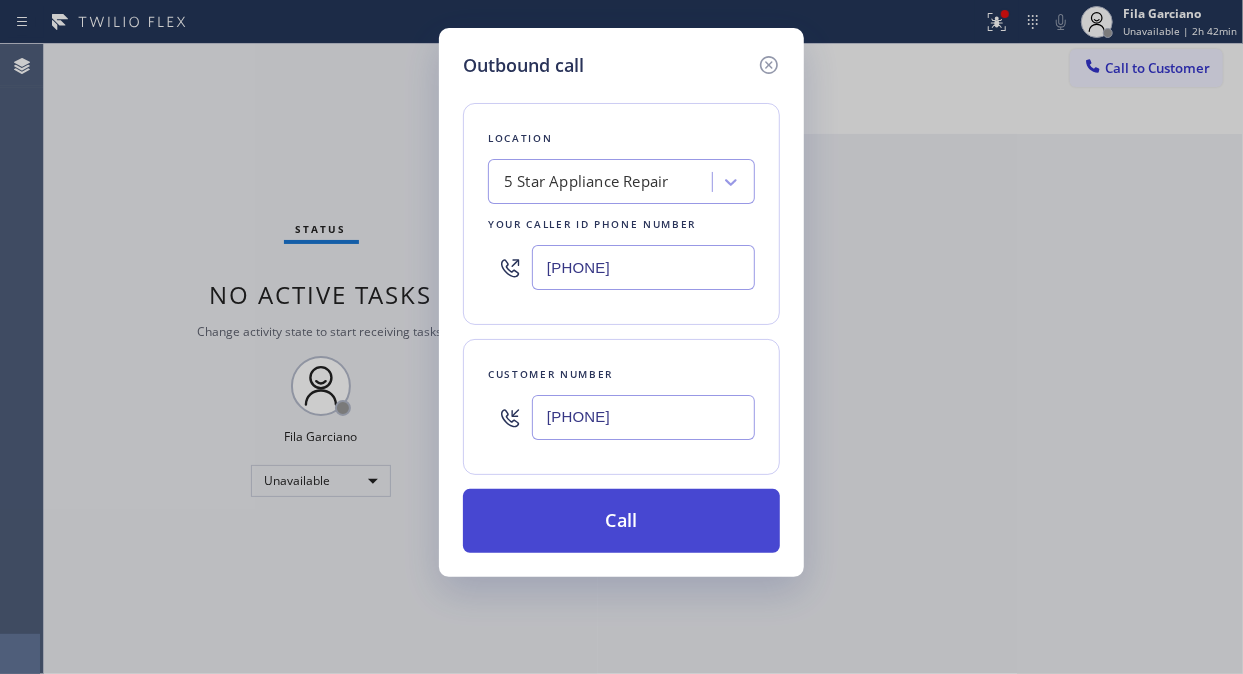 type on "[PHONE]" 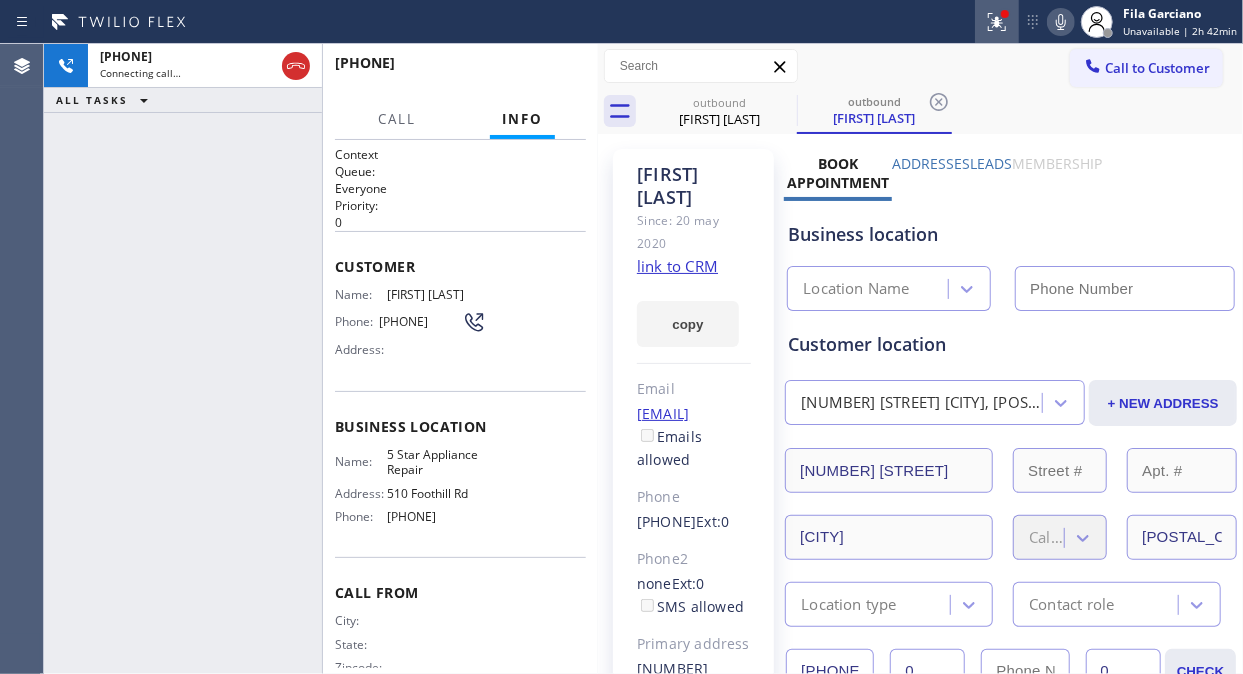 click 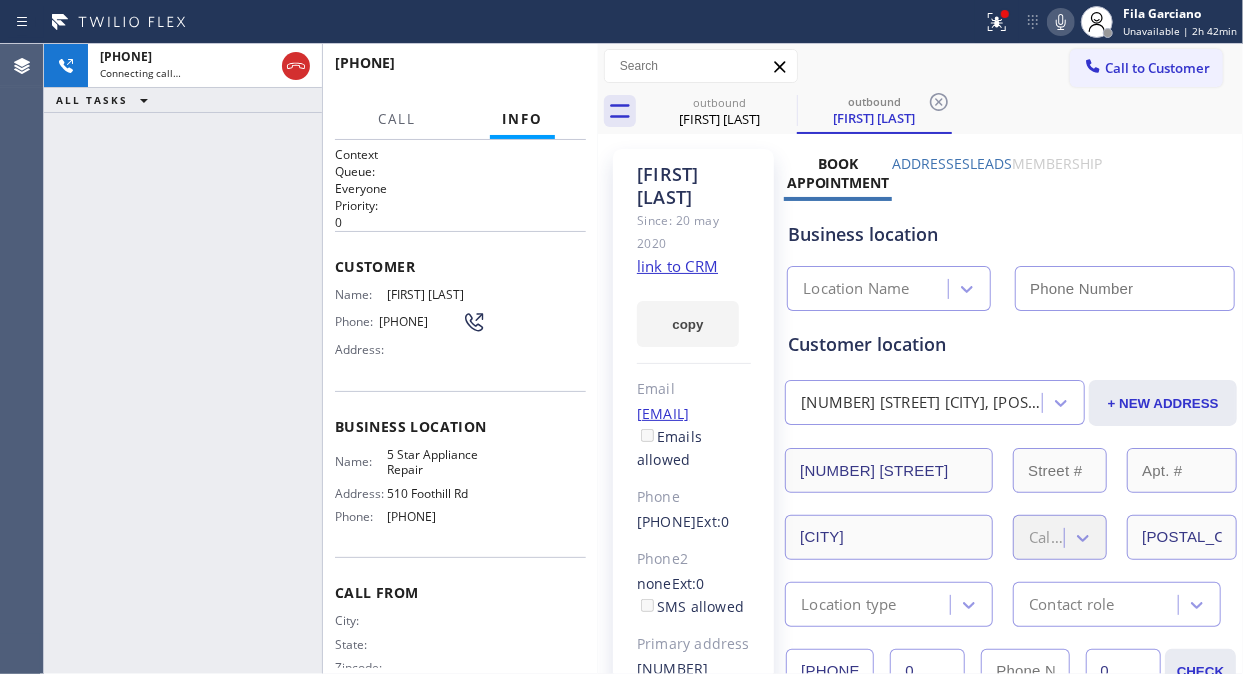 type on "[PHONE]" 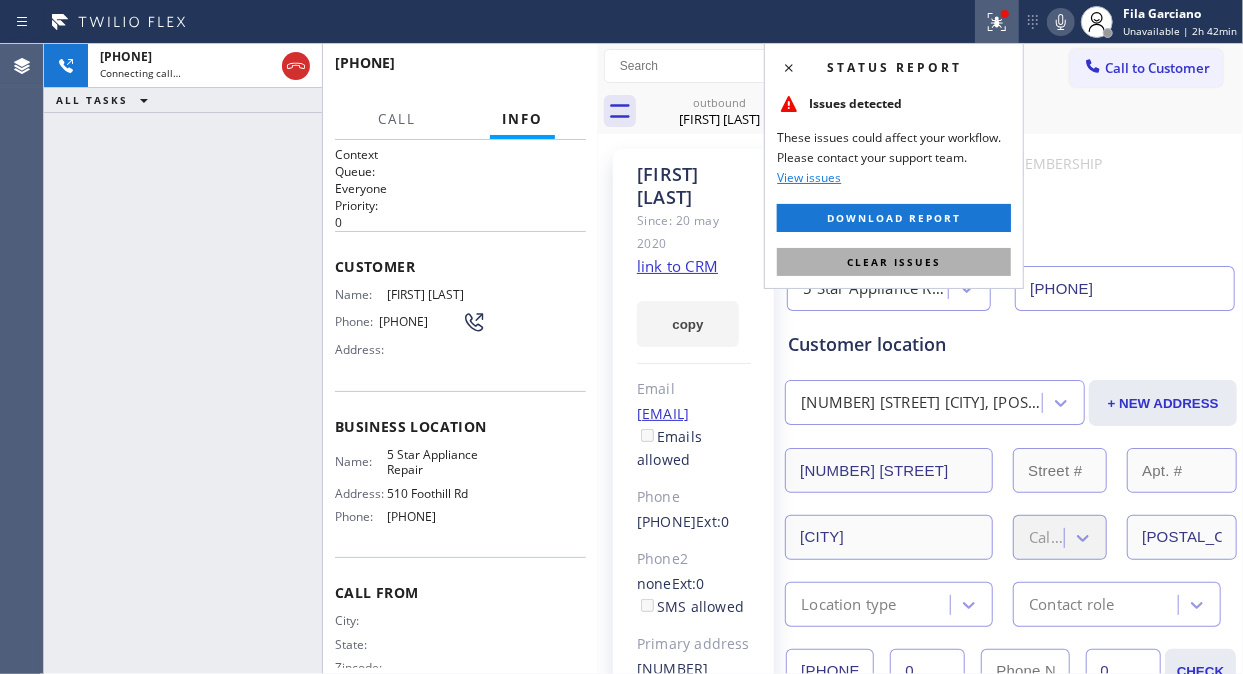 click on "Clear issues" at bounding box center [894, 262] 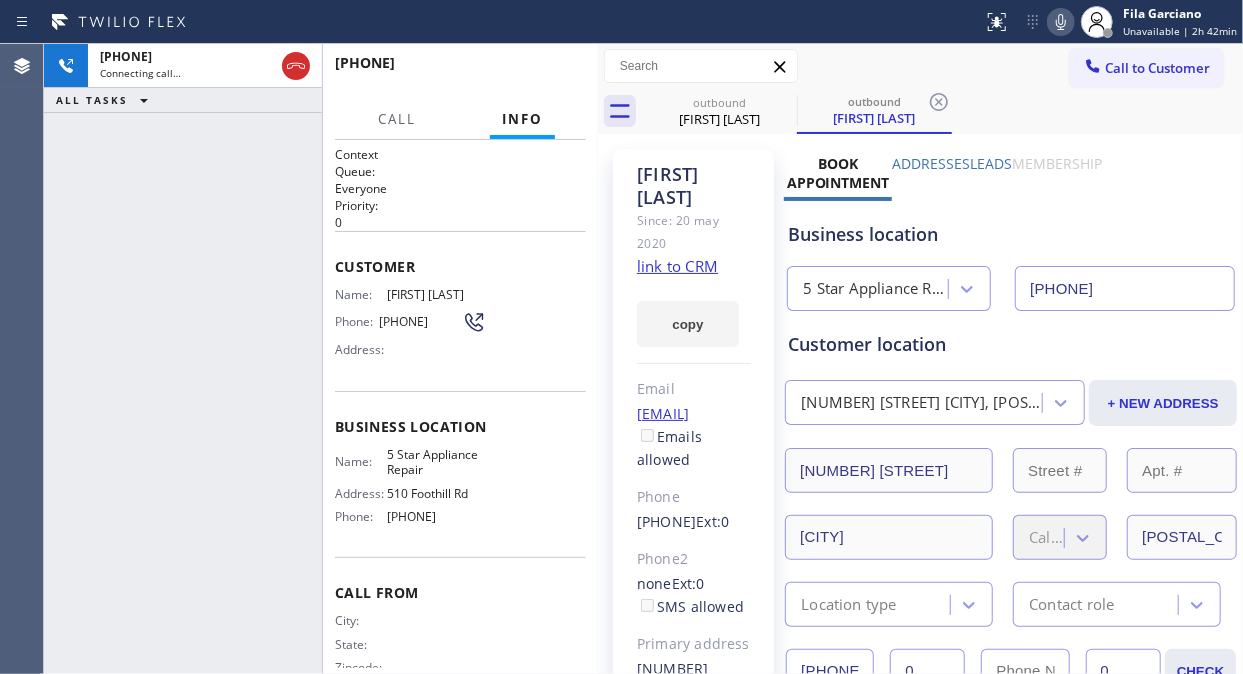 click on "[PHONE] Connecting call… ALL TASKS ALL TASKS ACTIVE TASKS TASKS IN WRAP UP" at bounding box center [183, 359] 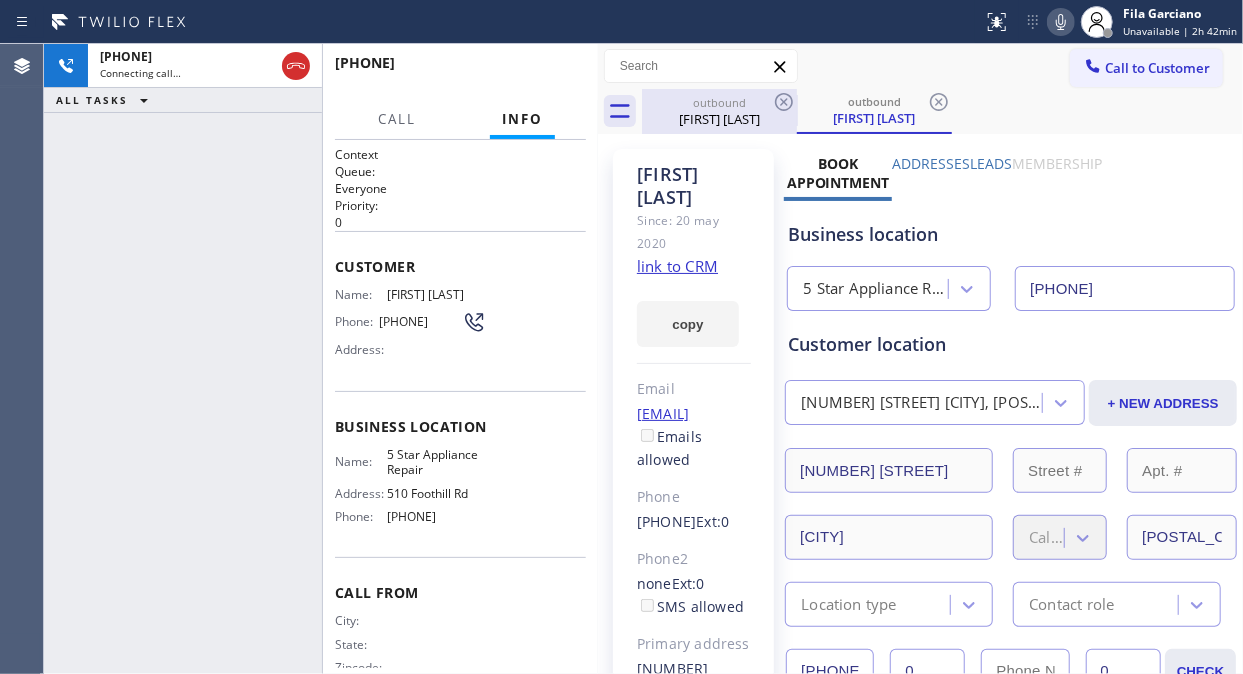 drag, startPoint x: 292, startPoint y: 58, endPoint x: 760, endPoint y: 114, distance: 471.33853 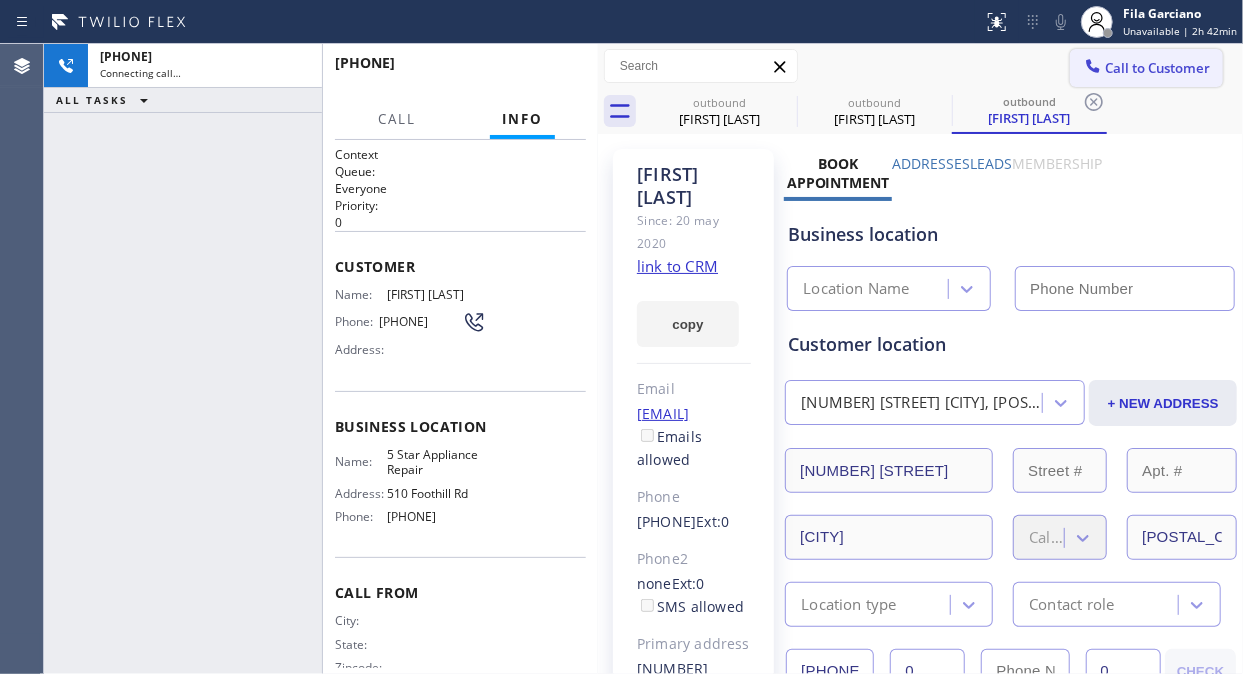 click on "Call to Customer" at bounding box center (1157, 68) 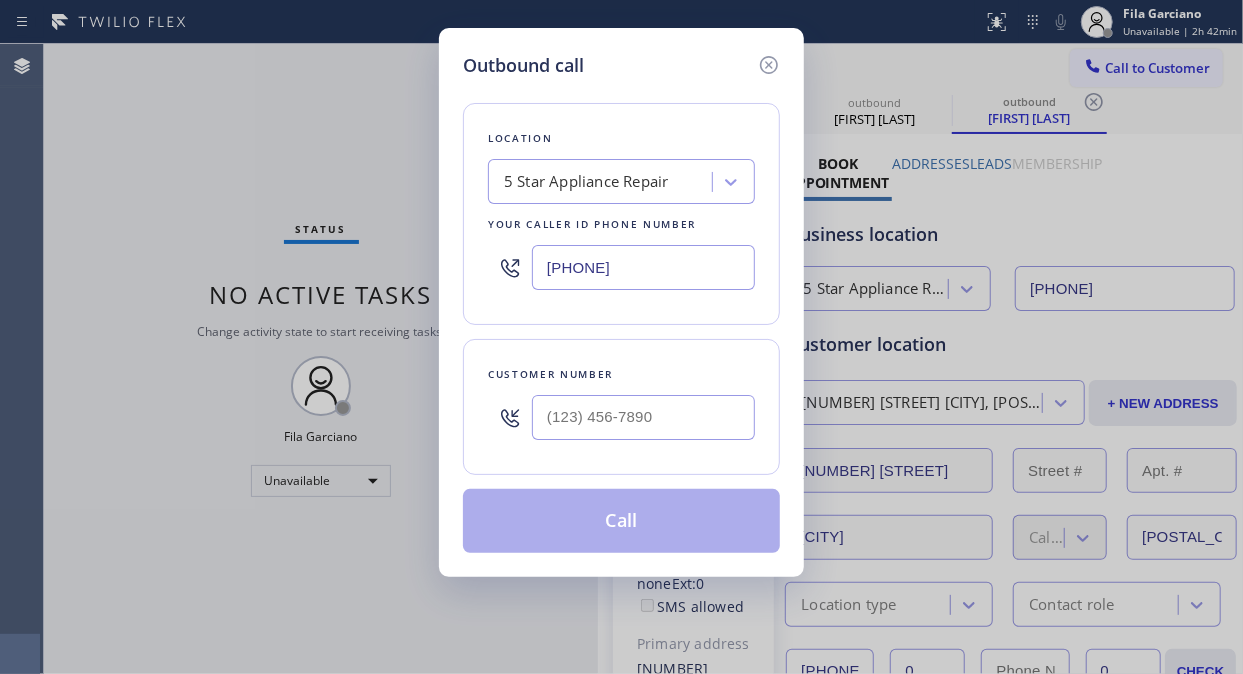 type on "[PHONE]" 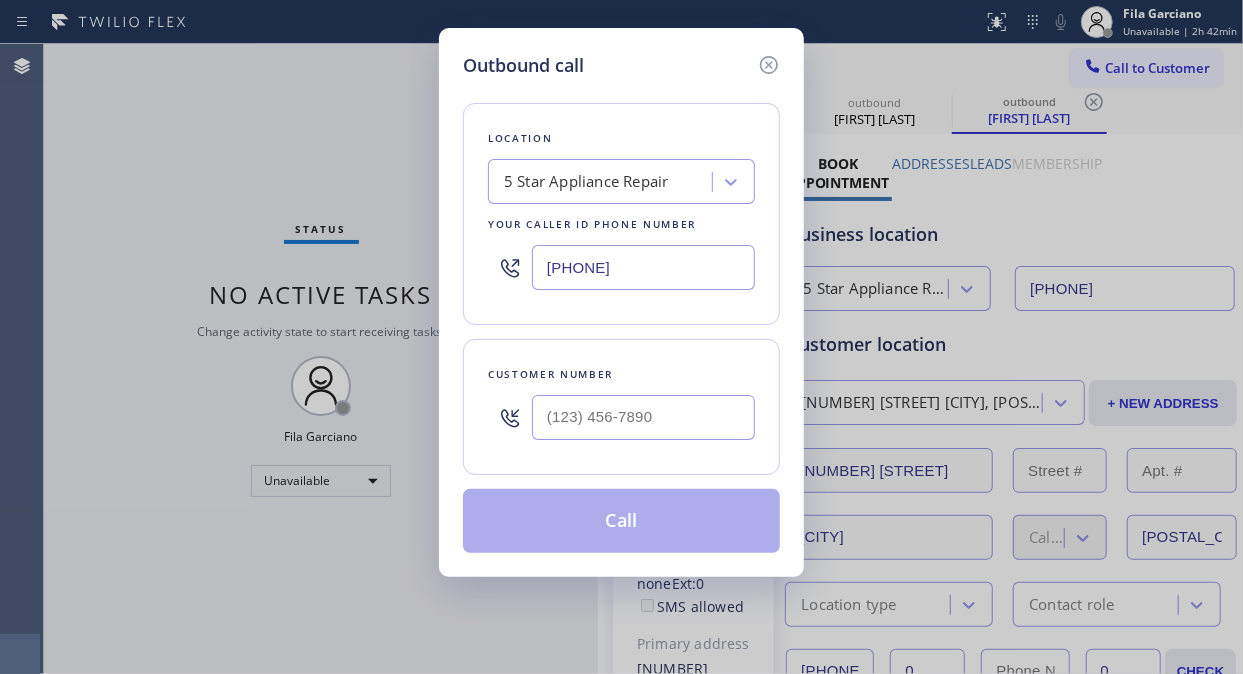 type 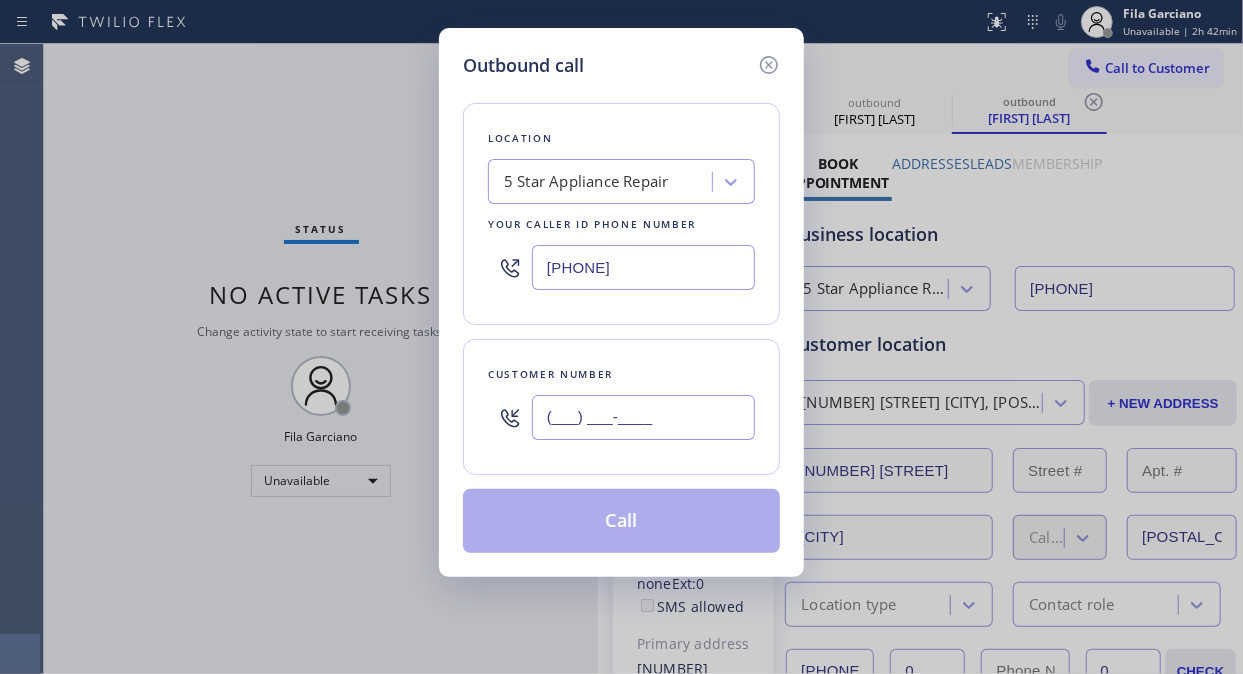click on "(___) ___-____" at bounding box center (643, 417) 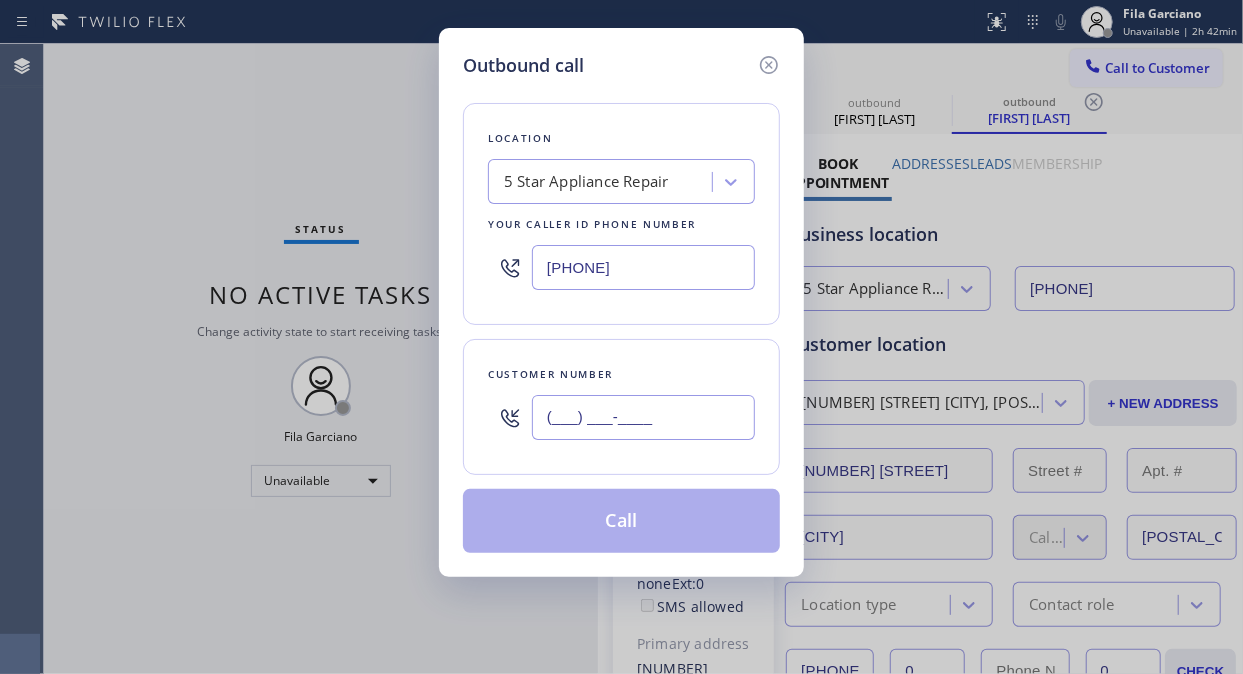 paste on "(555) 555-1018" 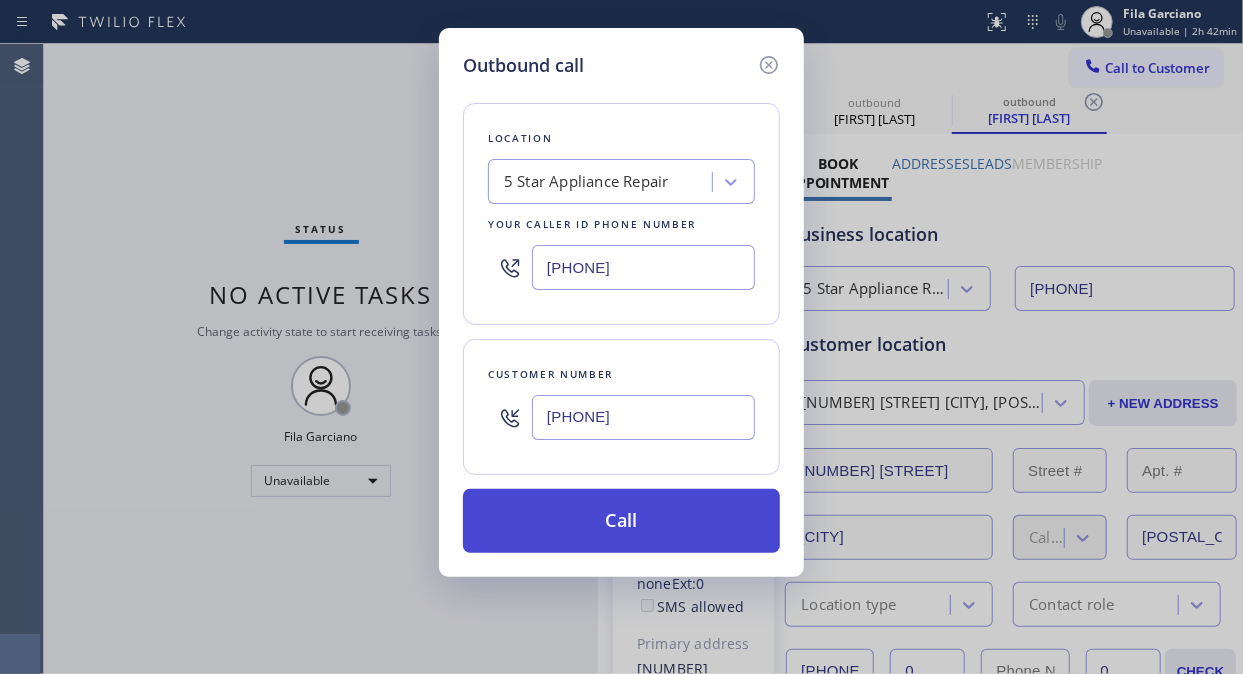 type on "[PHONE]" 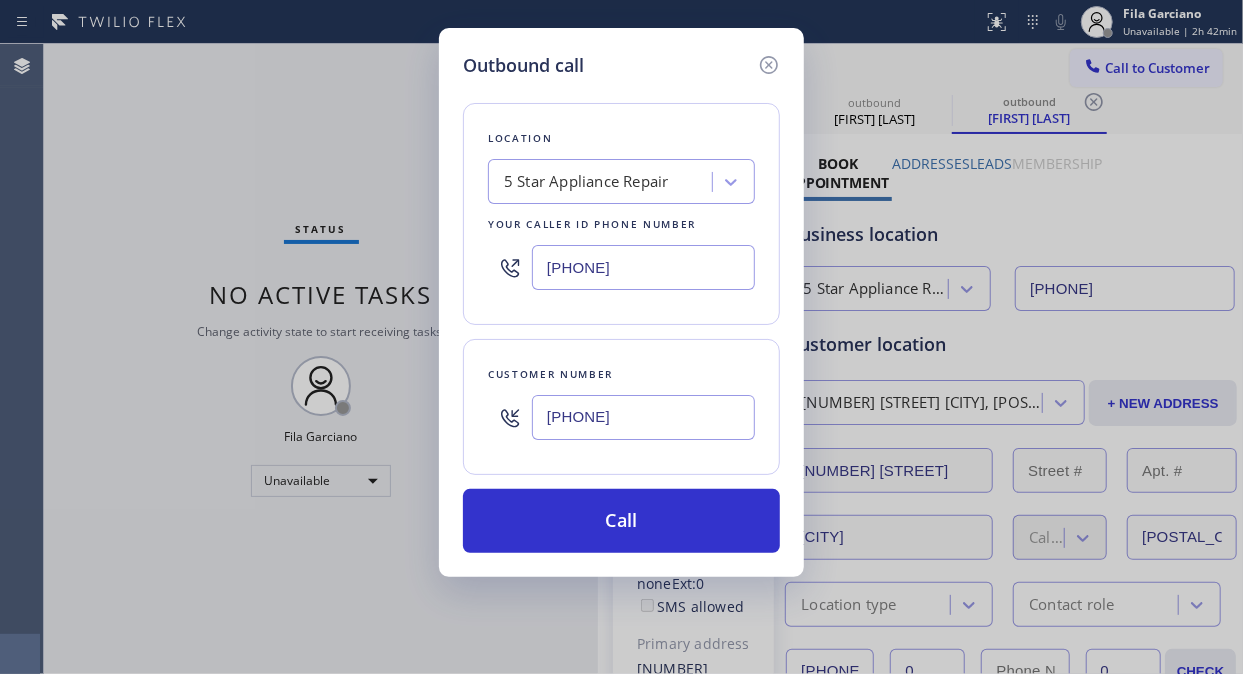 drag, startPoint x: 616, startPoint y: 507, endPoint x: 778, endPoint y: 221, distance: 328.6944 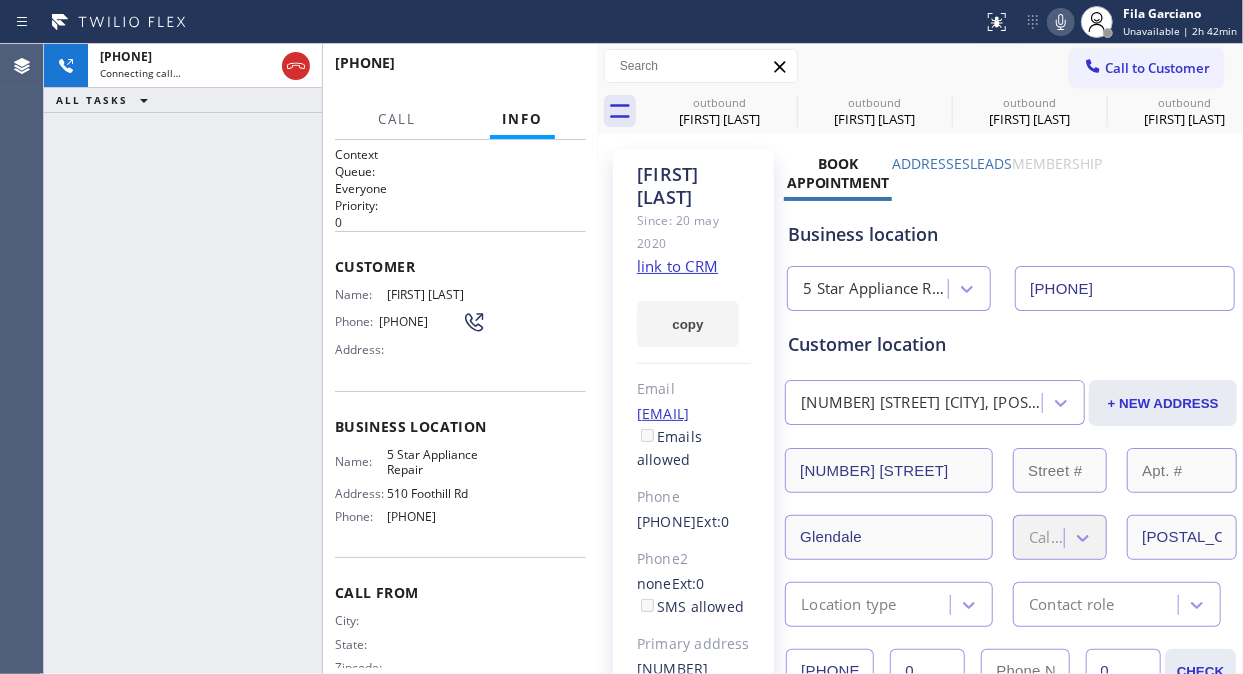 type on "[PHONE]" 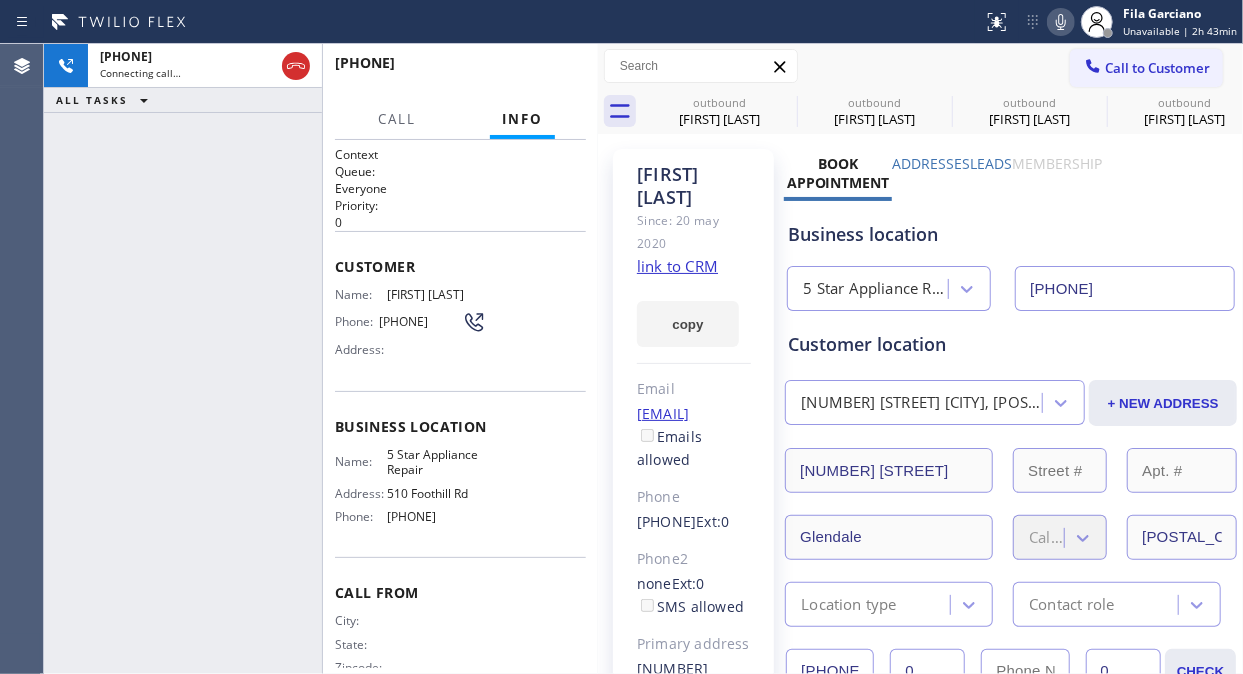 click on "[PHONE] Connecting call… ALL TASKS ALL TASKS ACTIVE TASKS TASKS IN WRAP UP" at bounding box center [183, 359] 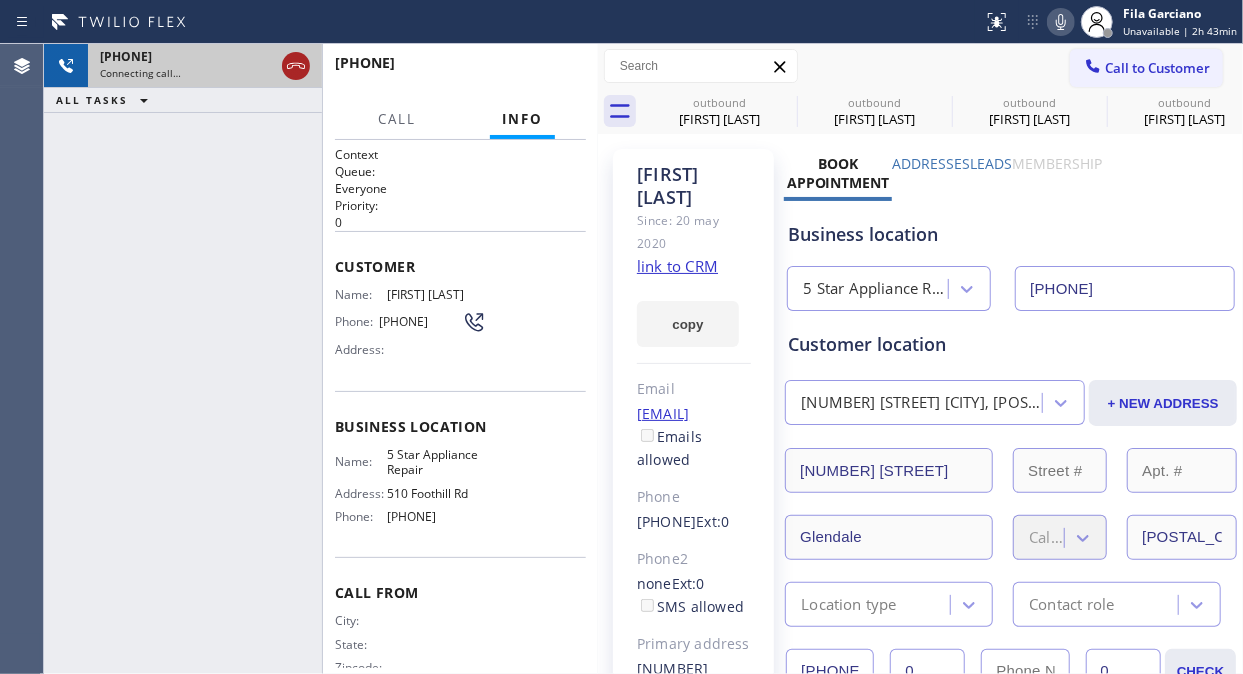 click 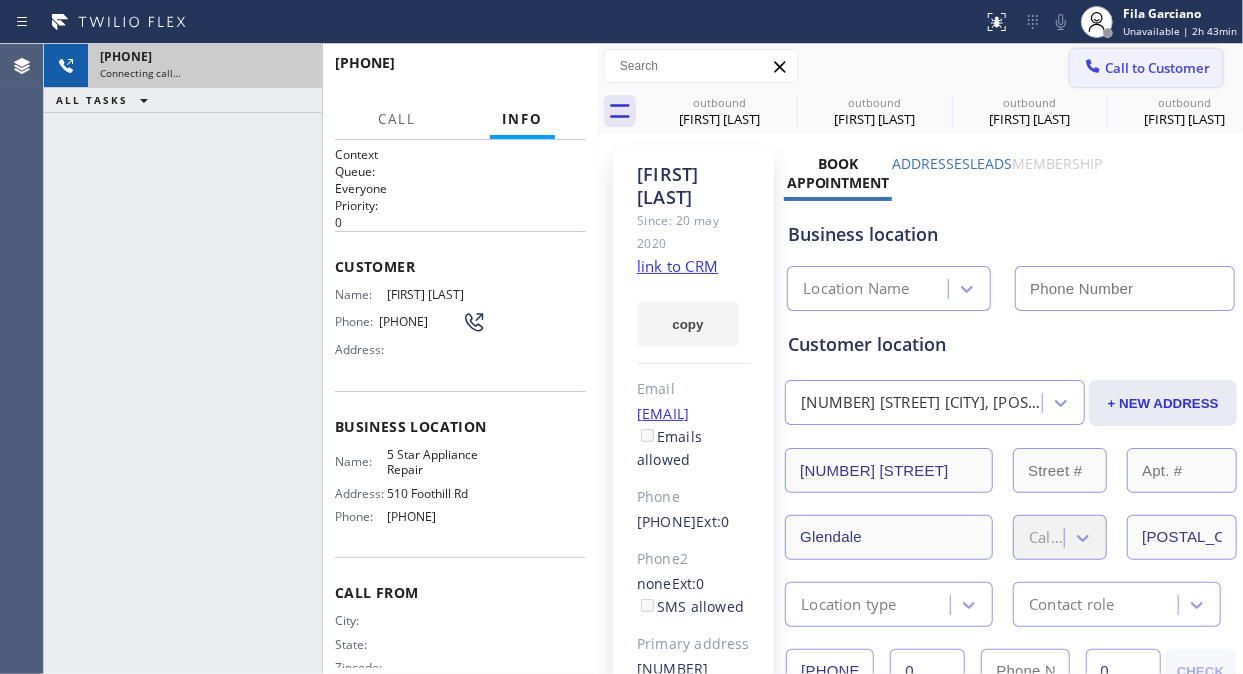 click on "Call to Customer" at bounding box center (1157, 68) 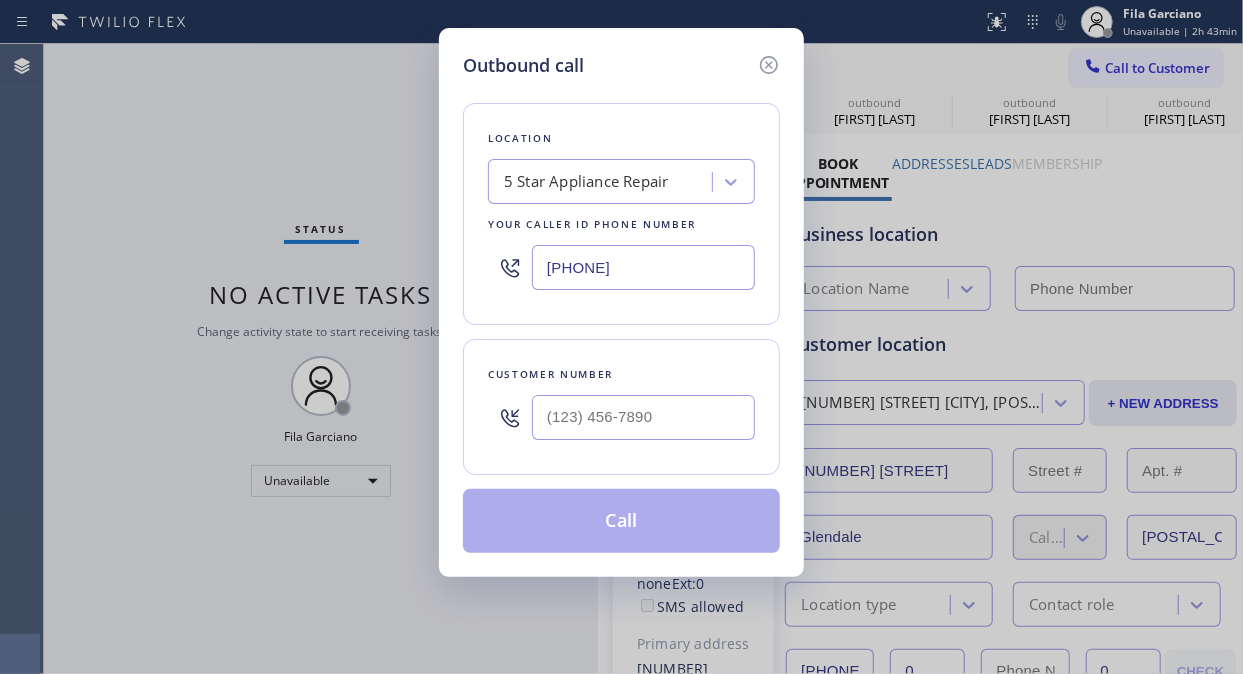 type on "[PHONE]" 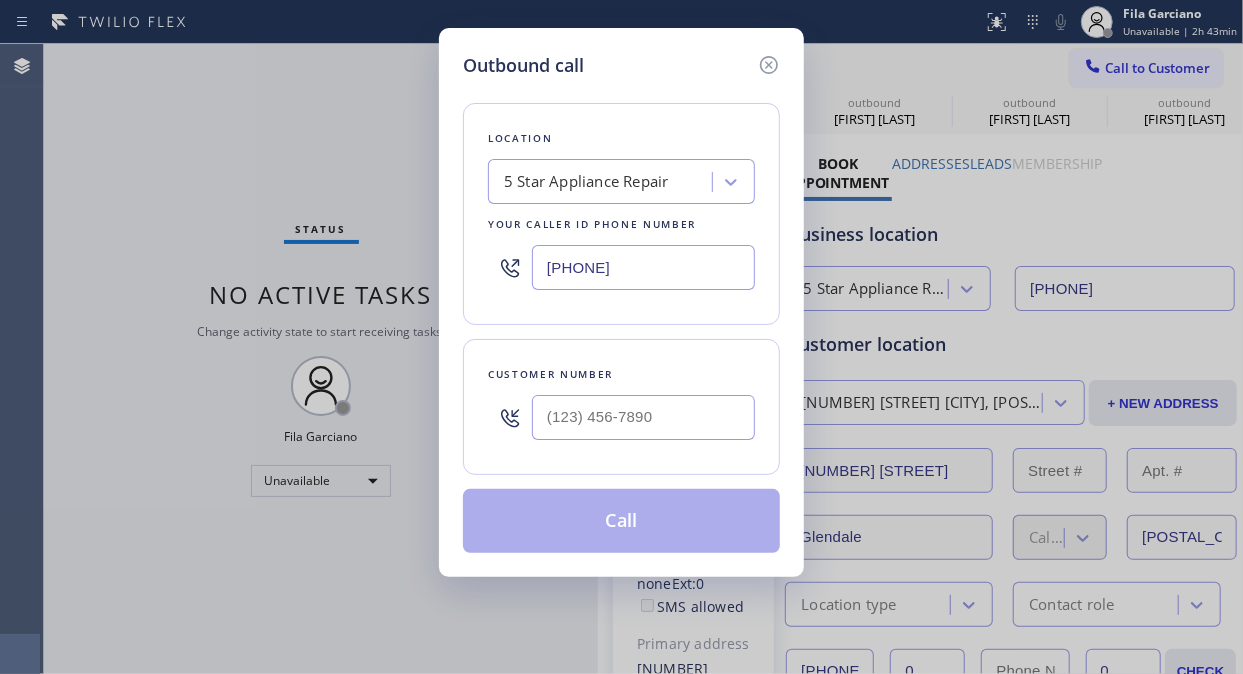 type on "(___) ___-____" 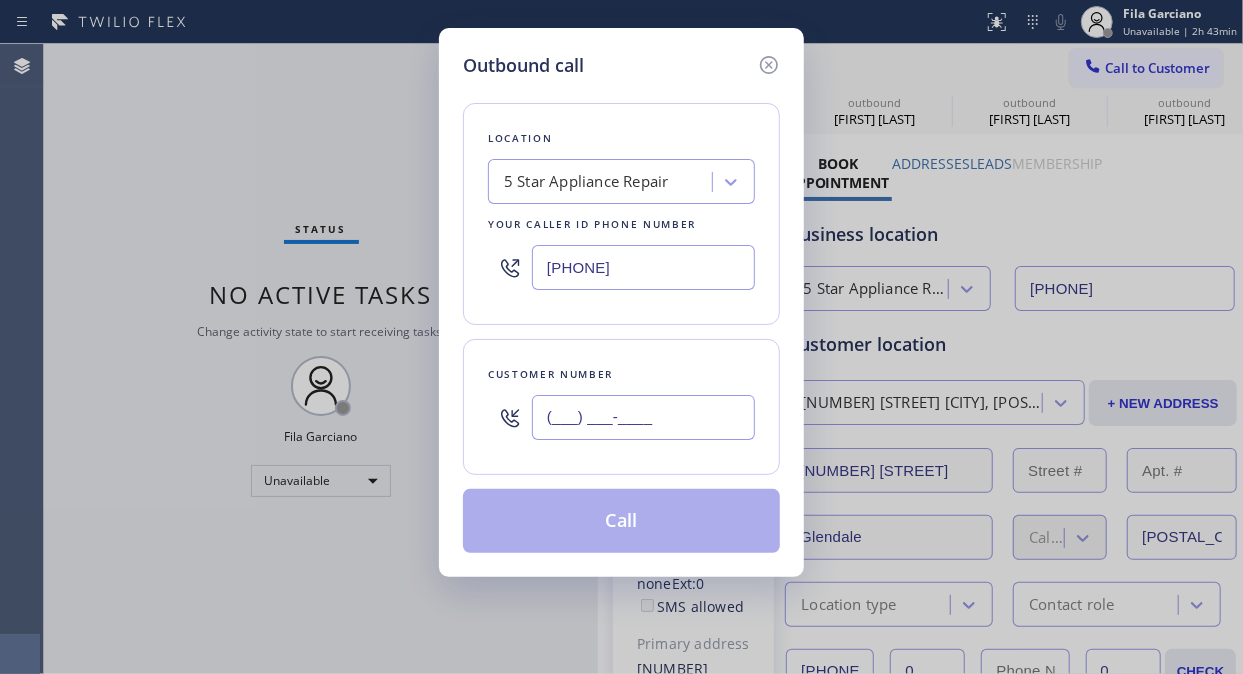 click on "(___) ___-____" at bounding box center (643, 417) 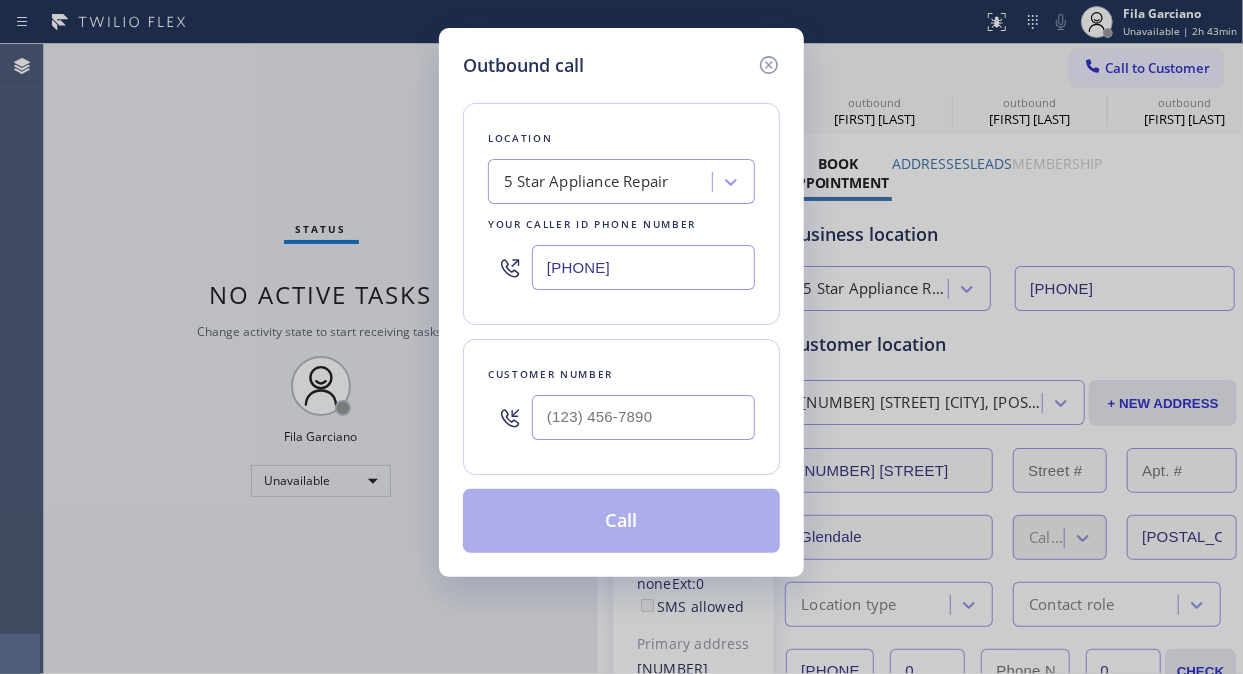 click at bounding box center [643, 417] 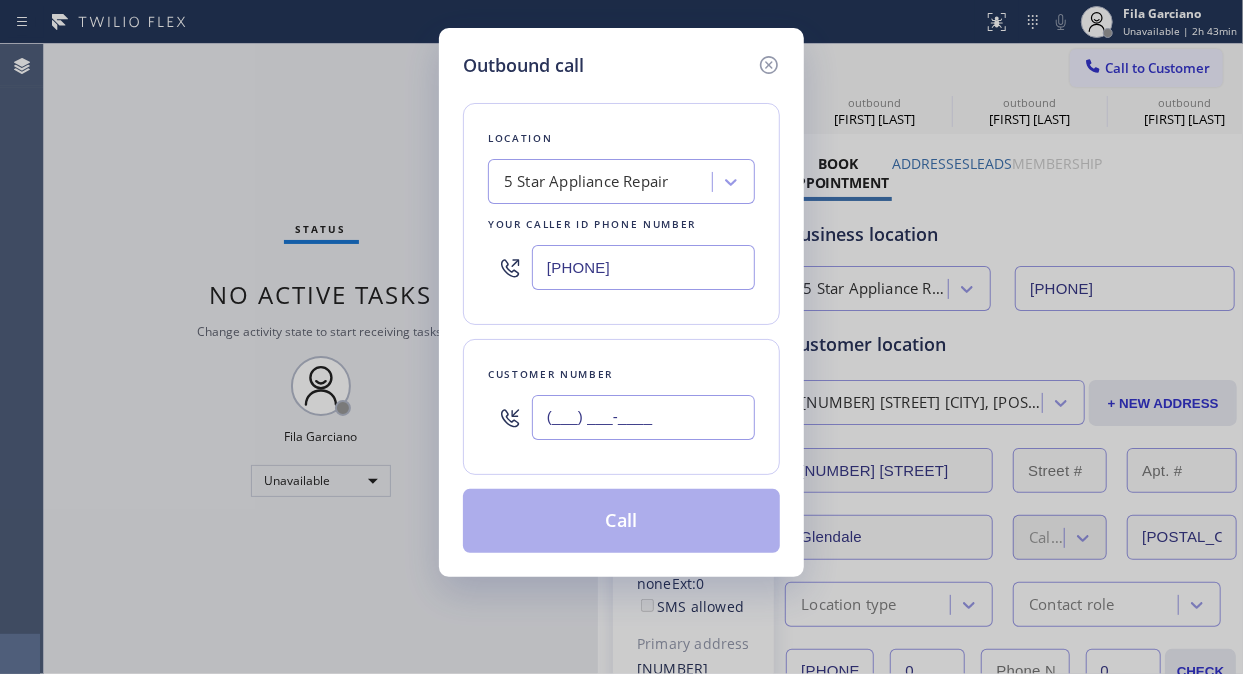 click on "(___) ___-____" at bounding box center [643, 417] 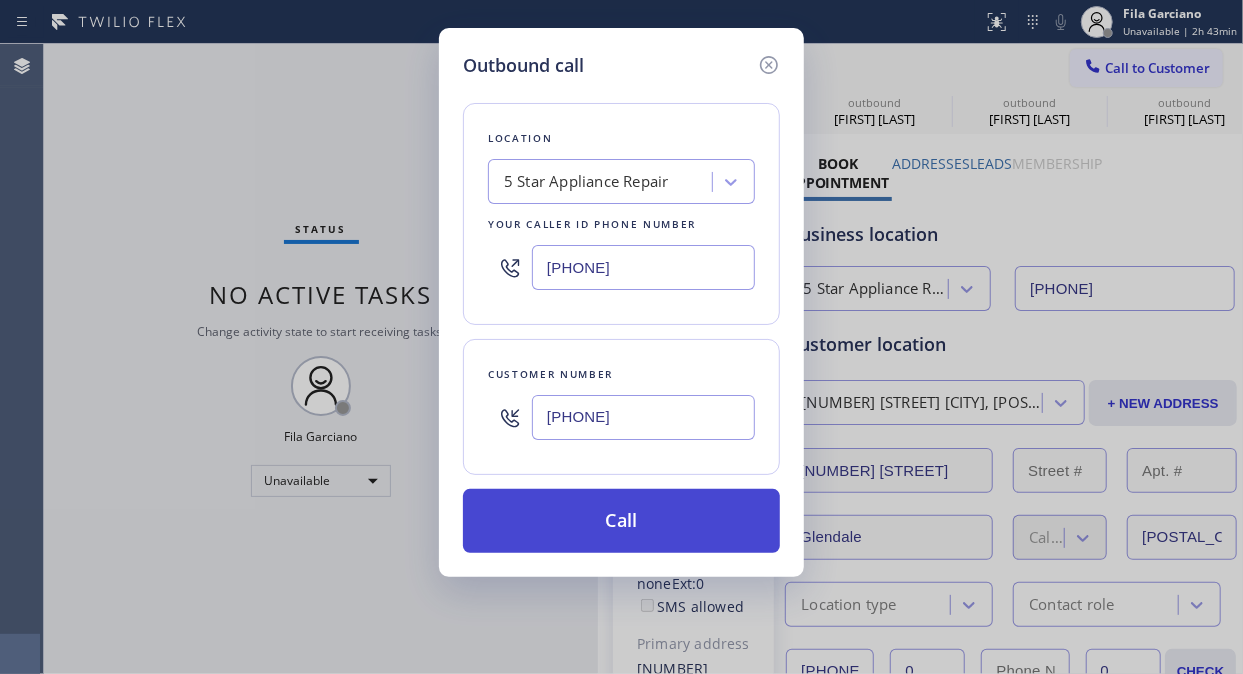 type on "[PHONE]" 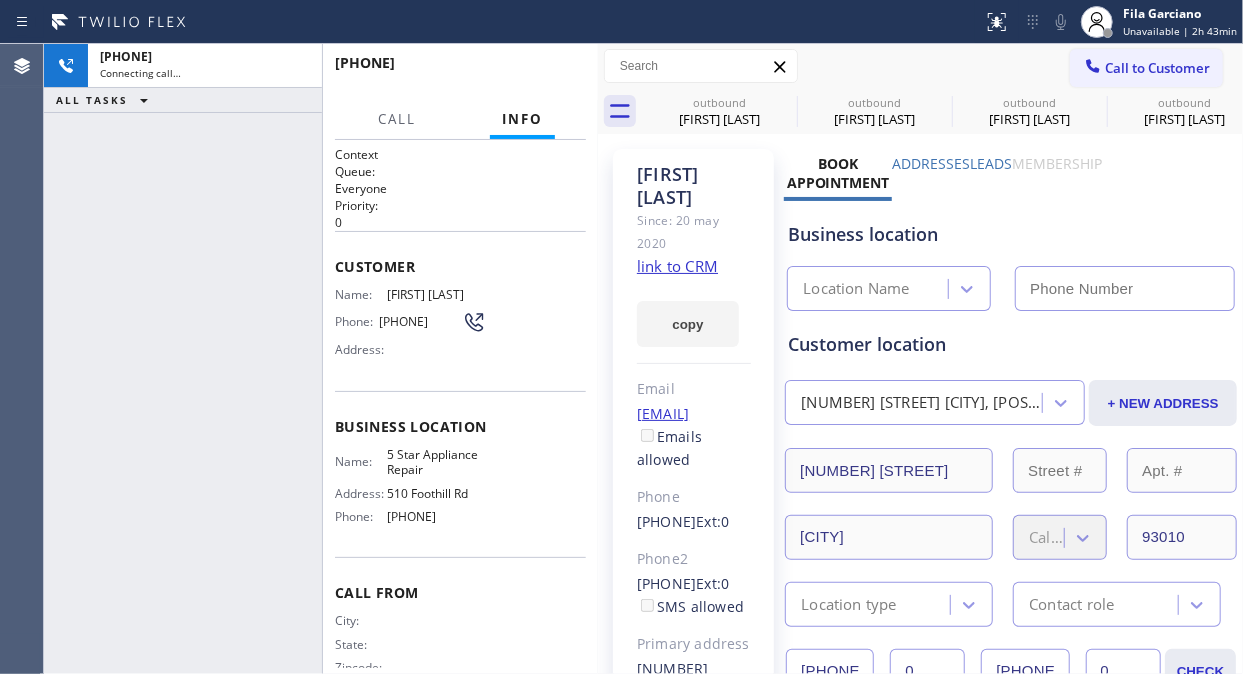 type on "[PHONE]" 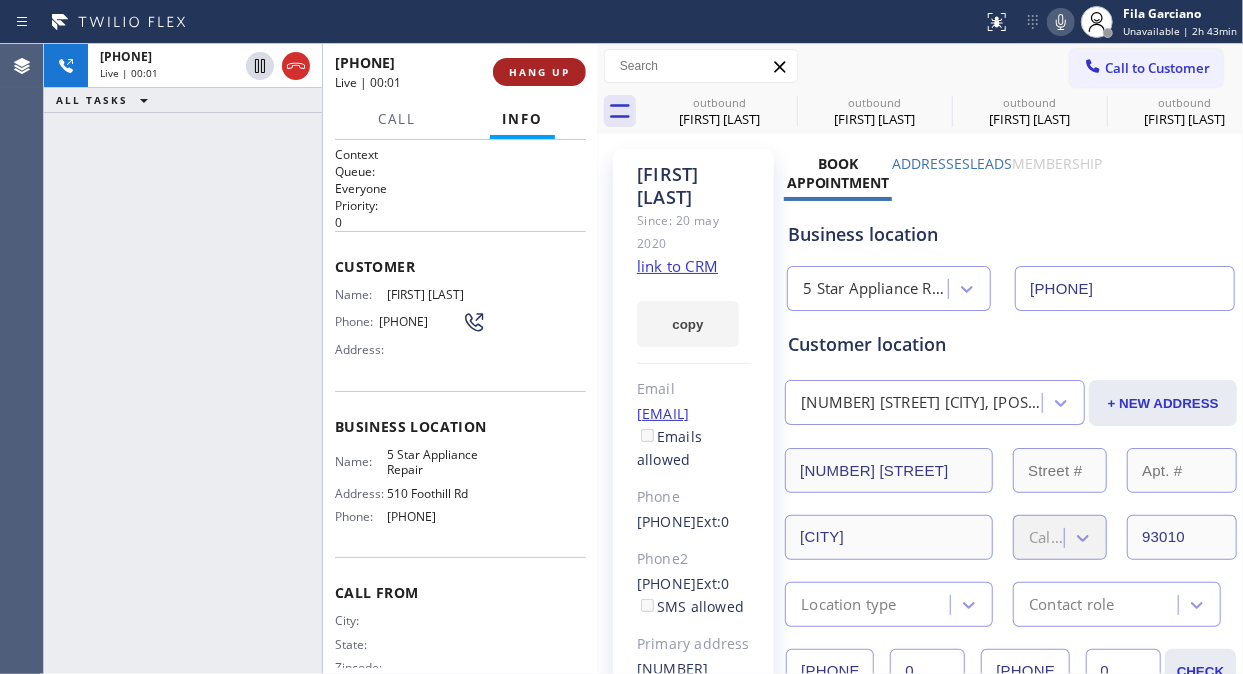click on "HANG UP" at bounding box center [539, 72] 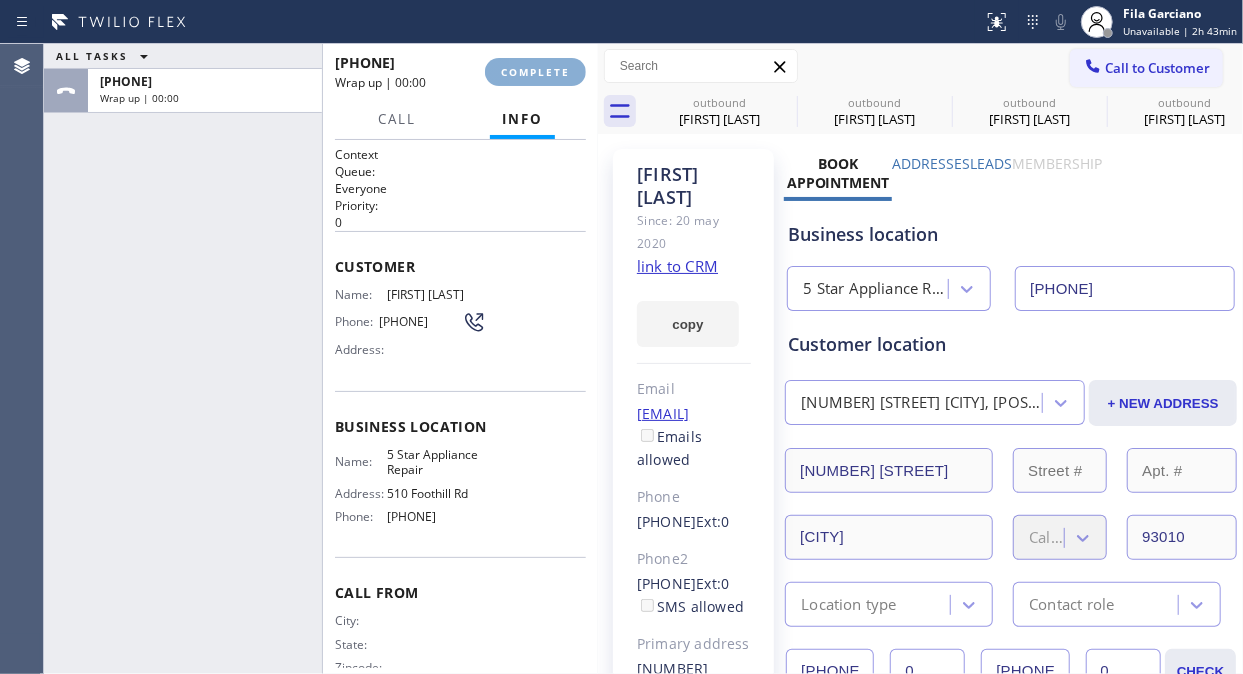 click on "COMPLETE" at bounding box center (535, 72) 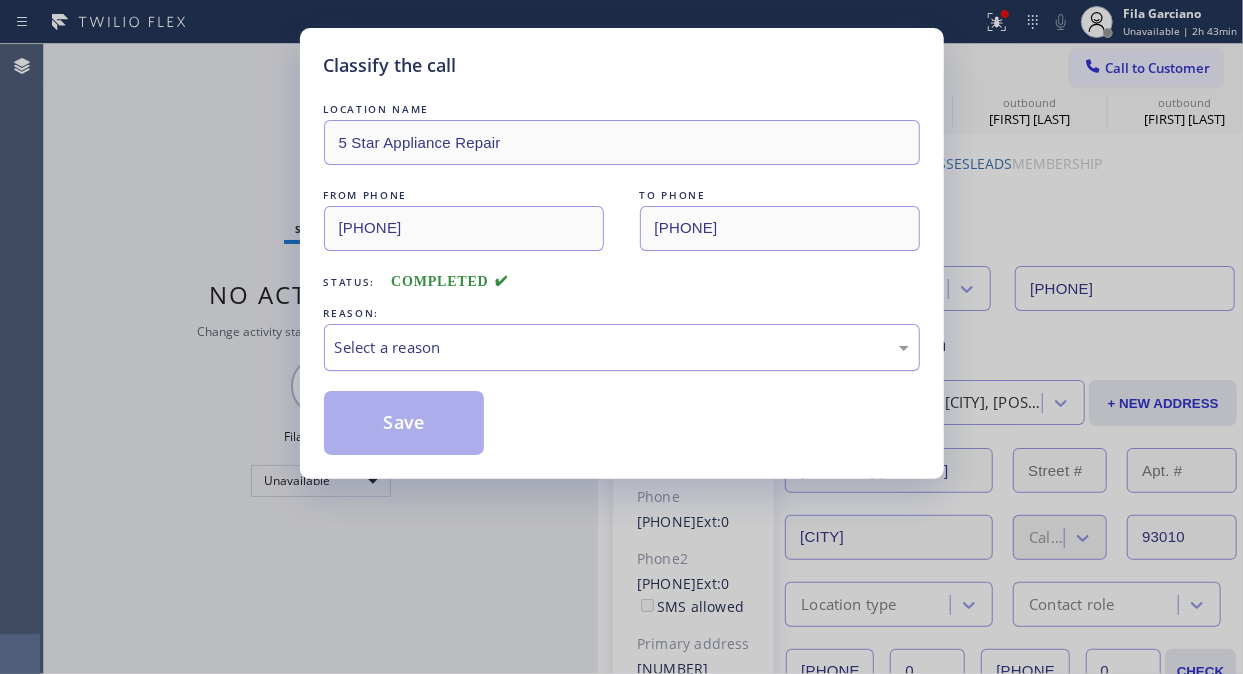drag, startPoint x: 613, startPoint y: 337, endPoint x: 601, endPoint y: 361, distance: 26.832815 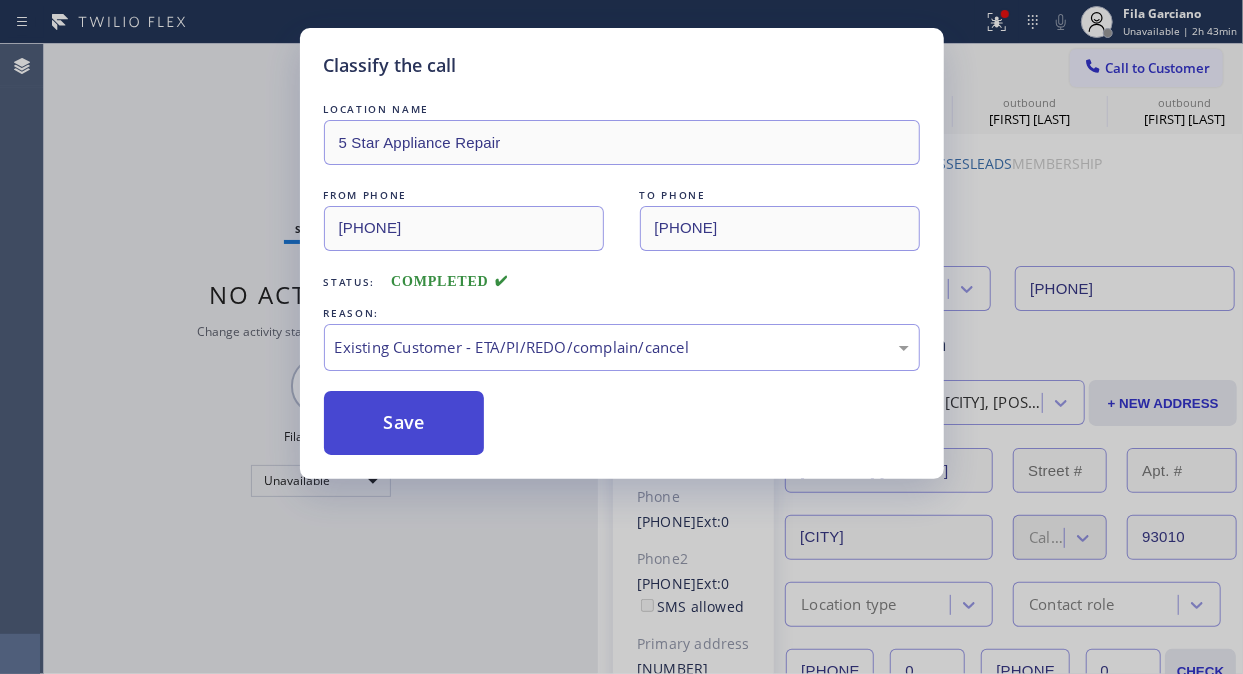 click on "Save" at bounding box center [404, 423] 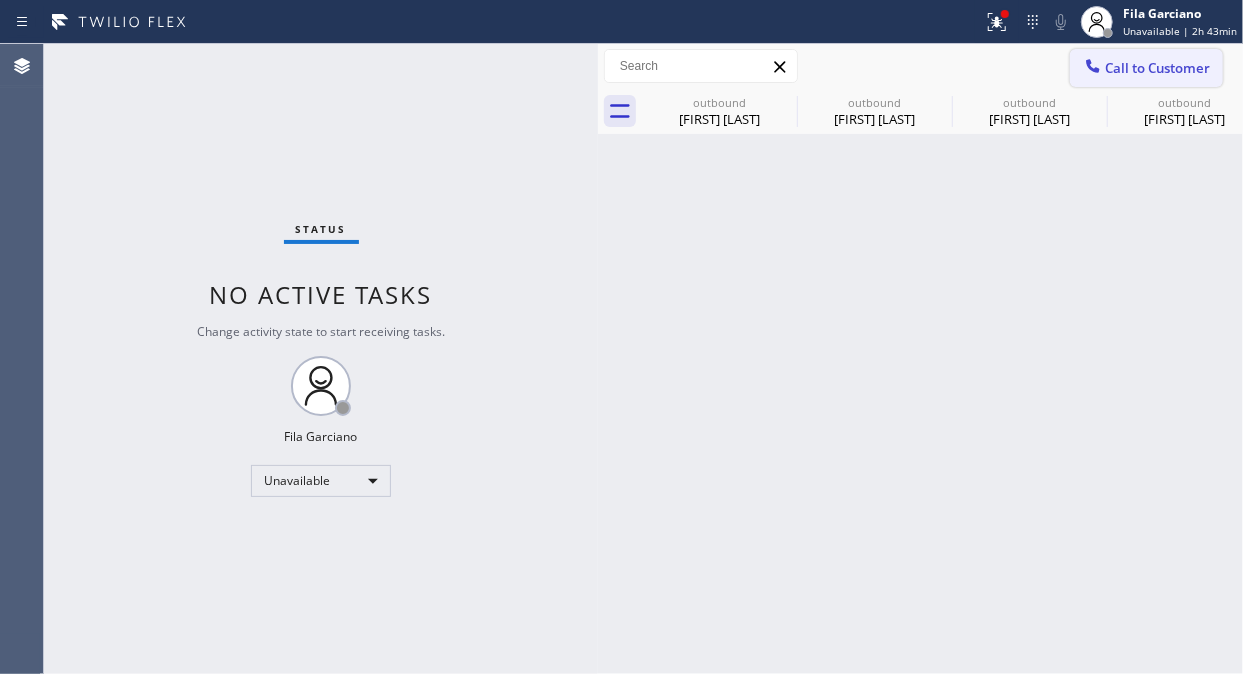 click 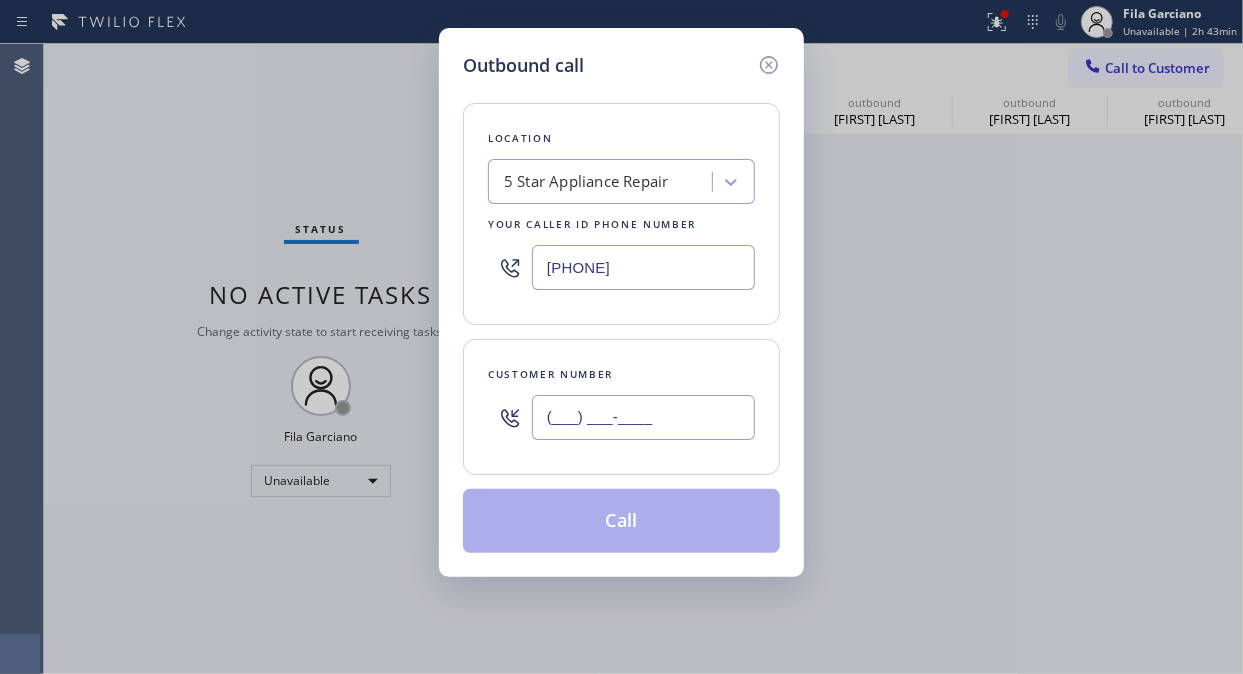 click on "(___) ___-____" at bounding box center [643, 417] 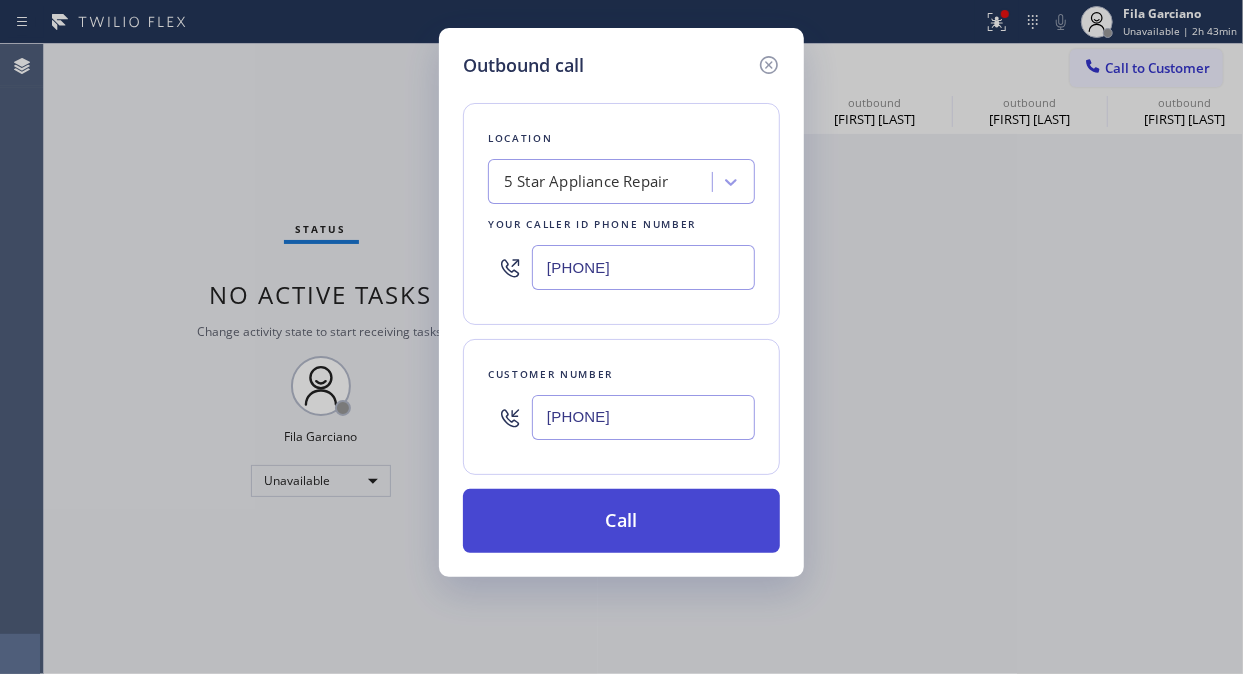 type on "[PHONE]" 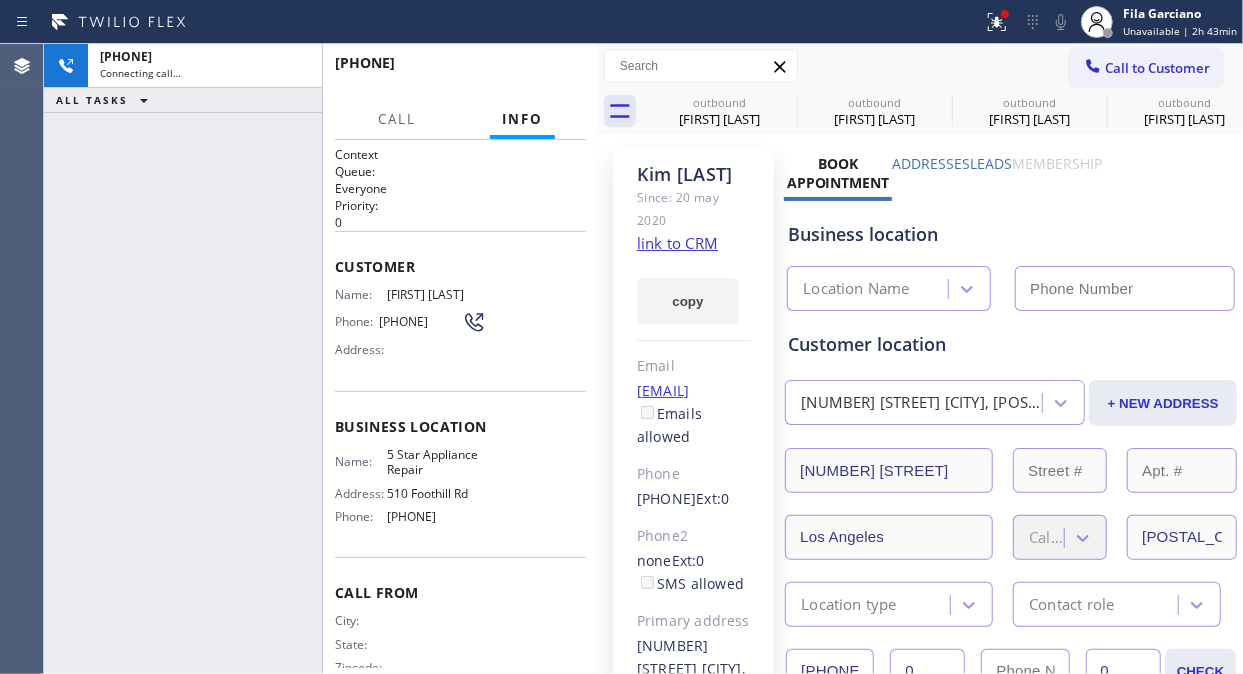 type on "[PHONE]" 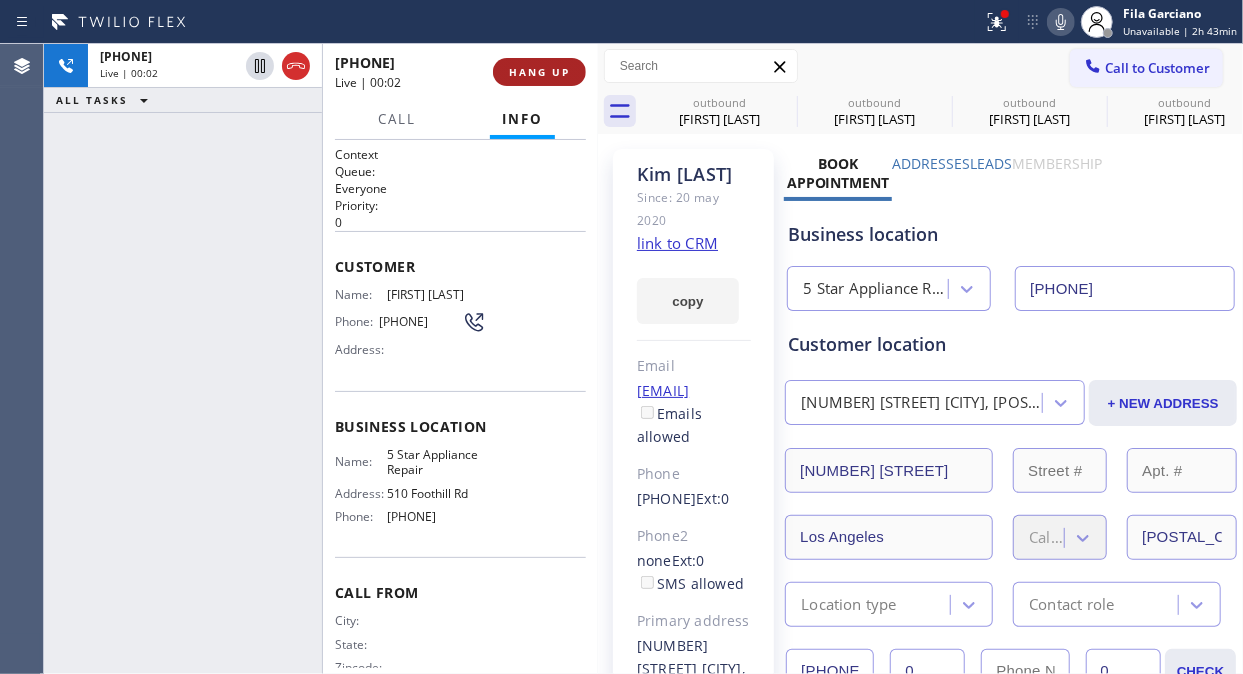 click on "HANG UP" at bounding box center [539, 72] 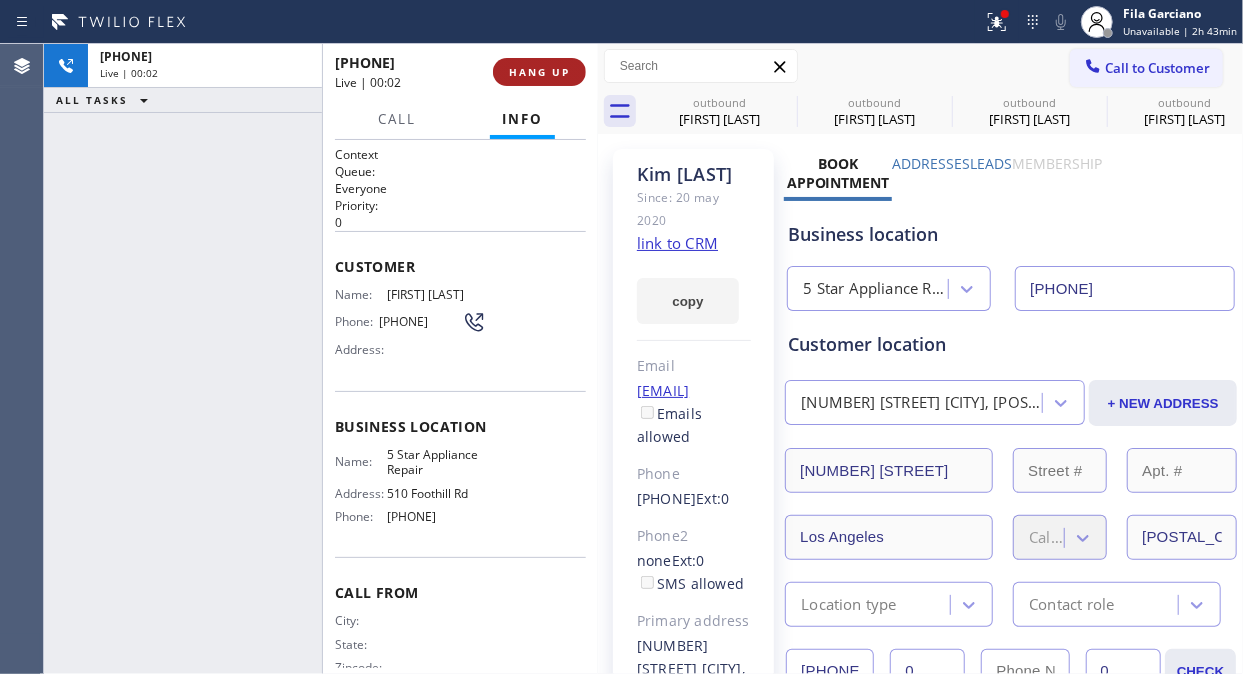 click on "HANG UP" at bounding box center [539, 72] 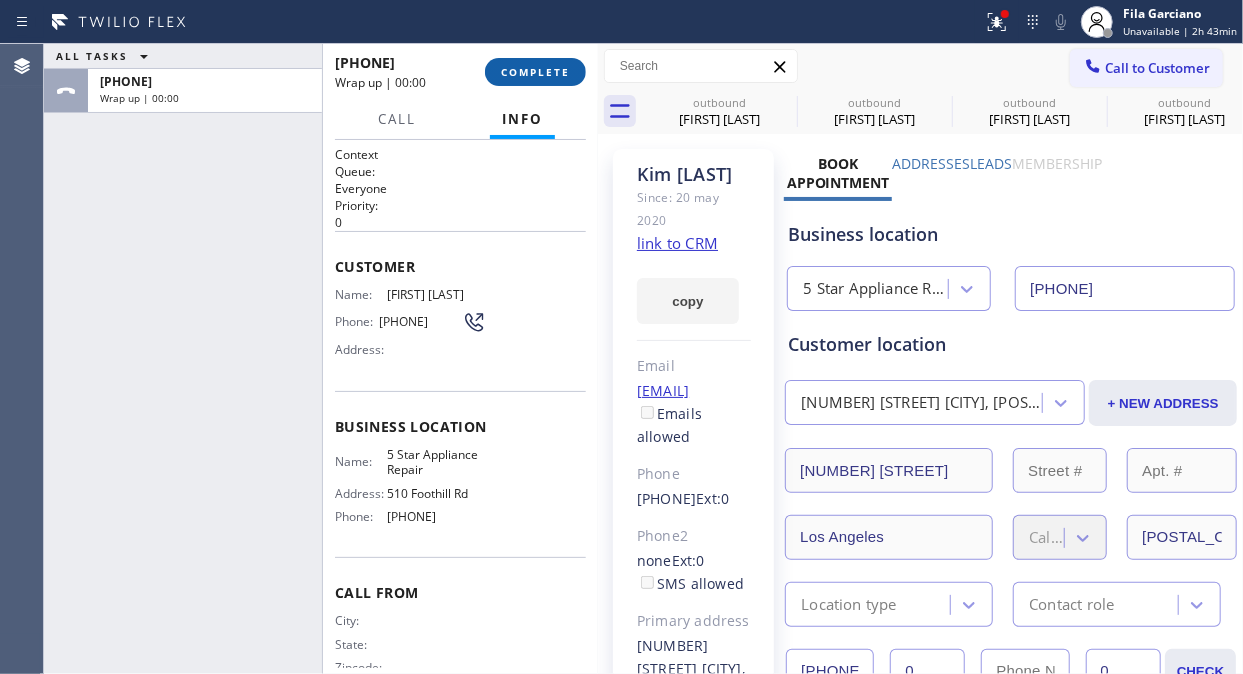 click on "COMPLETE" at bounding box center [535, 72] 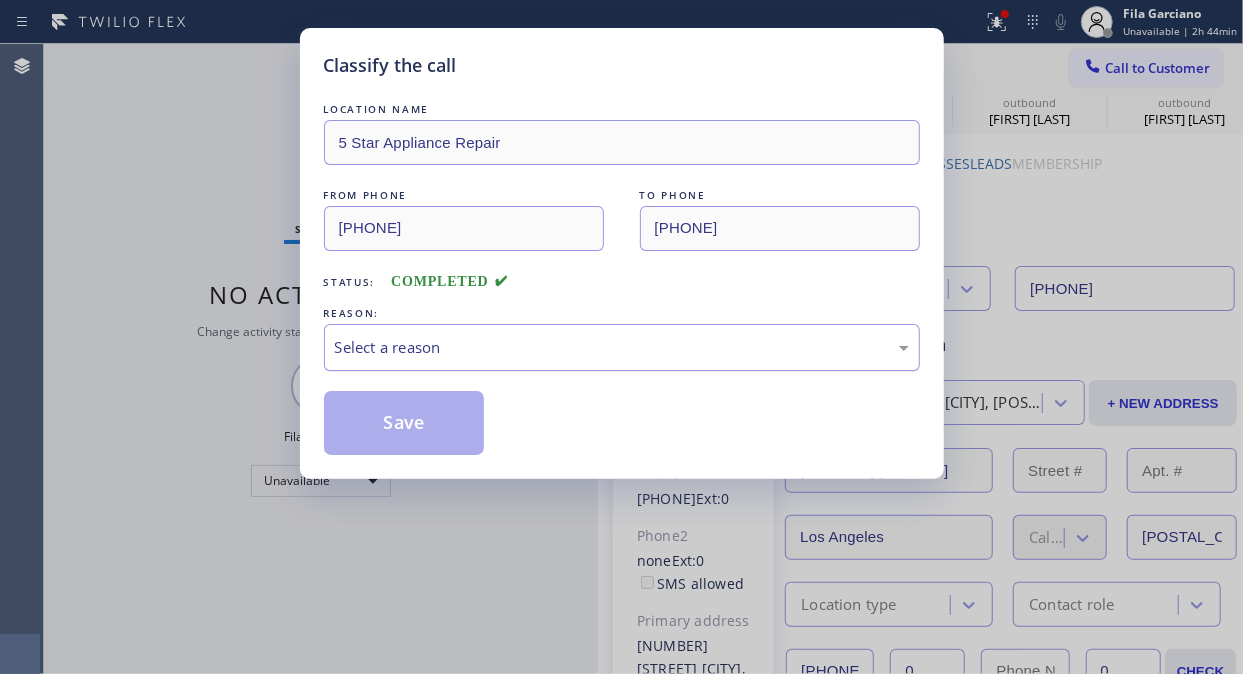 click on "Select a reason" at bounding box center (622, 347) 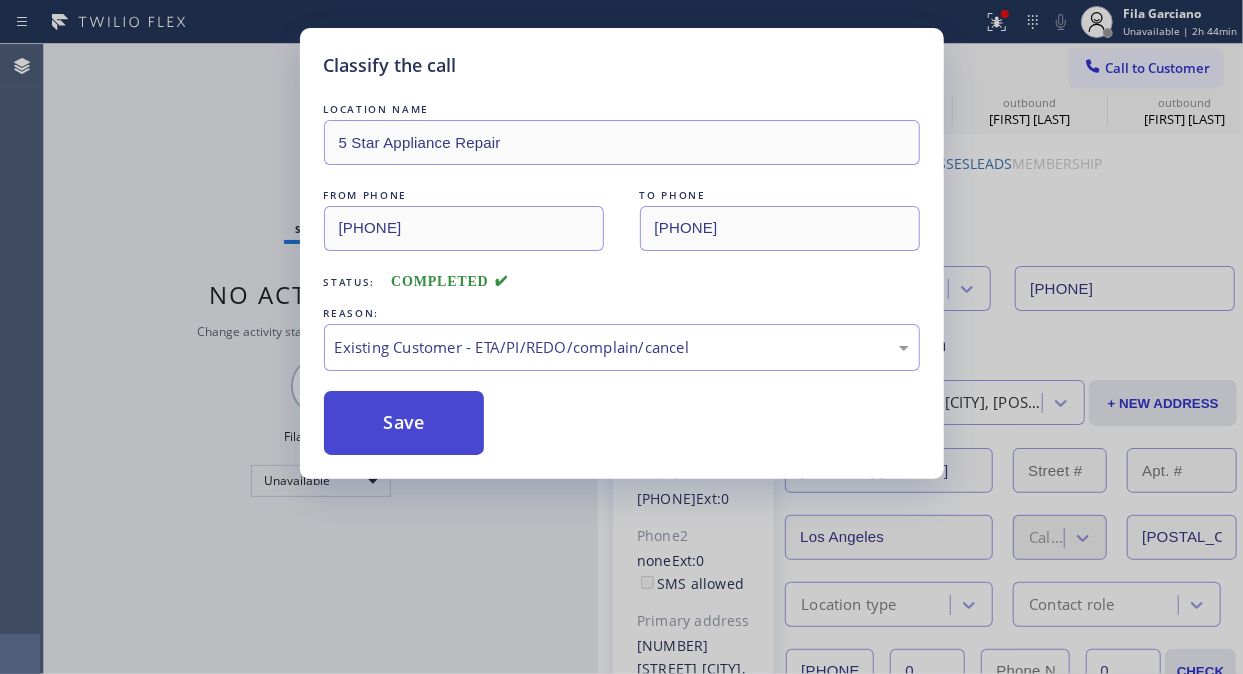 drag, startPoint x: 408, startPoint y: 413, endPoint x: 457, endPoint y: 421, distance: 49.648766 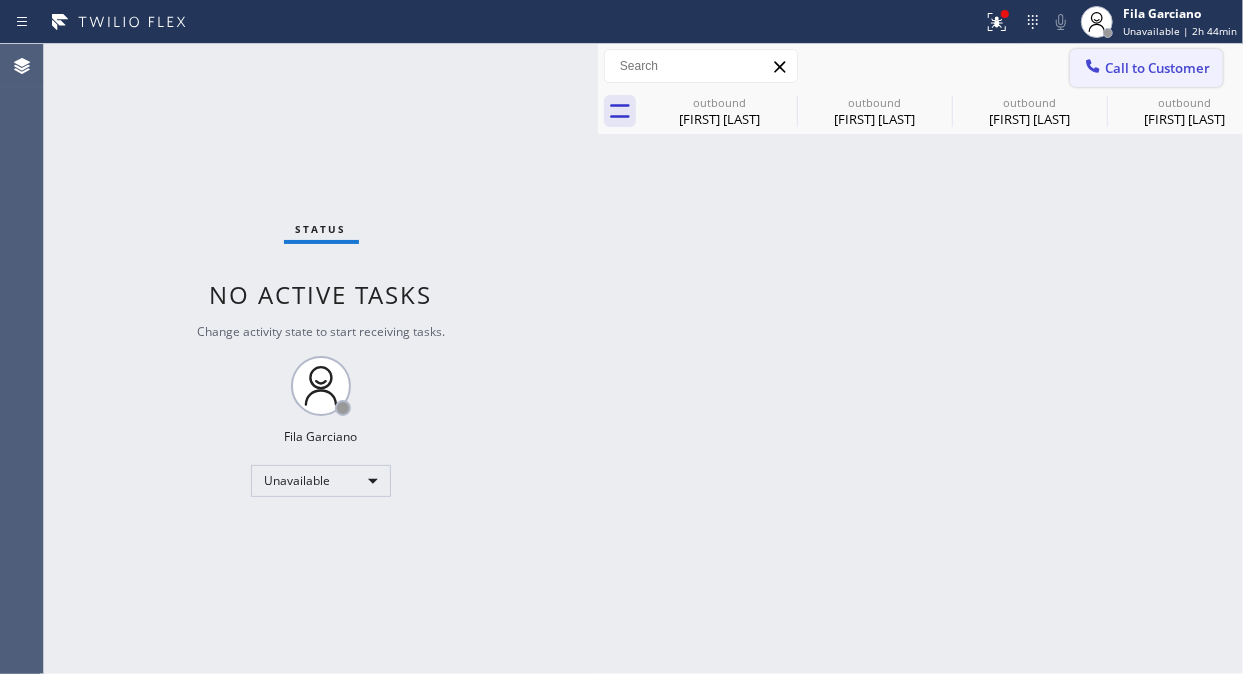 click on "Call to Customer" at bounding box center (1157, 68) 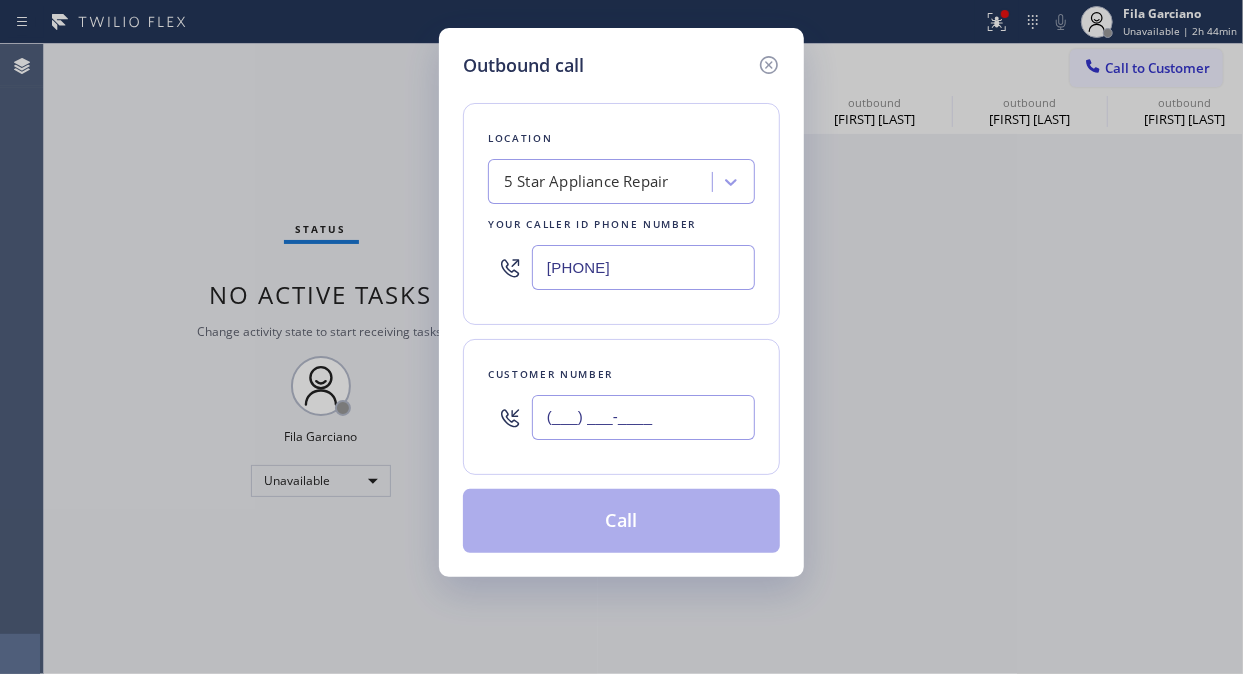 click on "(___) ___-____" at bounding box center [643, 417] 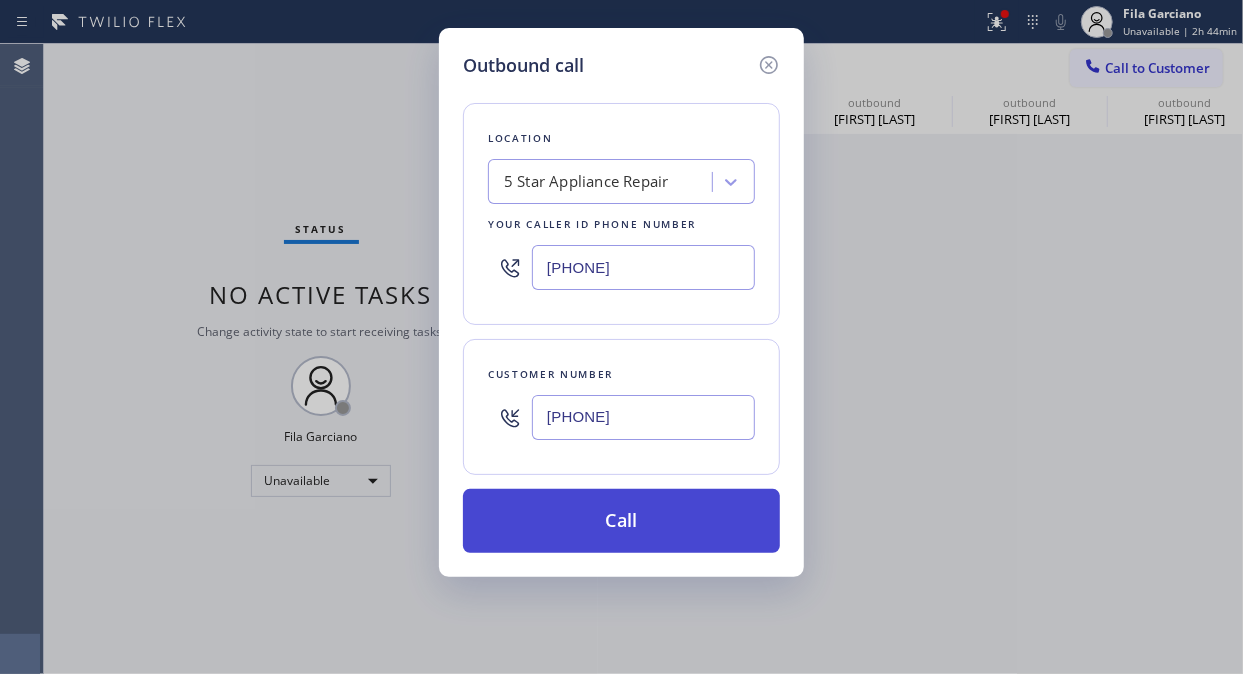 type on "[PHONE]" 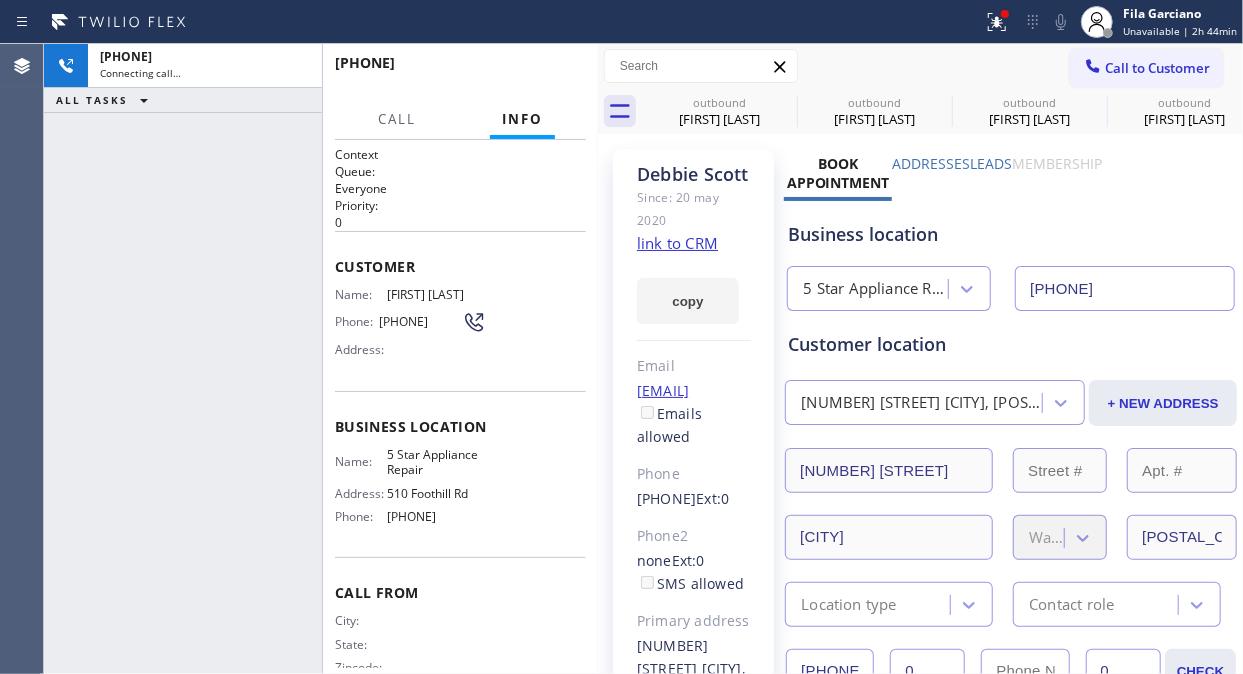 type on "[PHONE]" 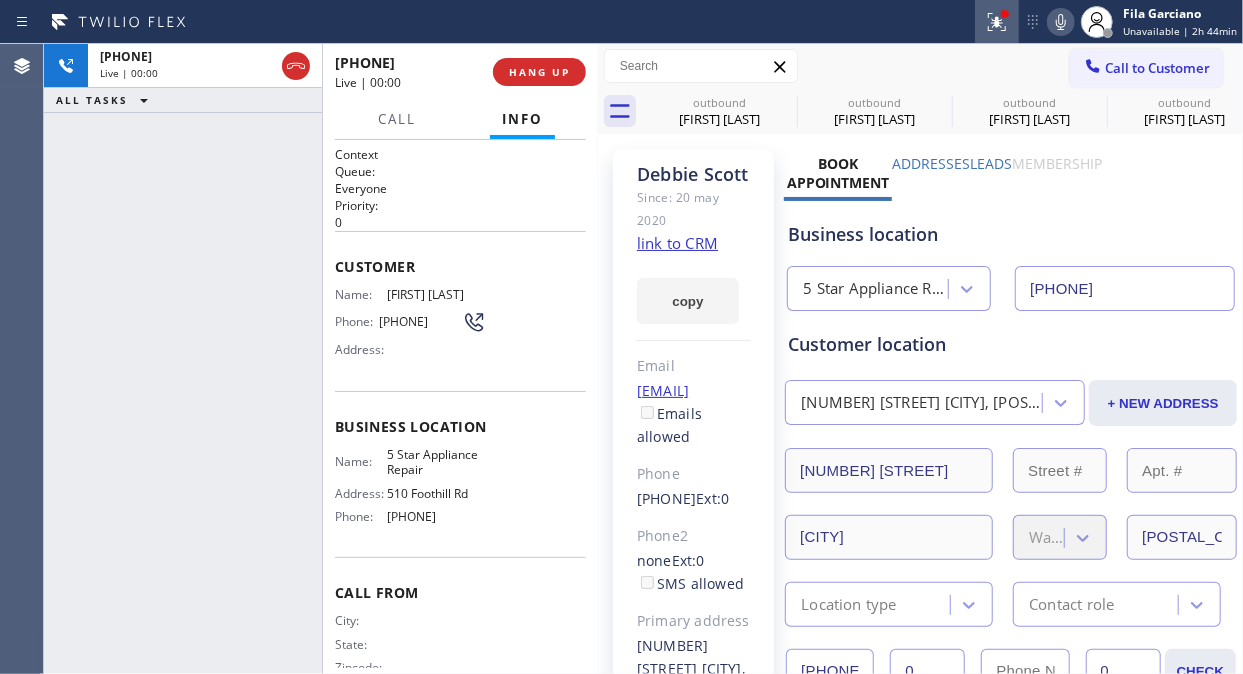 click 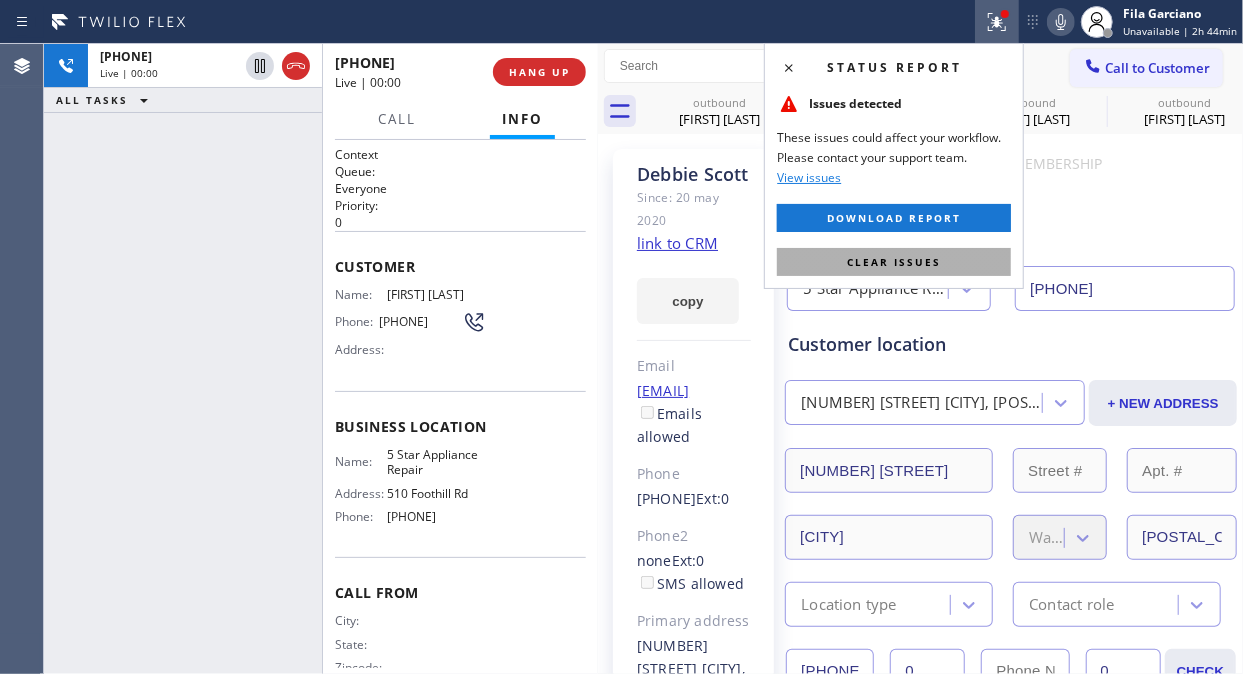 click on "Clear issues" at bounding box center [894, 262] 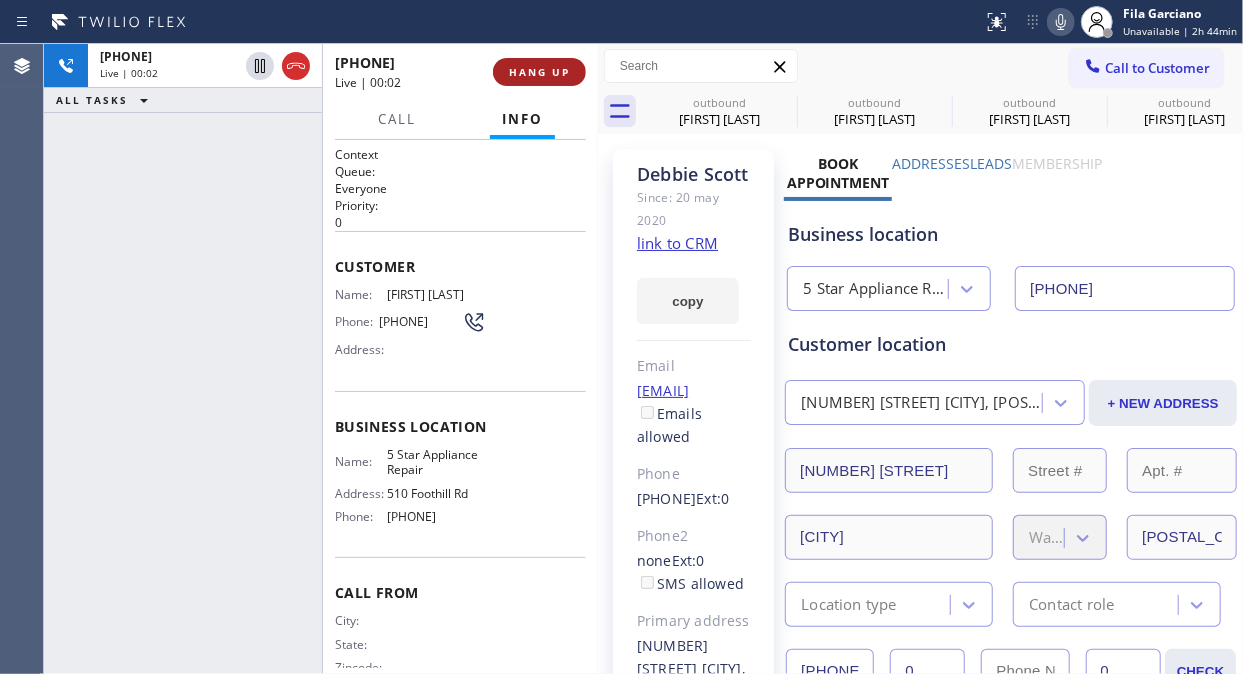 click on "HANG UP" at bounding box center (539, 72) 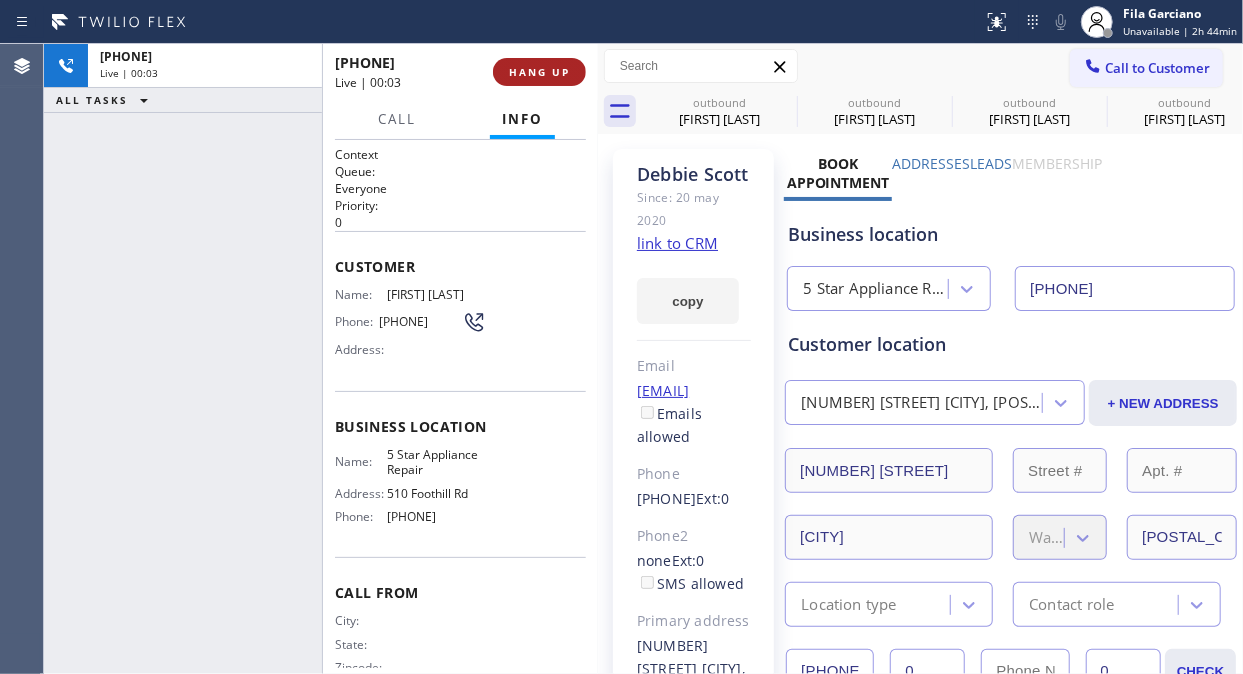 click on "HANG UP" at bounding box center [539, 72] 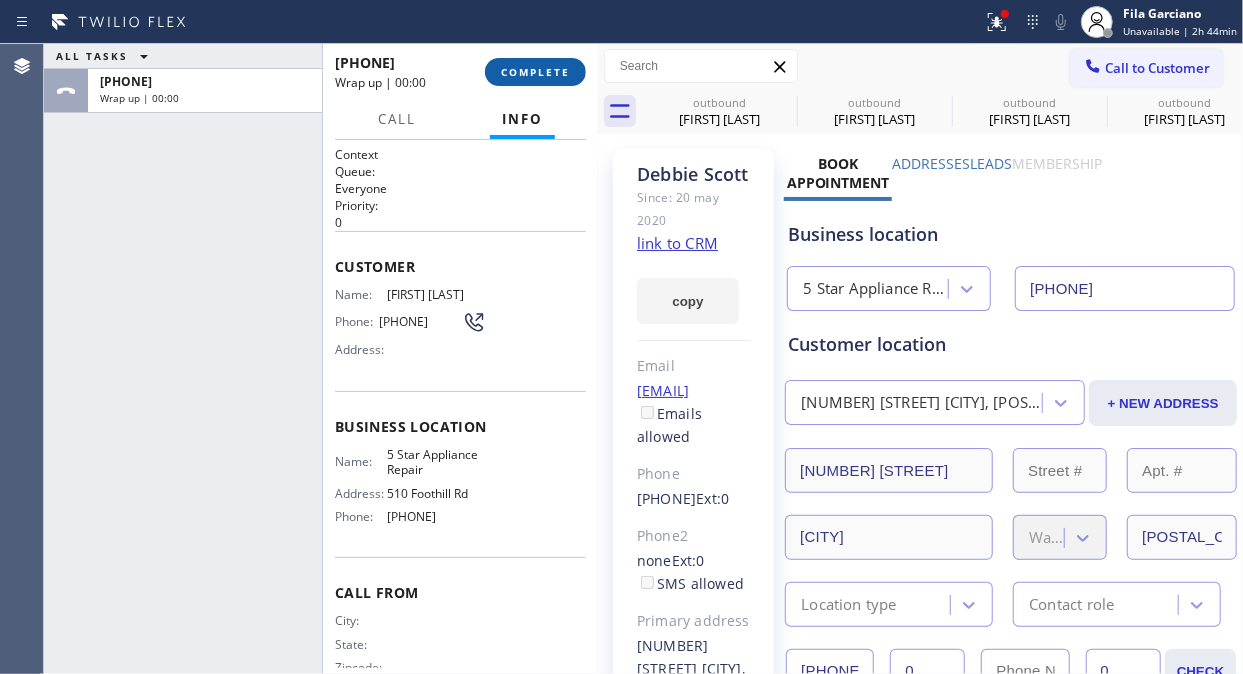 click on "COMPLETE" at bounding box center (535, 72) 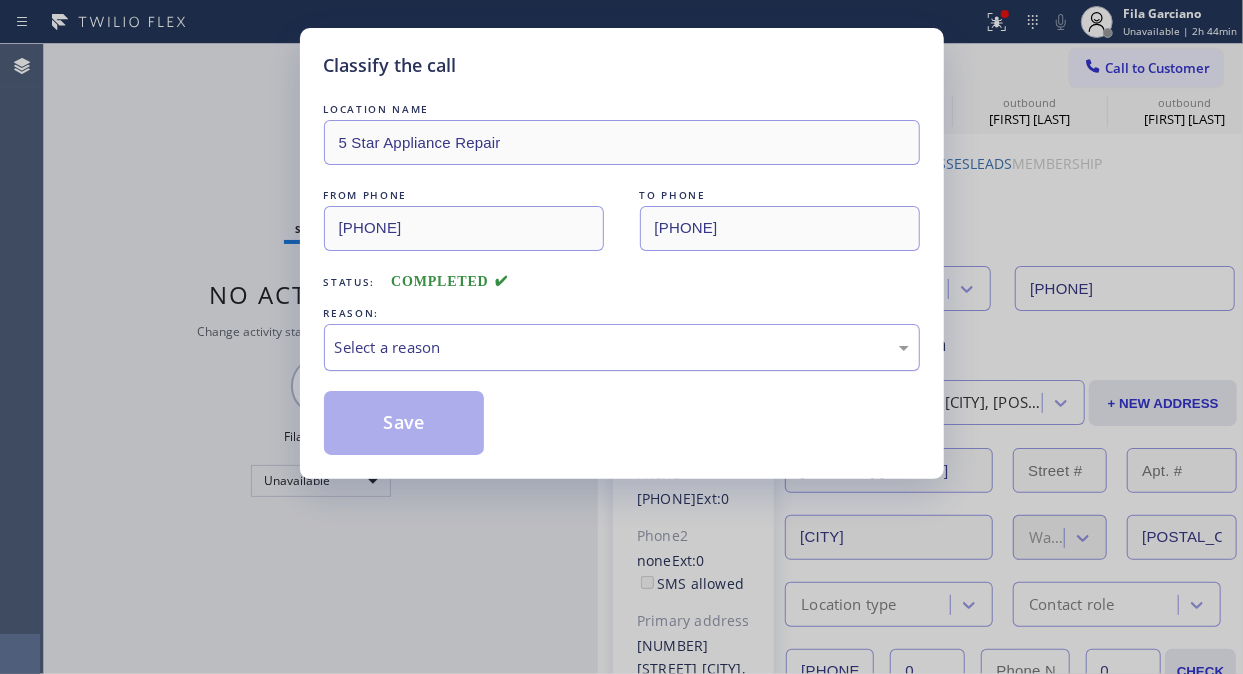 click on "Select a reason" at bounding box center [622, 347] 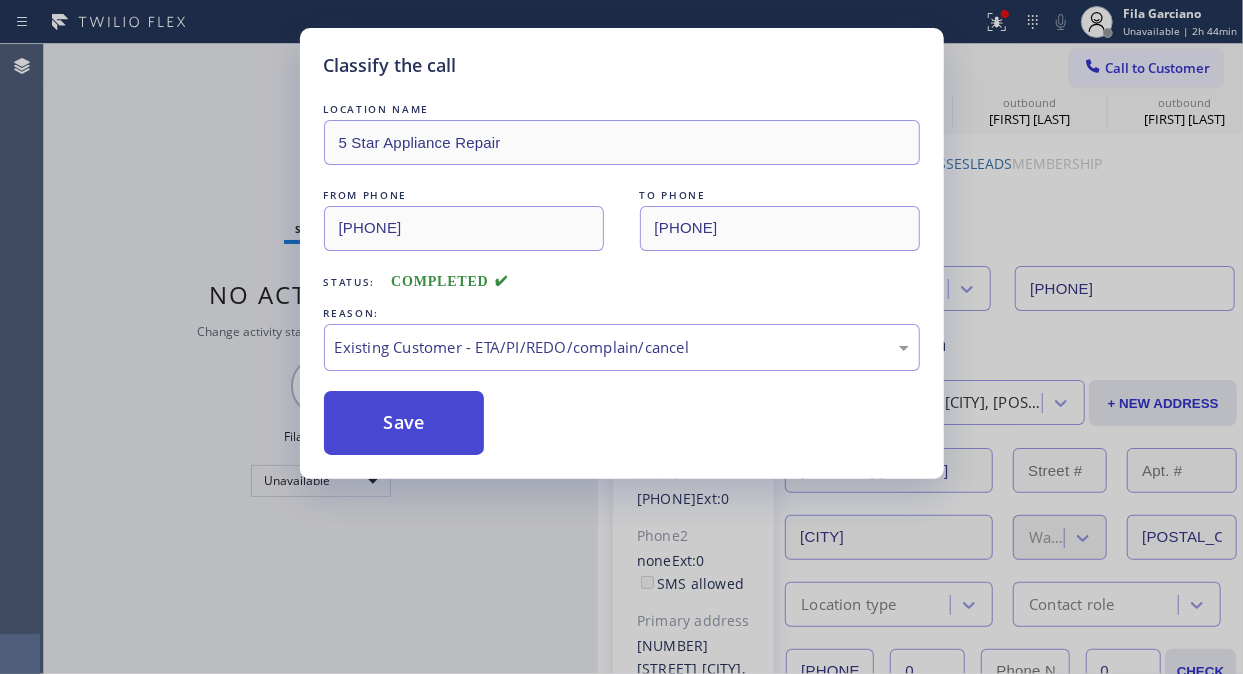click on "Save" at bounding box center (404, 423) 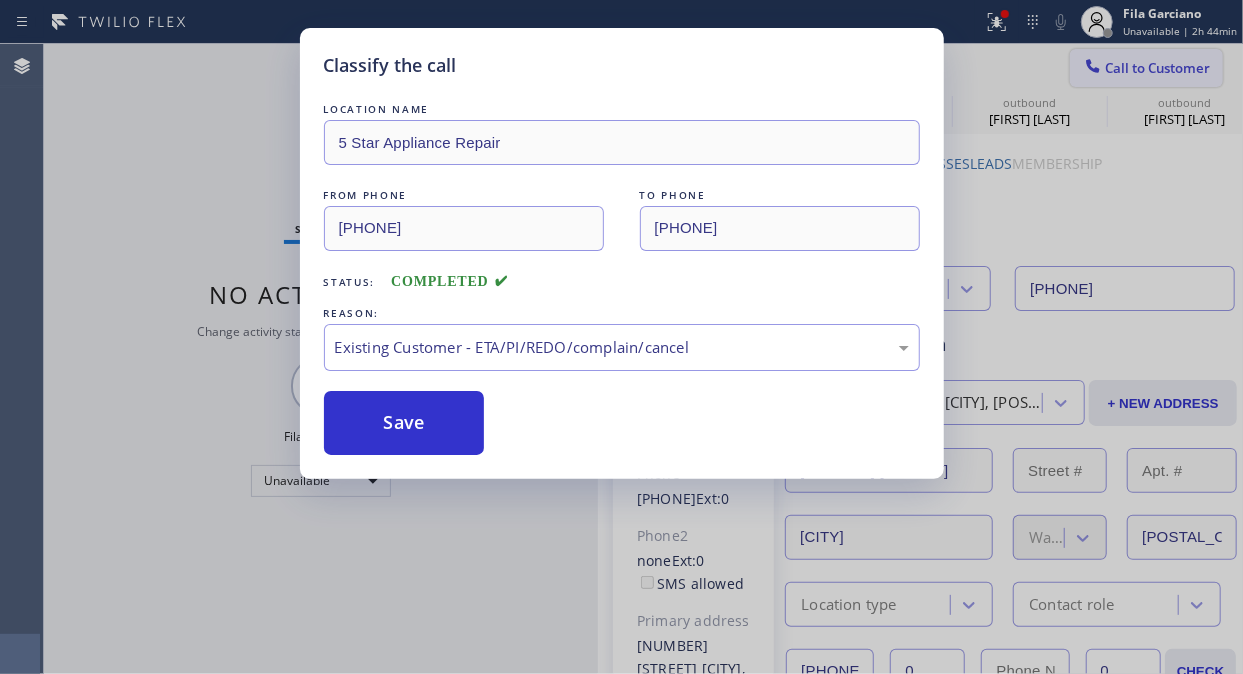 click on "Call to Customer" at bounding box center (1157, 68) 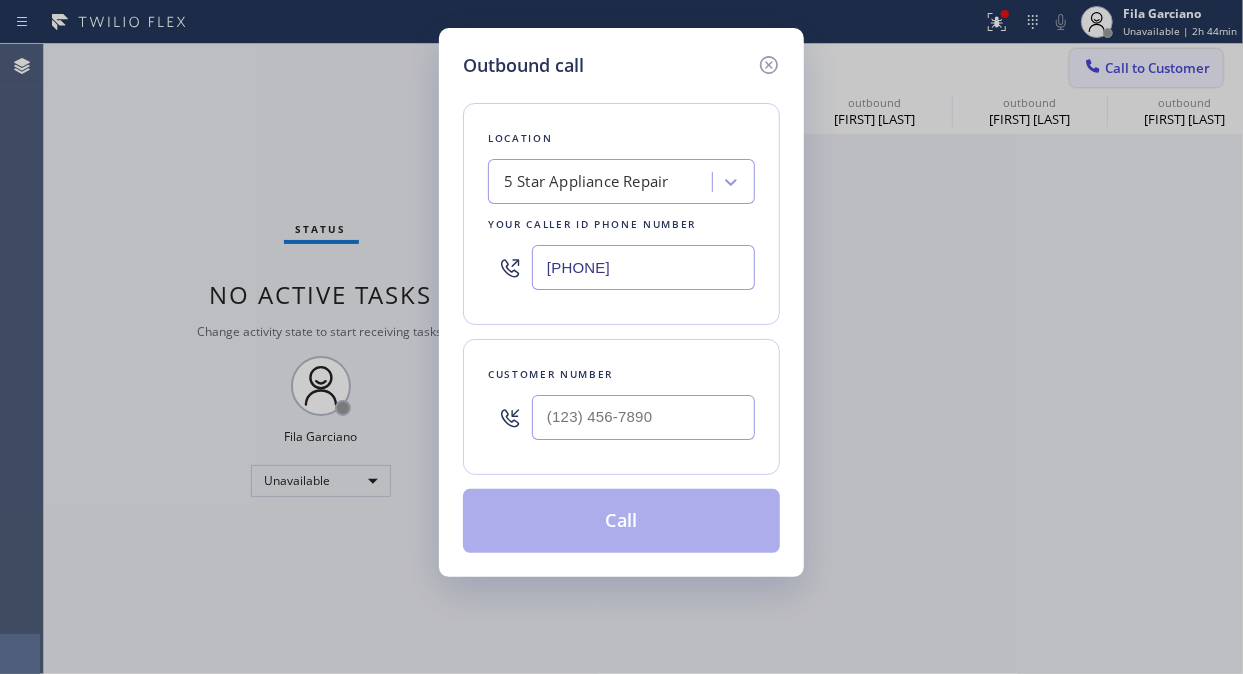 click on "Outbound call Location 5 Star Appliance Repair Your caller id phone number [PHONE] Customer number Call" at bounding box center [621, 337] 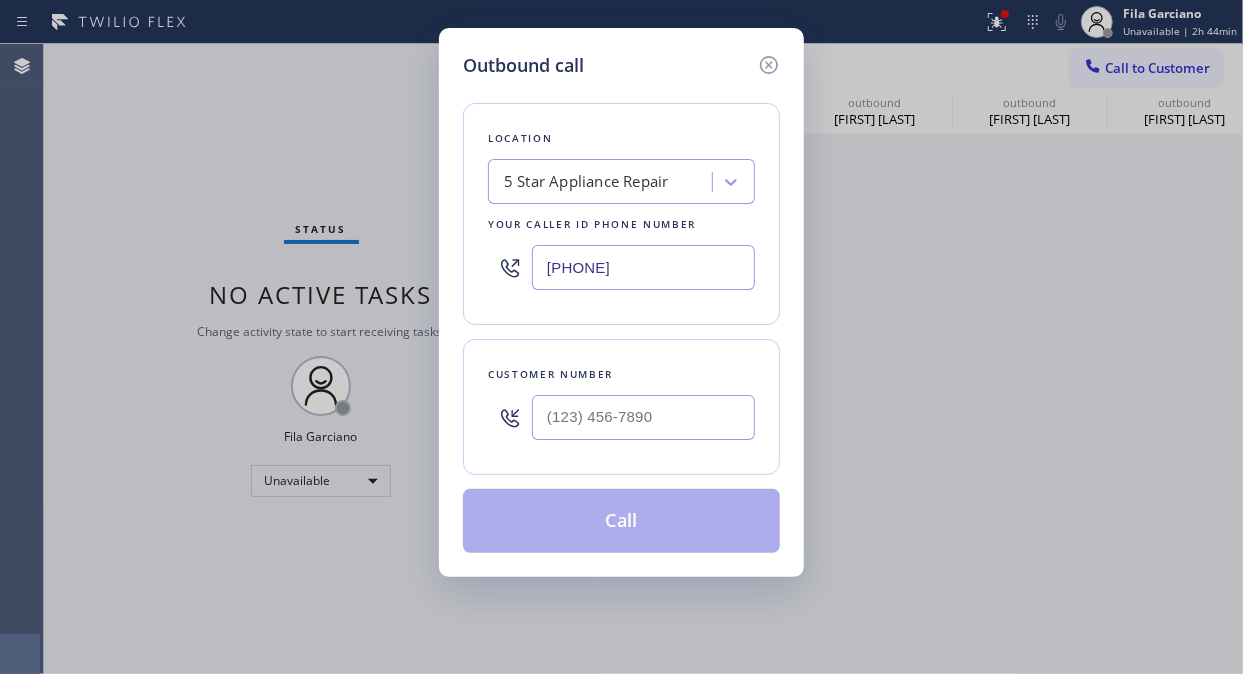 click at bounding box center [643, 417] 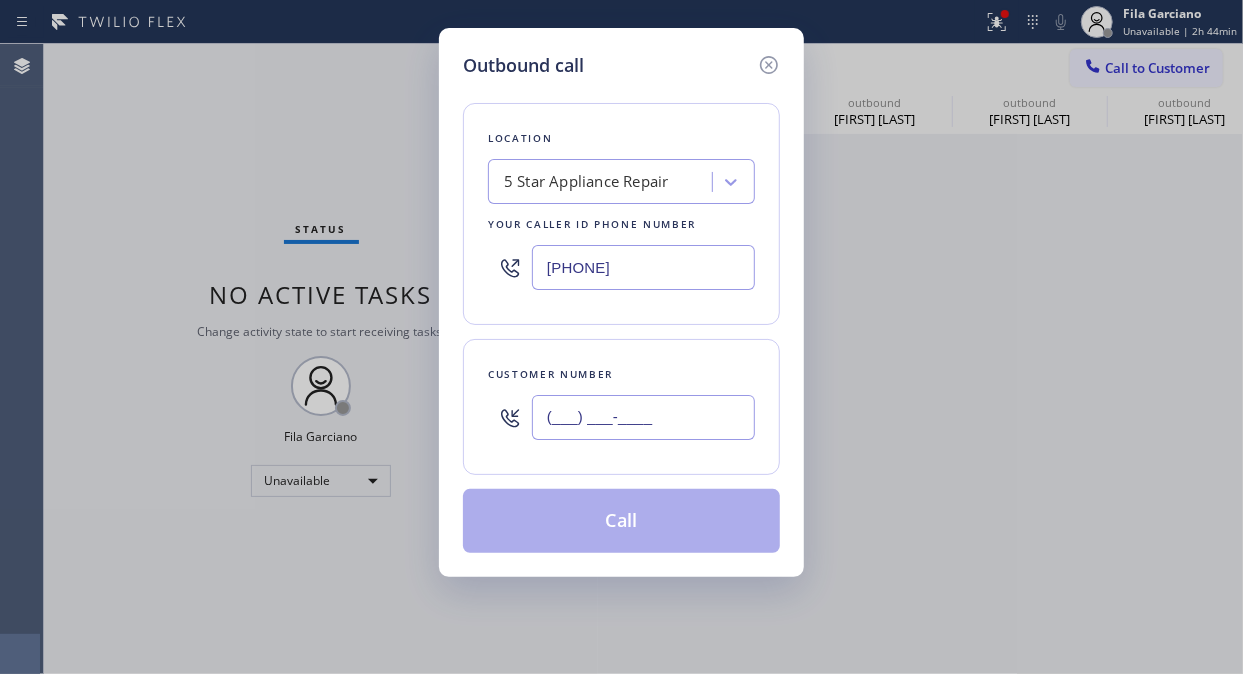 click on "(___) ___-____" at bounding box center [643, 417] 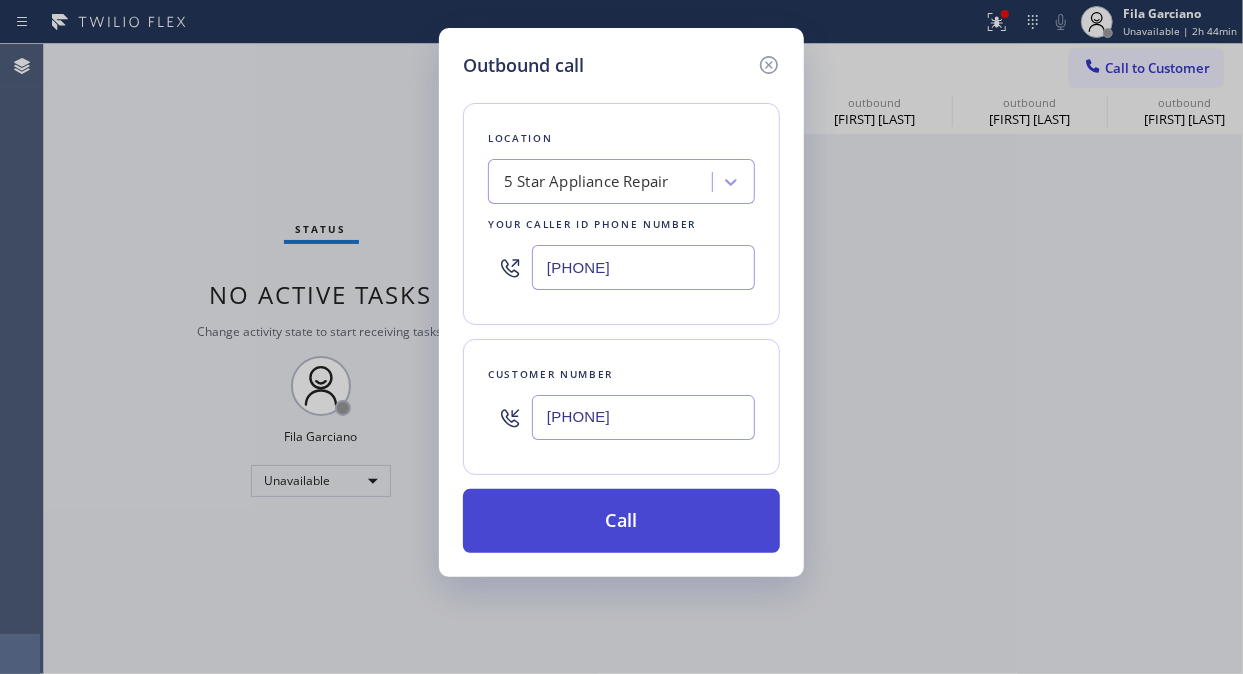 type on "[PHONE]" 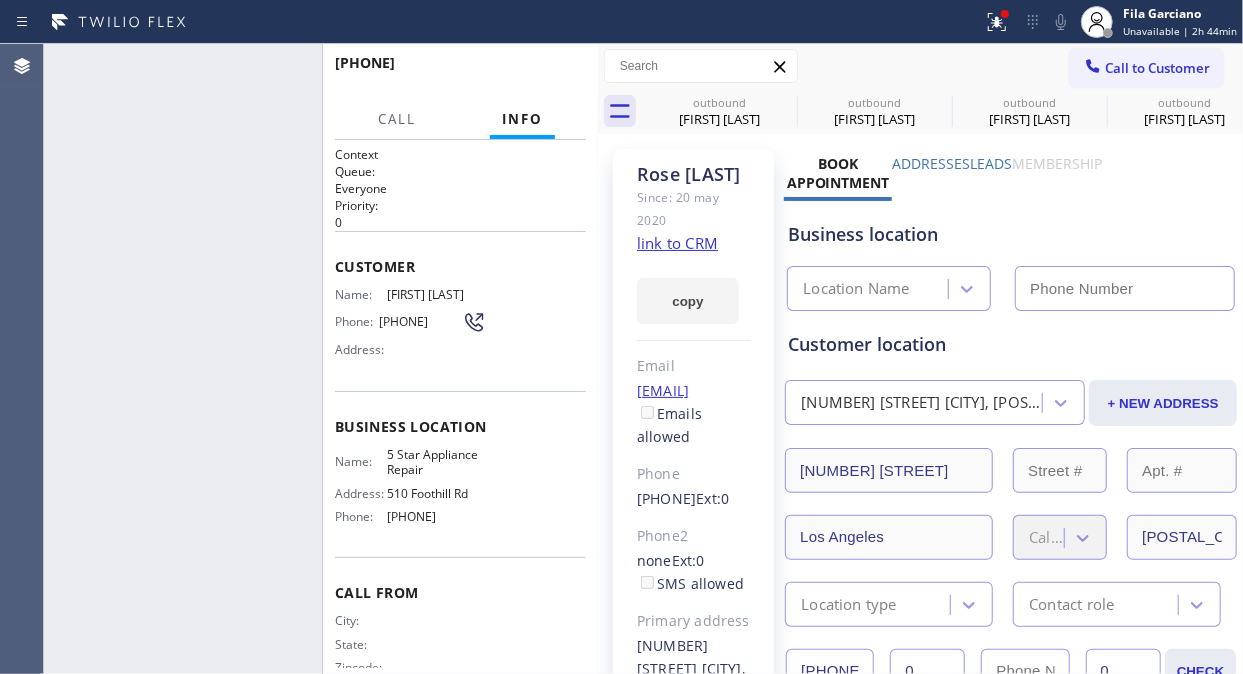 type on "[PHONE]" 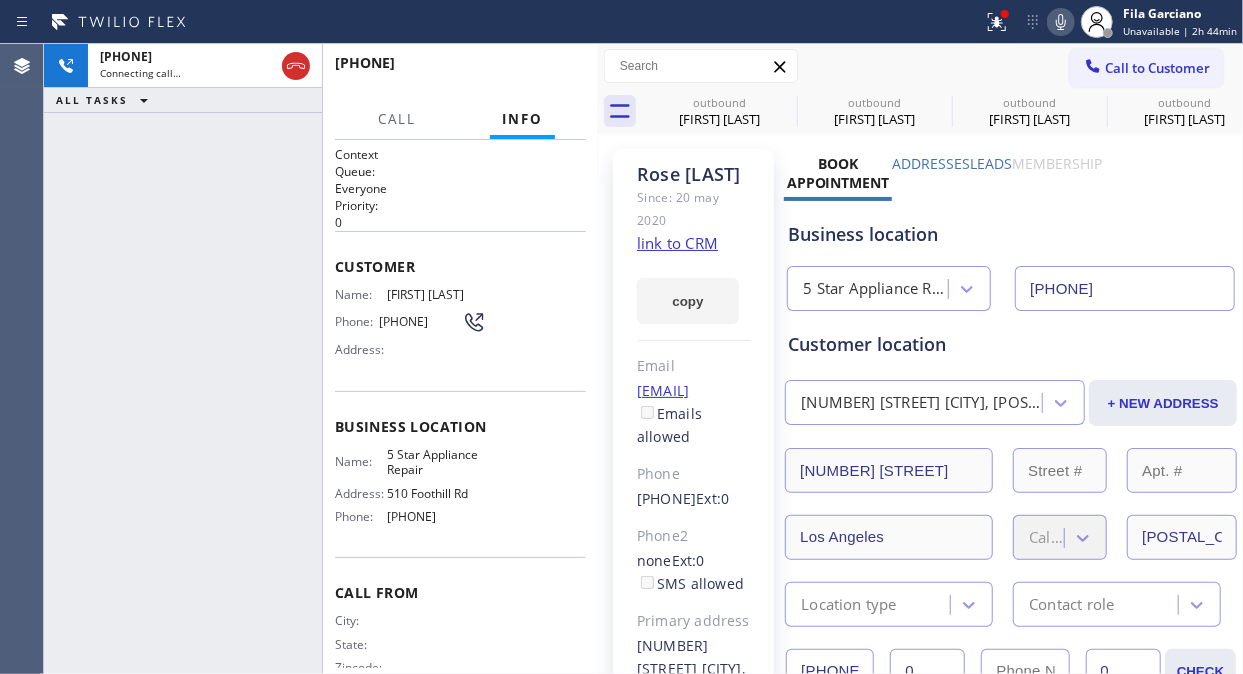 click 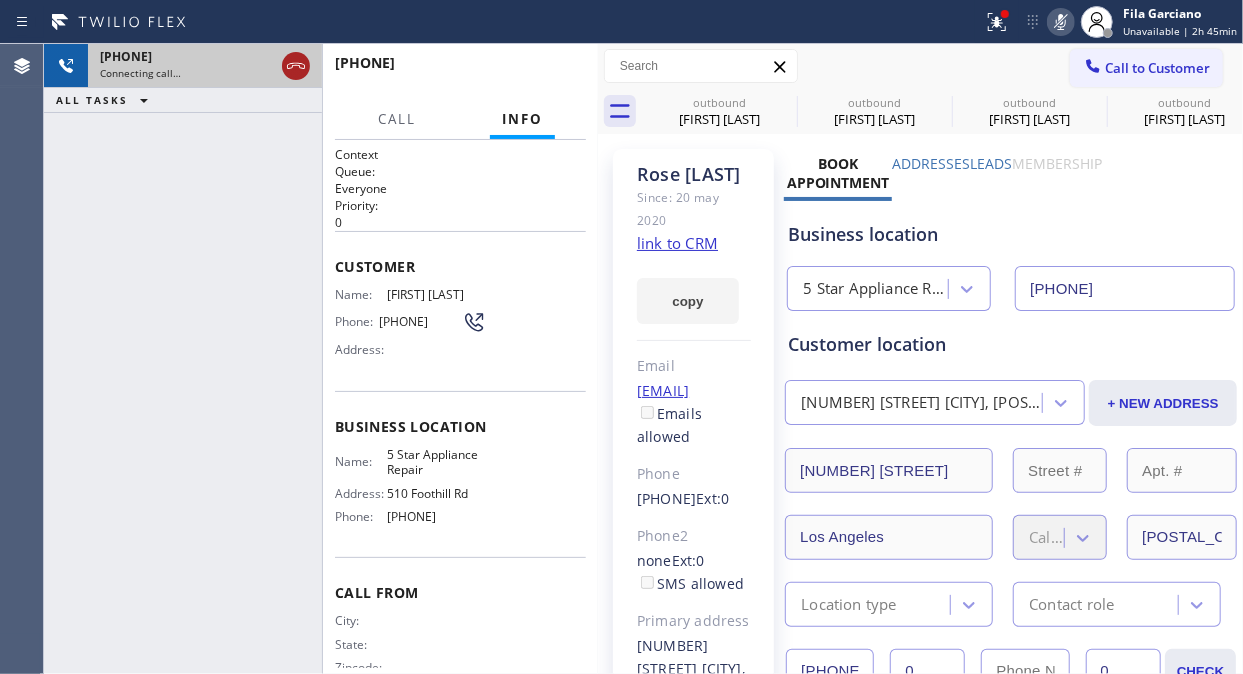 click 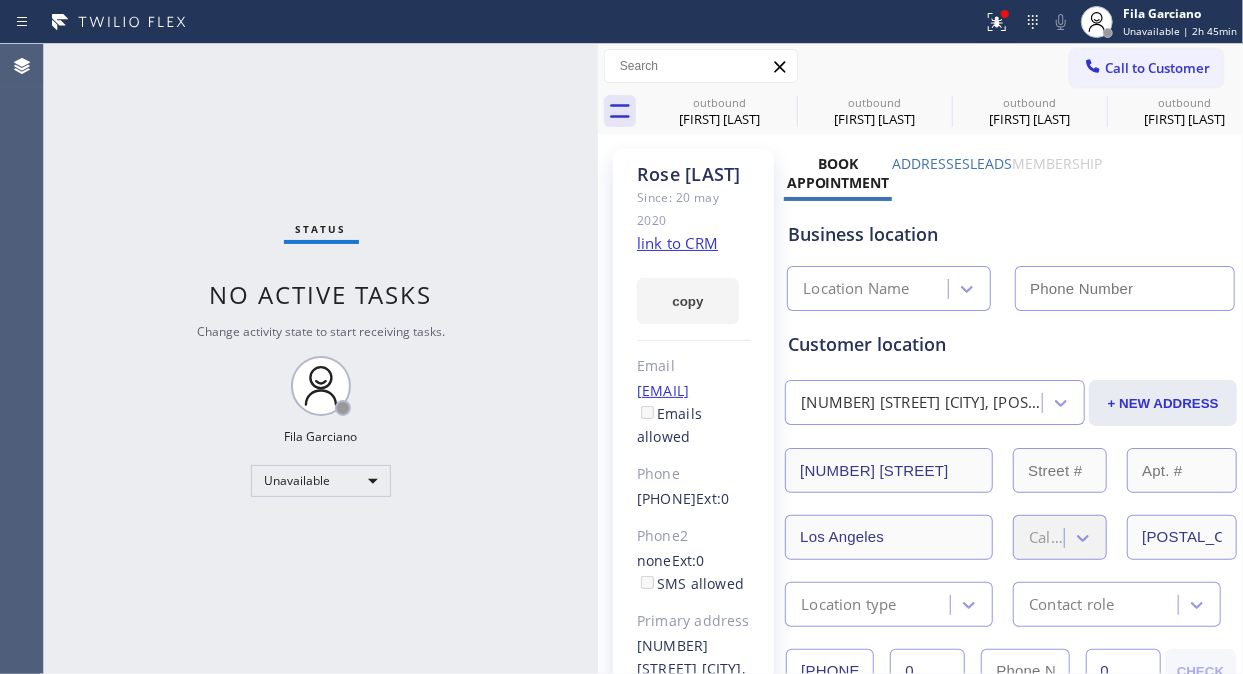 type on "[PHONE]" 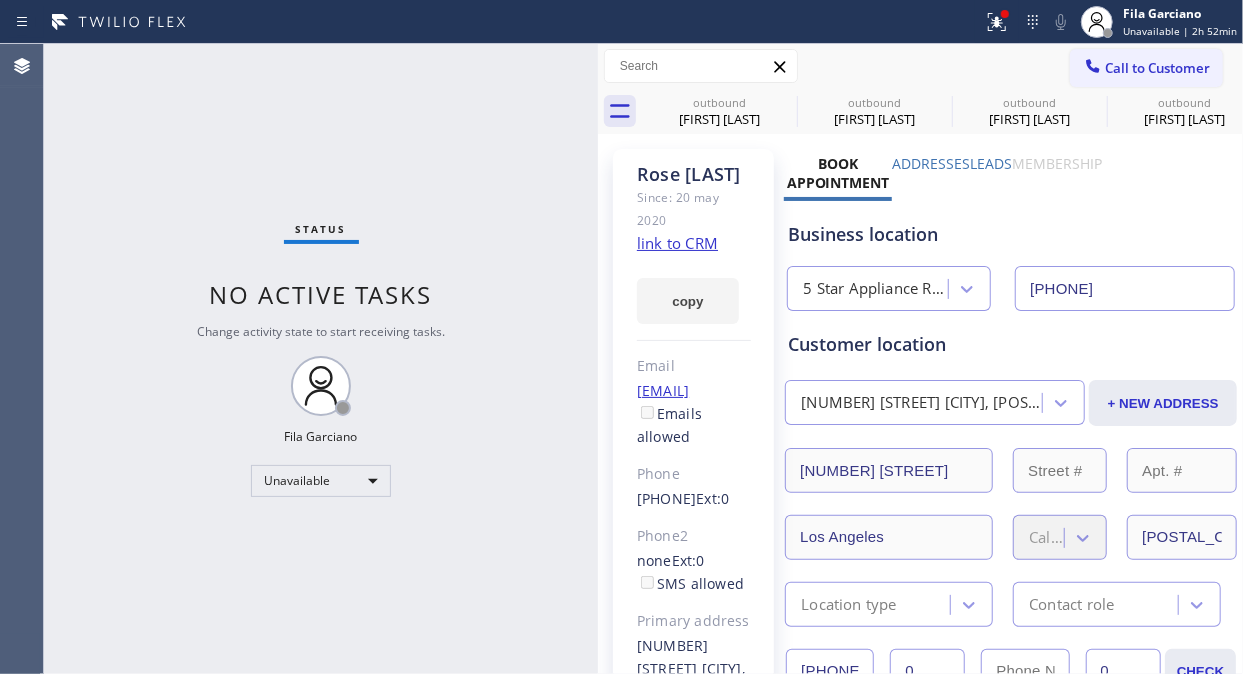 click on "Call to Customer" at bounding box center [1157, 68] 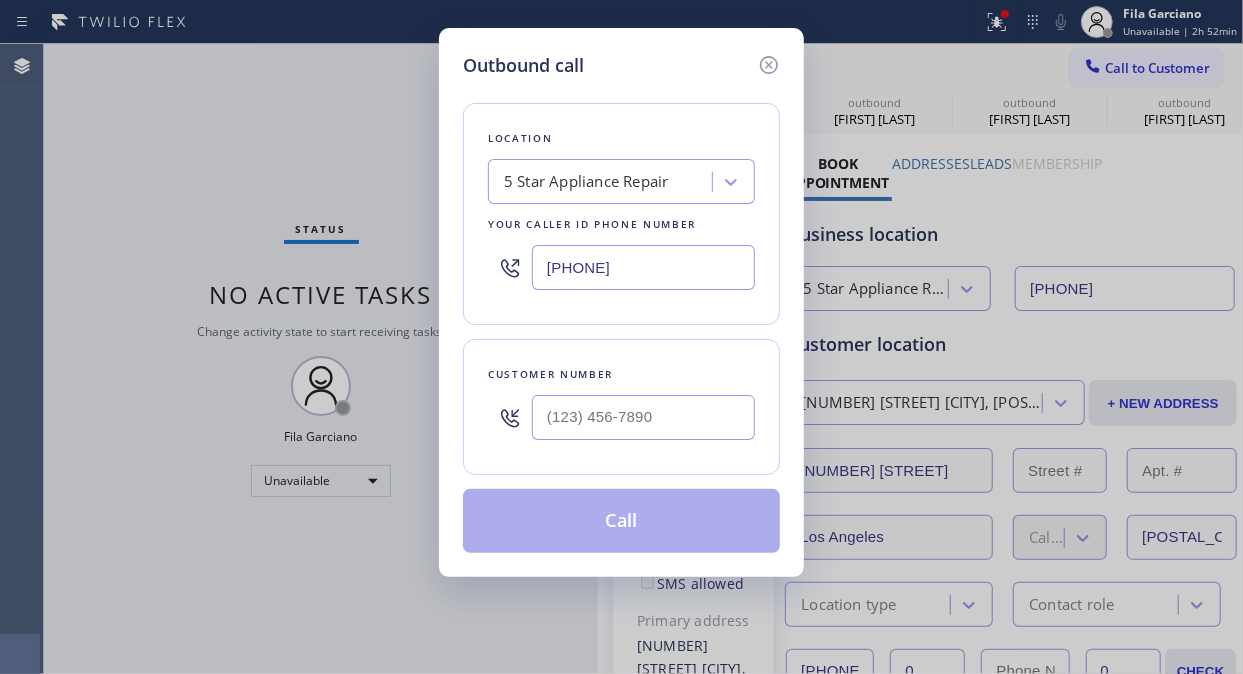 click on "[PHONE]" at bounding box center [643, 267] 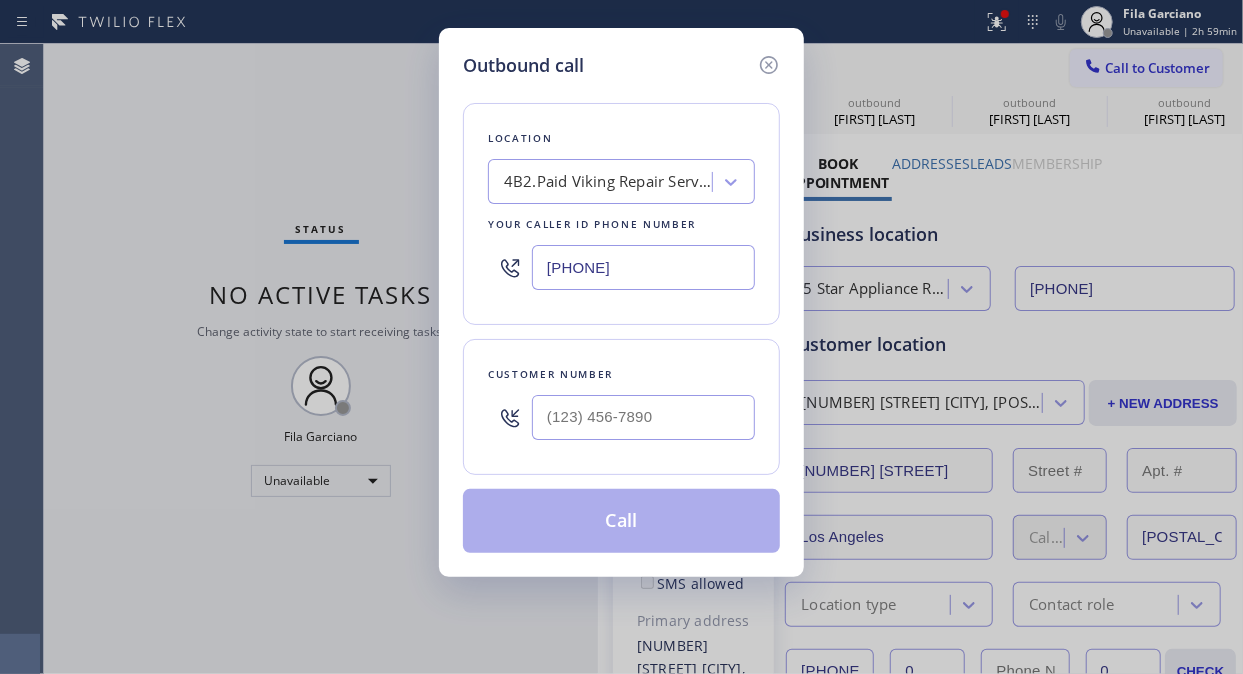 click on "[PHONE]" at bounding box center [643, 267] 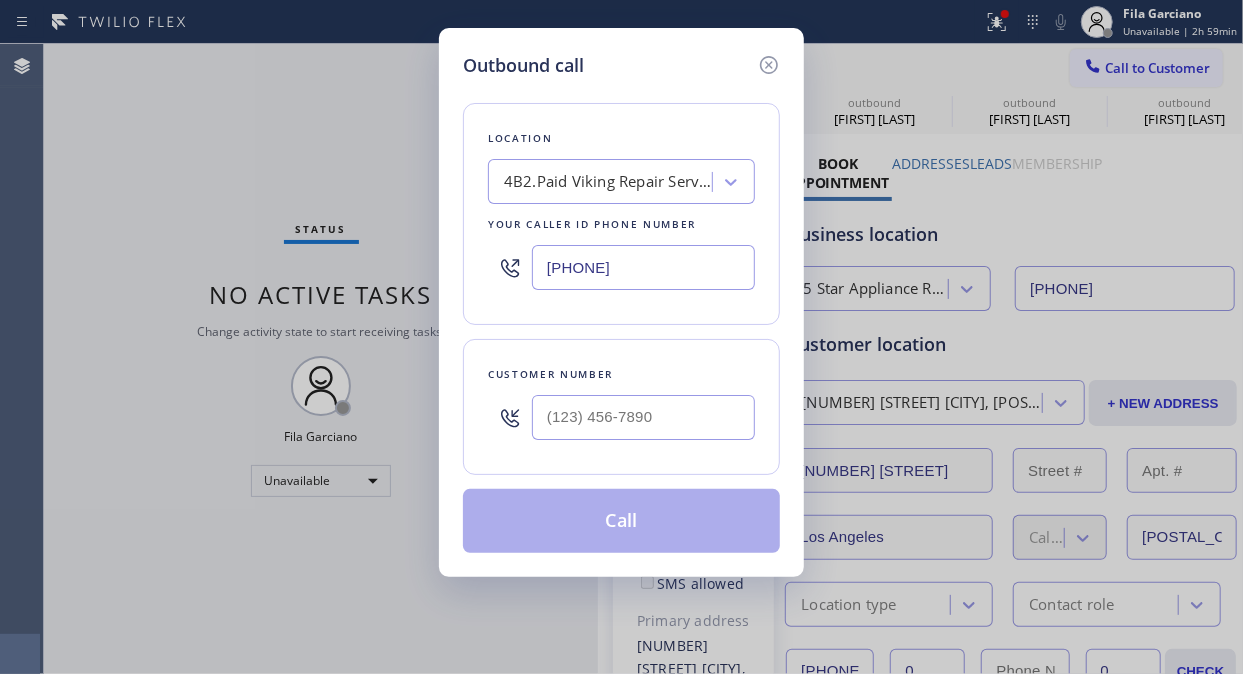 type on "[PHONE]" 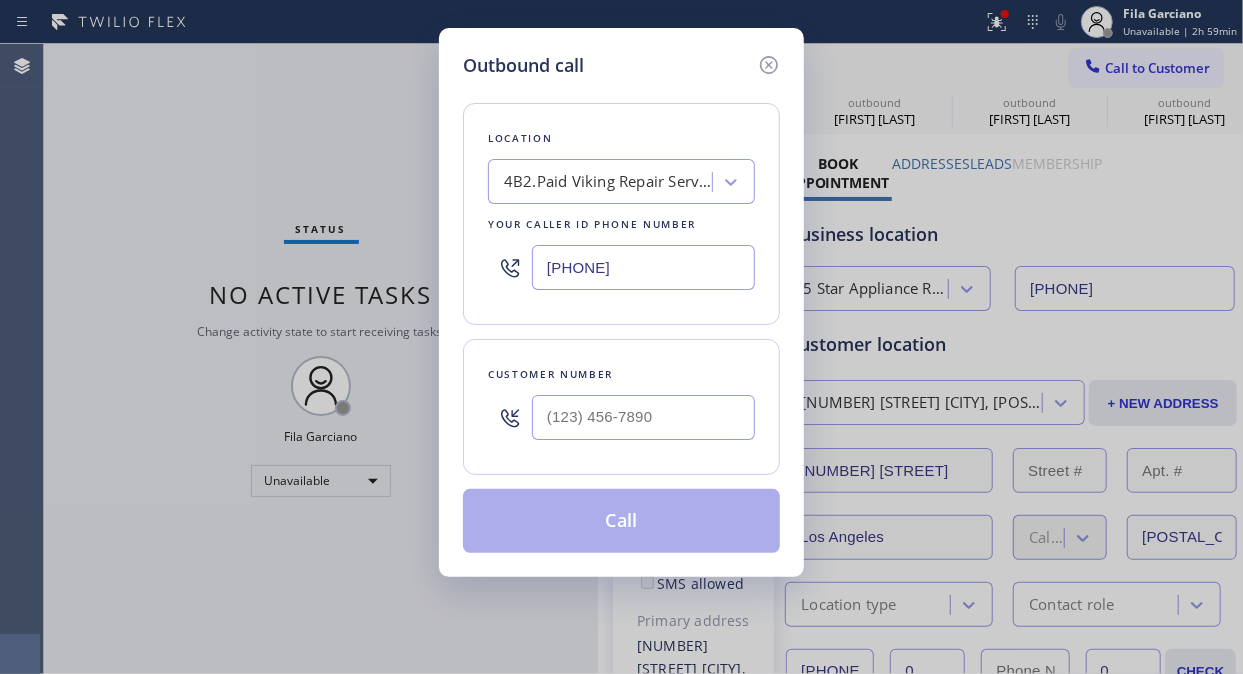 click on "Outbound call Location 4B2.Paid Viking Repair Service Your caller id phone number [PHONE] Customer number Call" at bounding box center (621, 337) 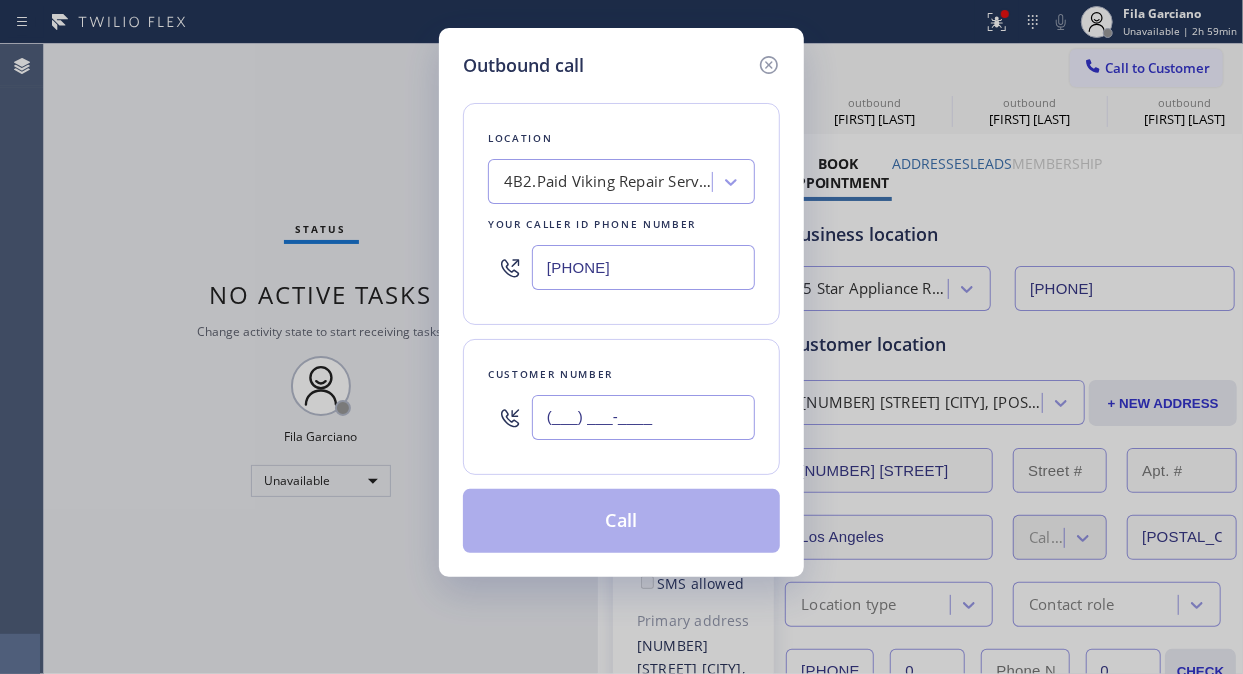 click on "(___) ___-____" at bounding box center (643, 417) 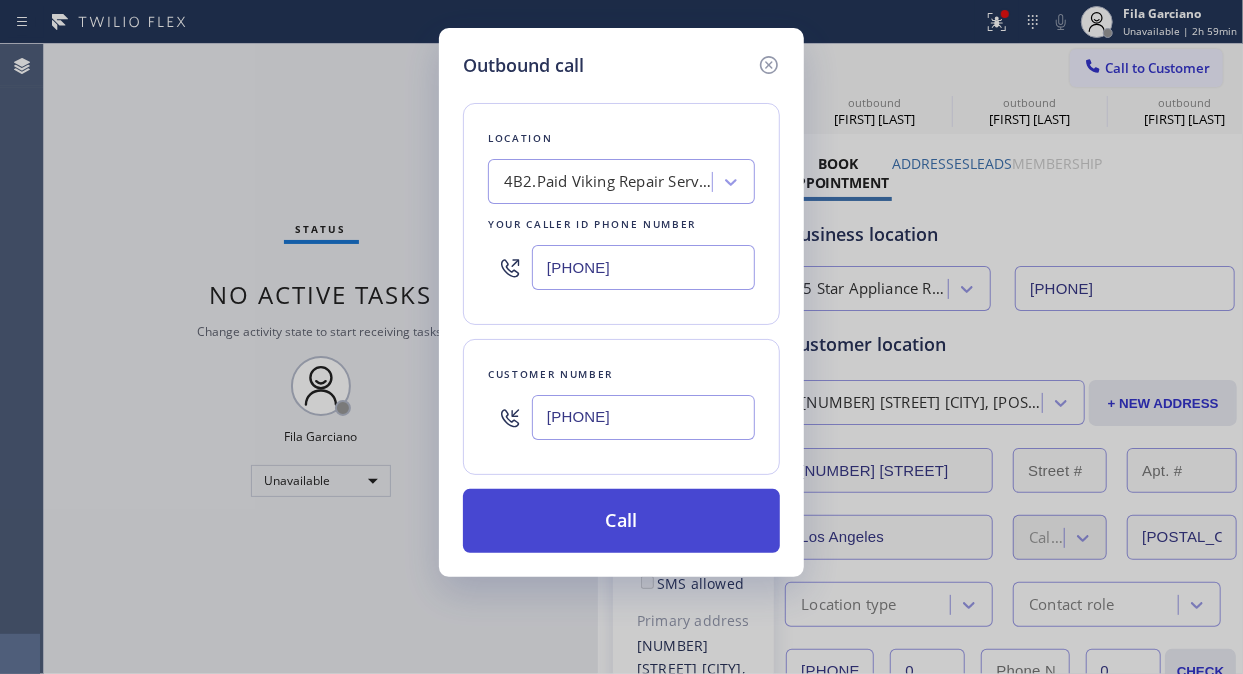 type on "[PHONE]" 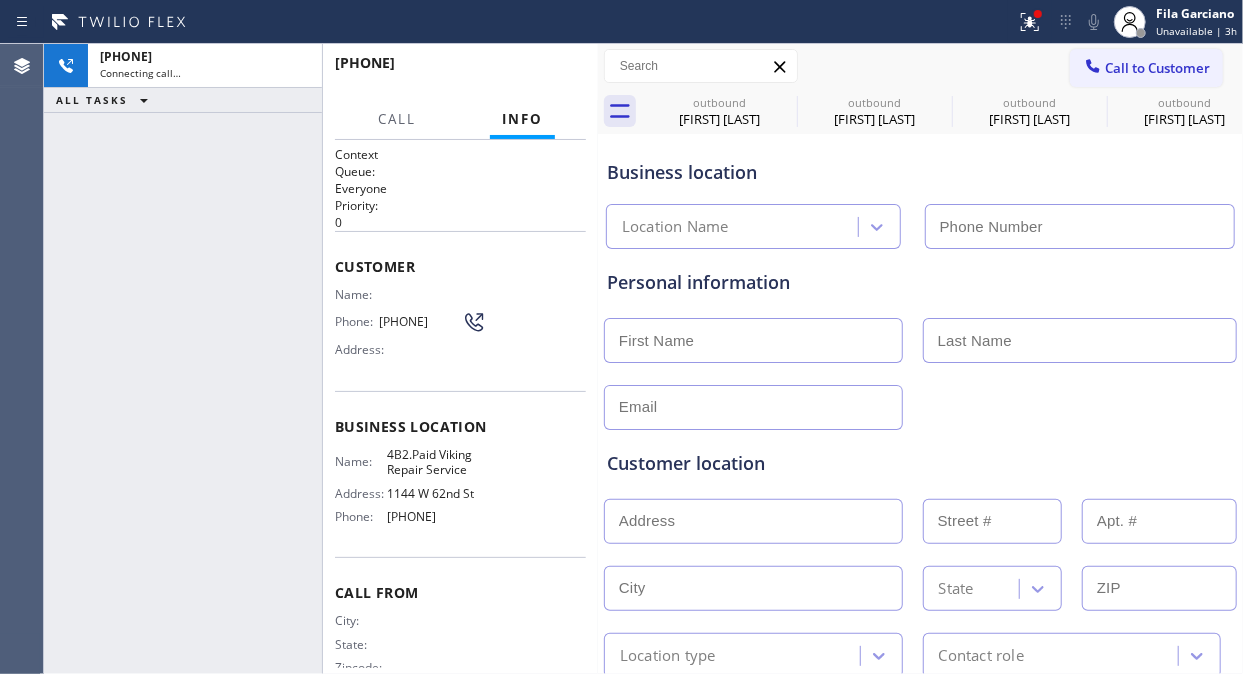 type on "[PHONE]" 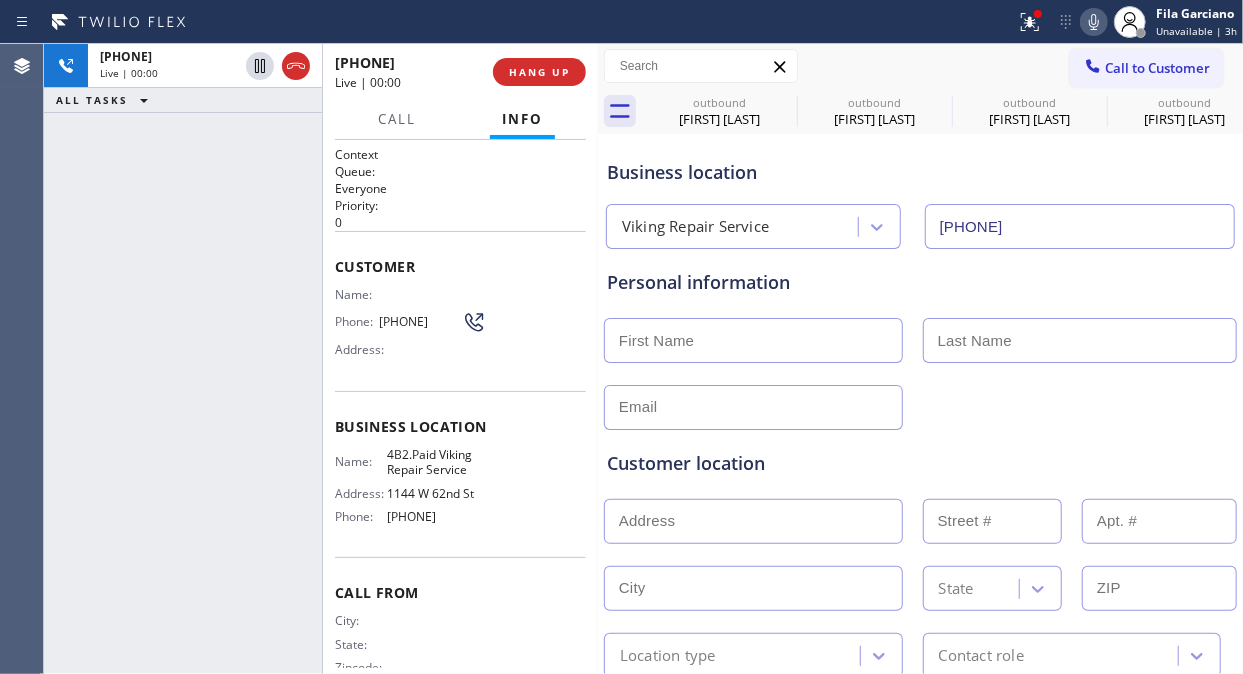 click on "[PHONE] Live | 00:00 ALL TASKS ALL TASKS ACTIVE TASKS TASKS IN WRAP UP" at bounding box center (183, 359) 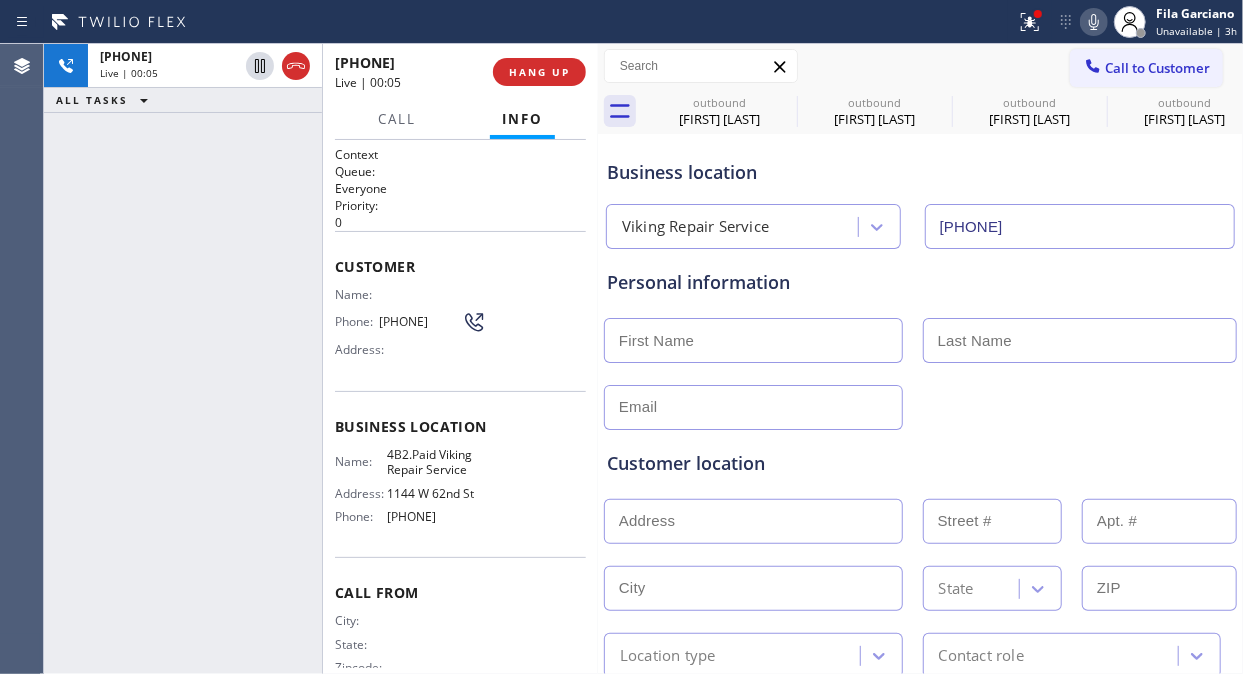 click on "[PHONE] Live | 00:05 ALL TASKS ALL TASKS ACTIVE TASKS TASKS IN WRAP UP" at bounding box center (183, 359) 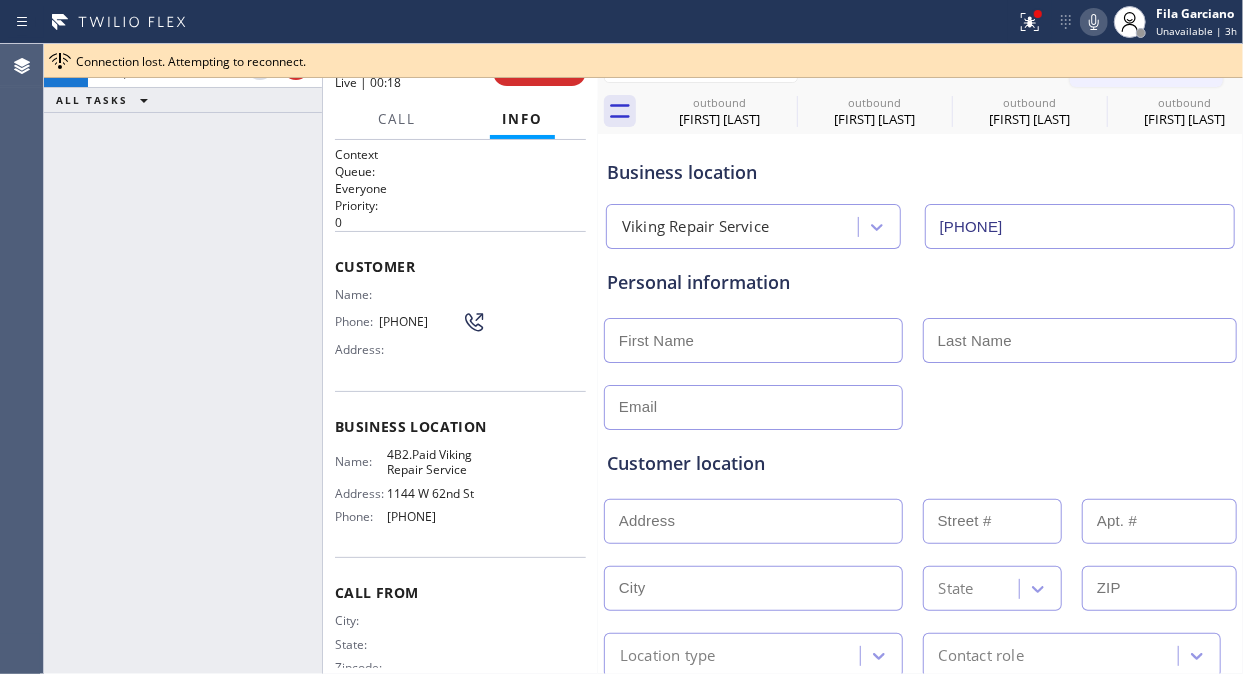 click on "Business location" at bounding box center [920, 172] 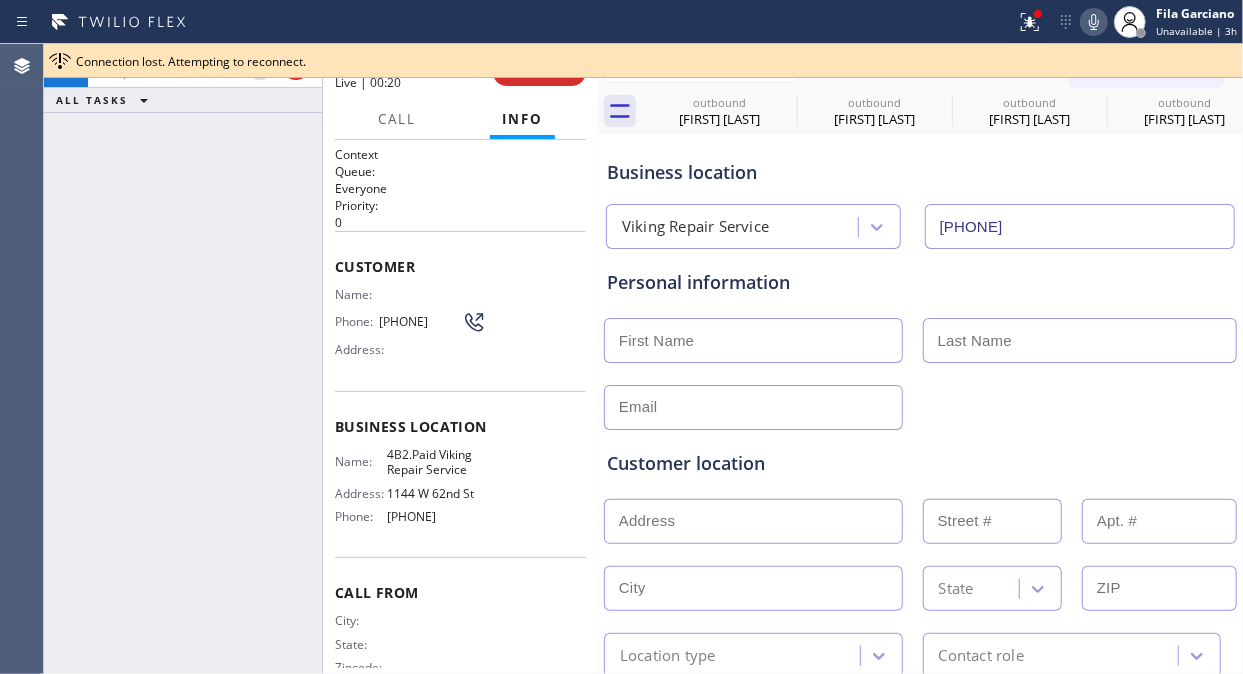 click on "Connection lost. Attempting to reconnect." at bounding box center [643, 61] 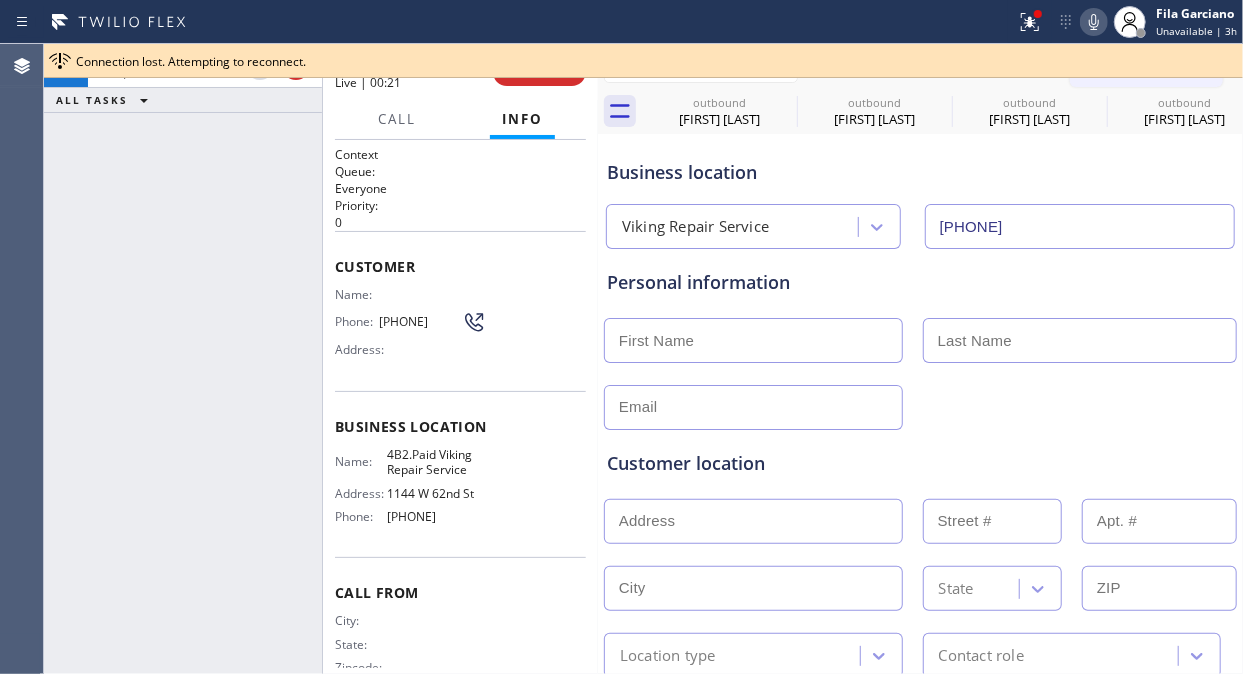 click on "[PHONE] Live | 00:21 HANG UP" at bounding box center (460, 72) 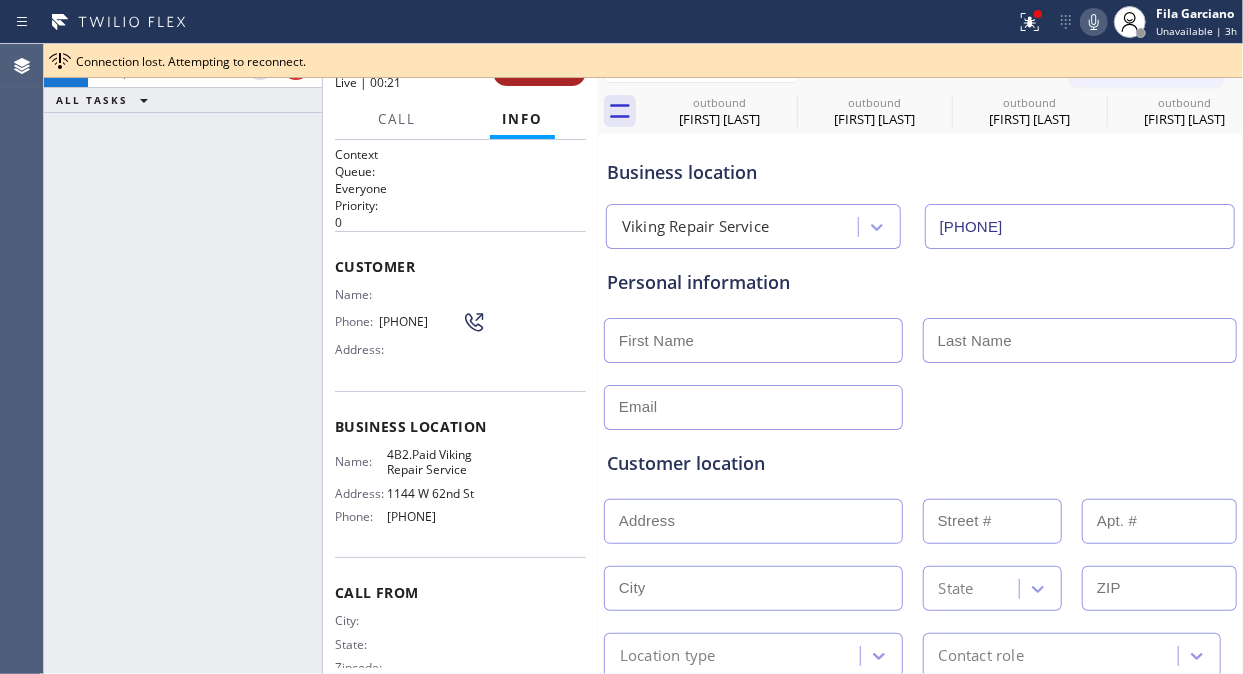 click on "HANG UP" at bounding box center (539, 72) 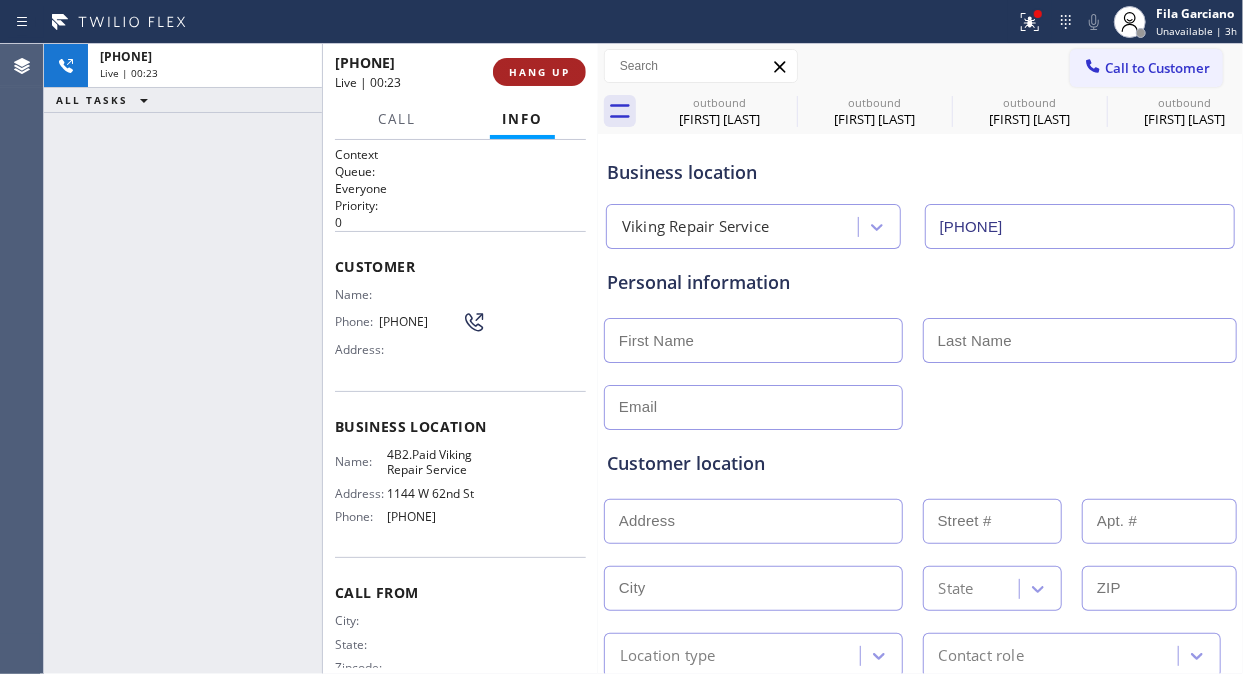 click on "HANG UP" at bounding box center [539, 72] 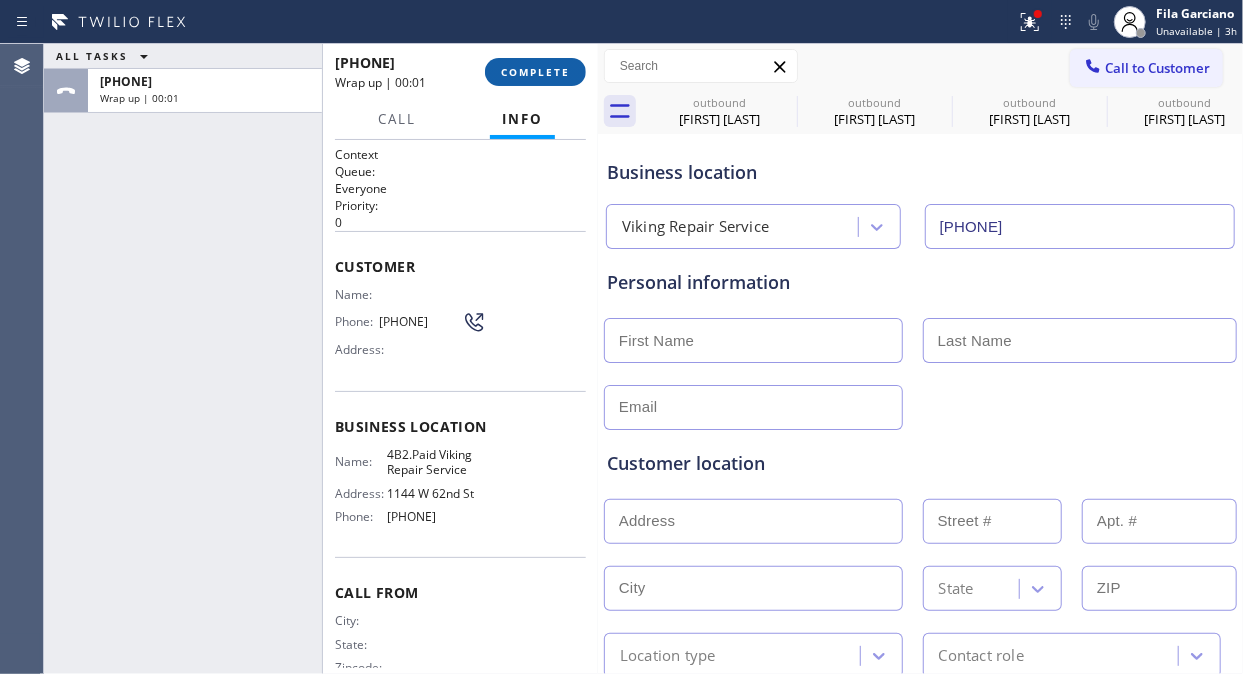 click on "COMPLETE" at bounding box center (535, 72) 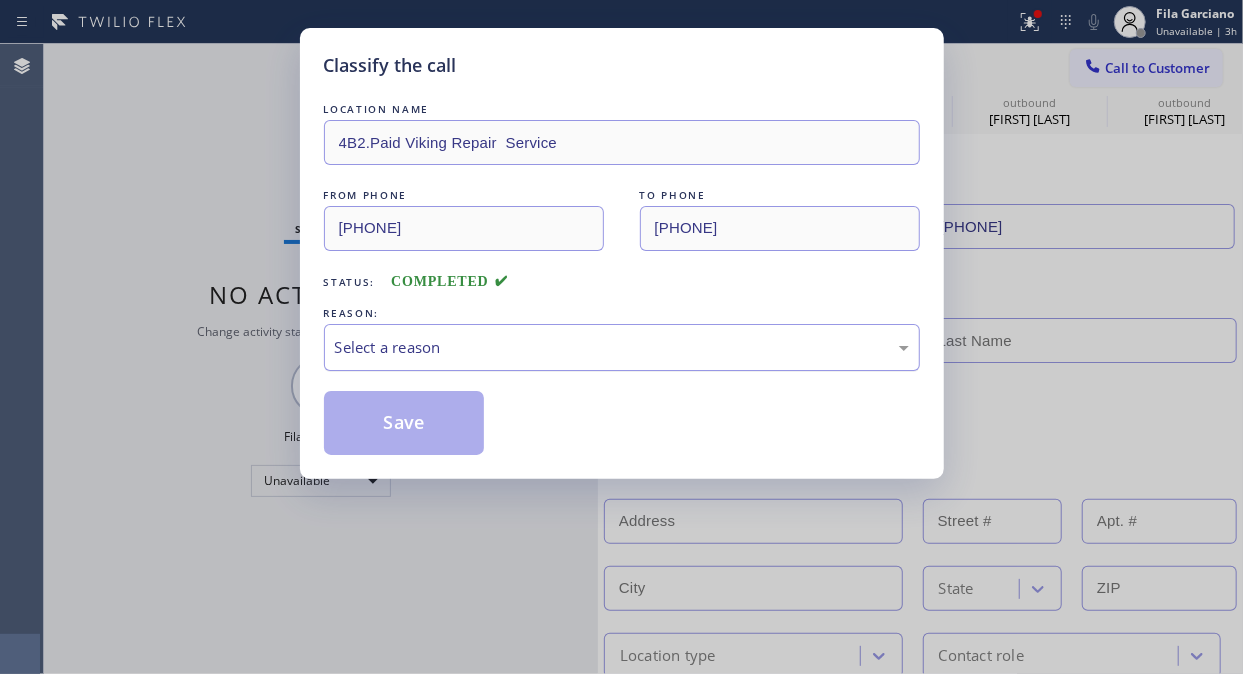 click on "Select a reason" at bounding box center [622, 347] 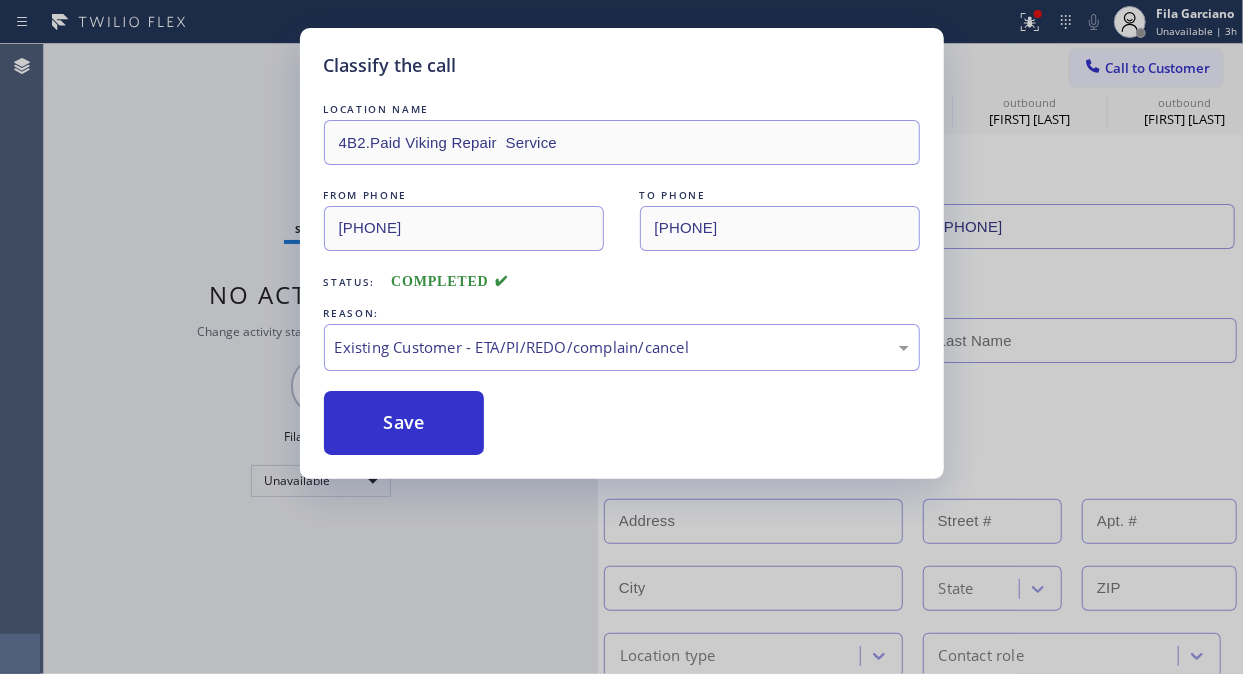 drag, startPoint x: 532, startPoint y: 452, endPoint x: 506, endPoint y: 451, distance: 26.019224 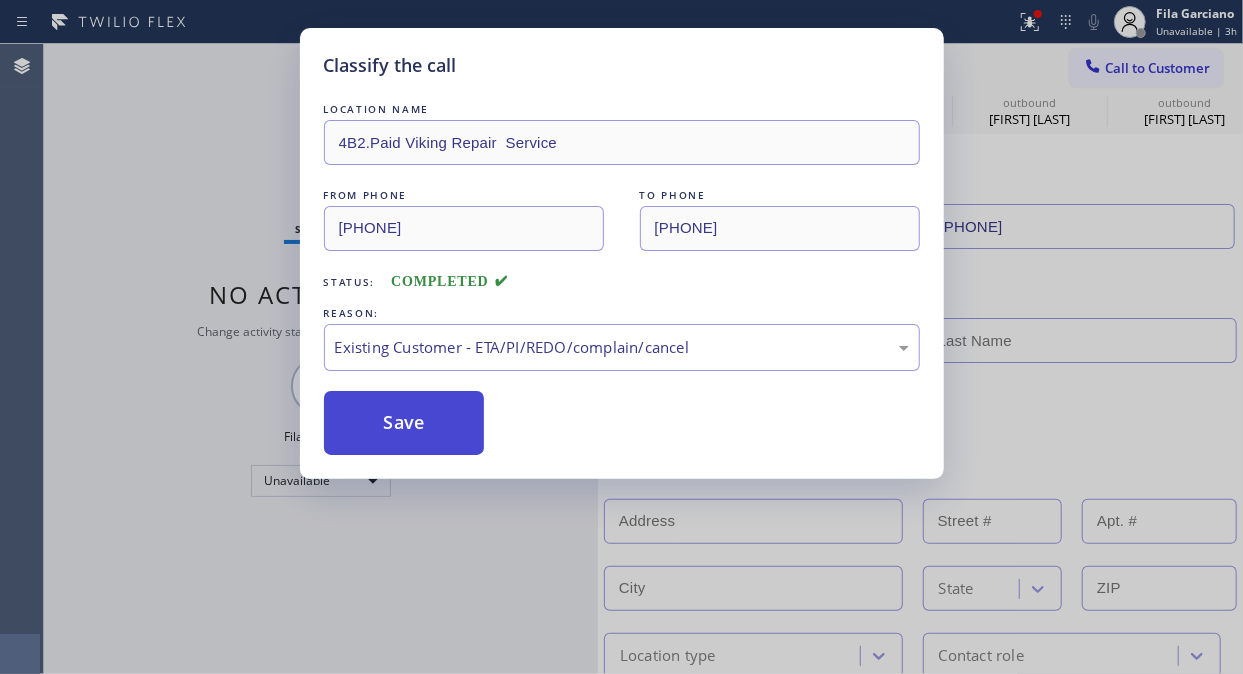 drag, startPoint x: 360, startPoint y: 411, endPoint x: 647, endPoint y: 558, distance: 322.4562 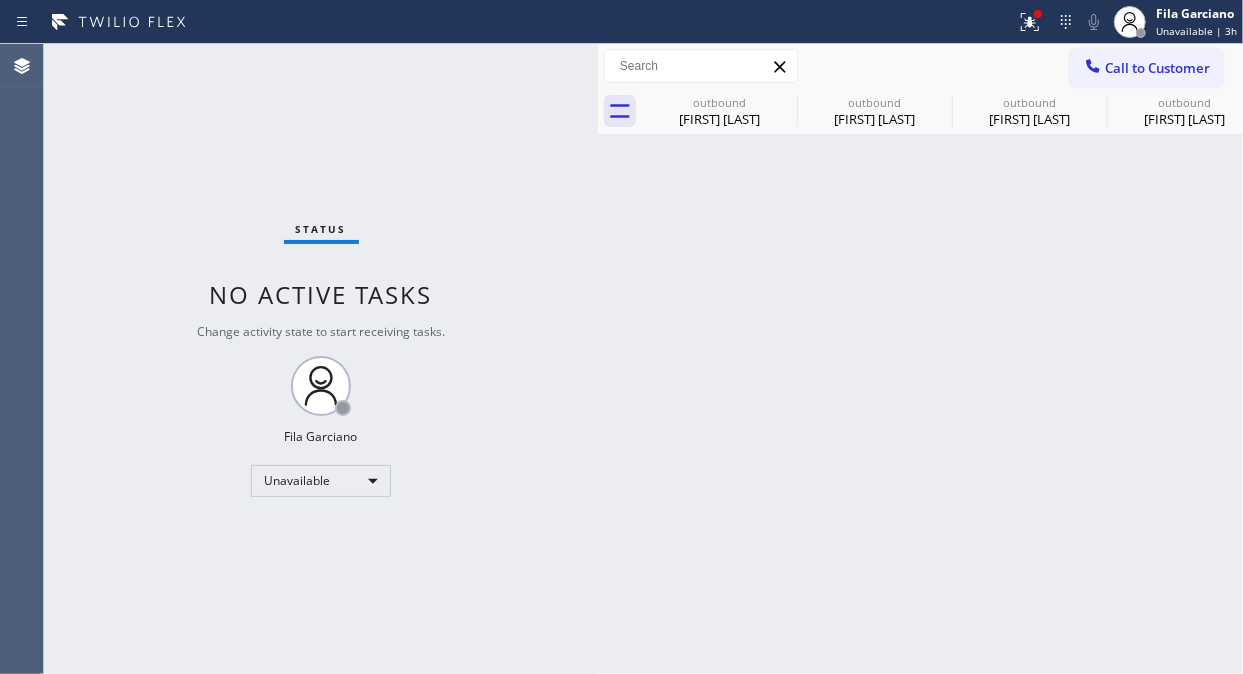 click on "Status No active tasks Change activity state to start receiving tasks. Fila Garciano Unavailable" at bounding box center [321, 359] 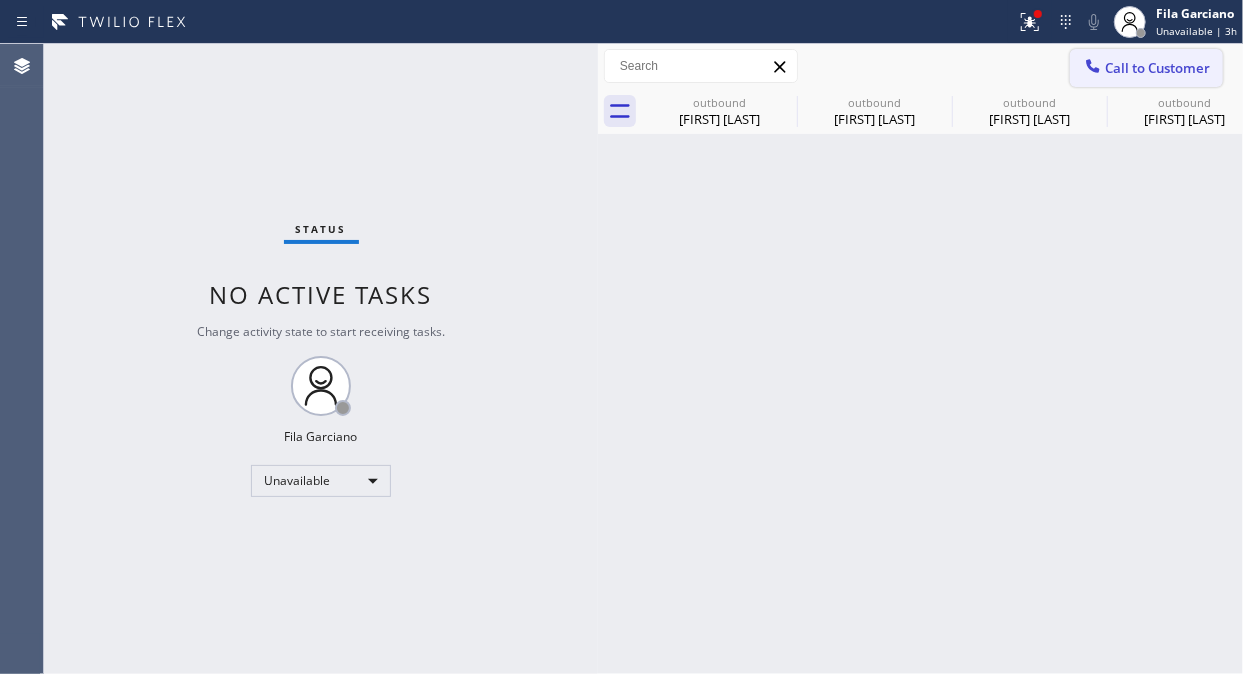 click on "Call to Customer" at bounding box center [1157, 68] 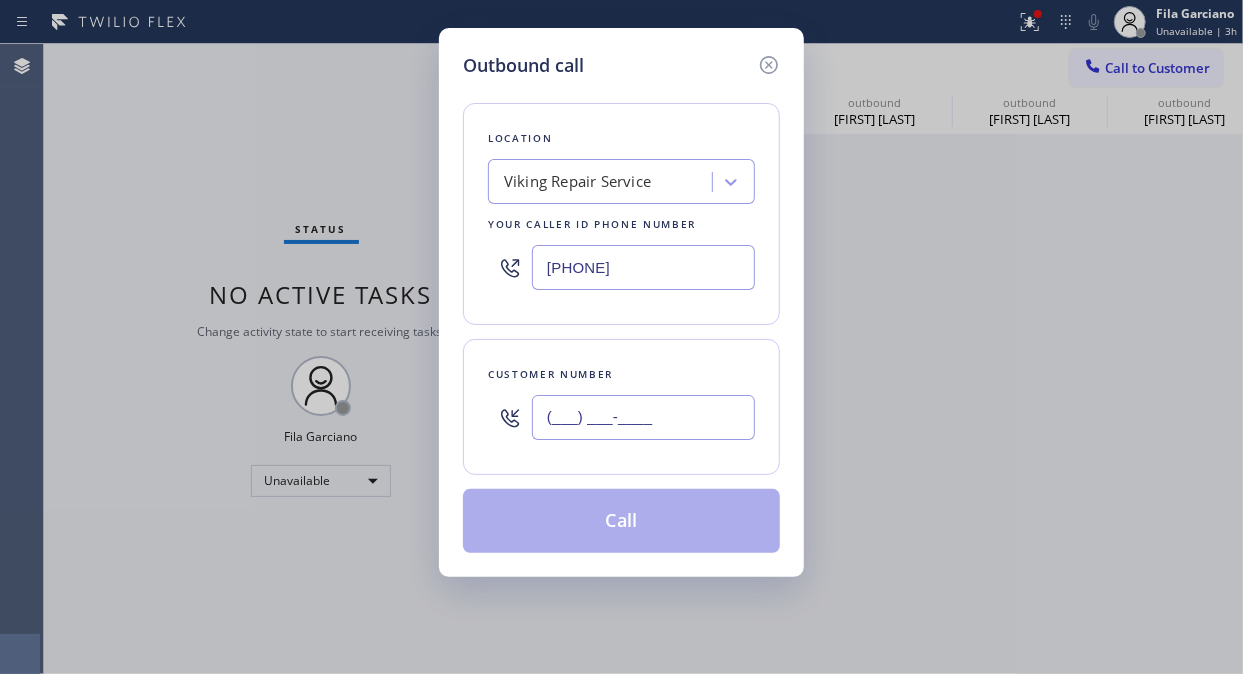 click on "(___) ___-____" at bounding box center (643, 417) 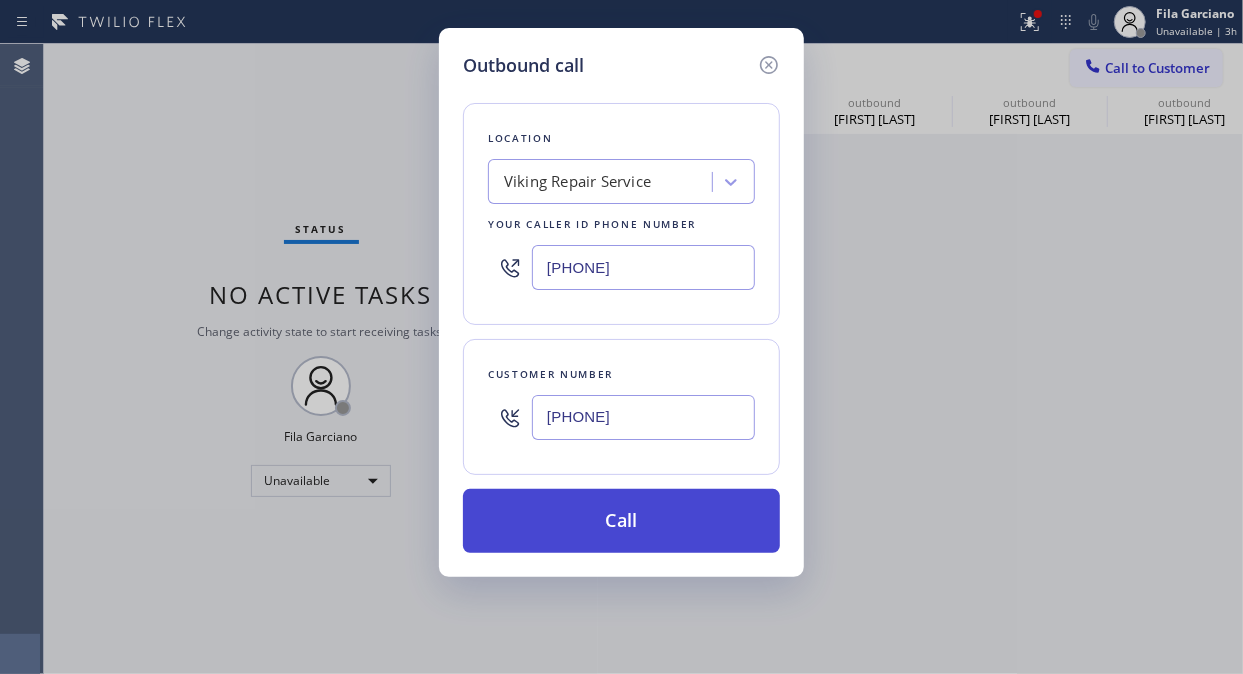 type on "[PHONE]" 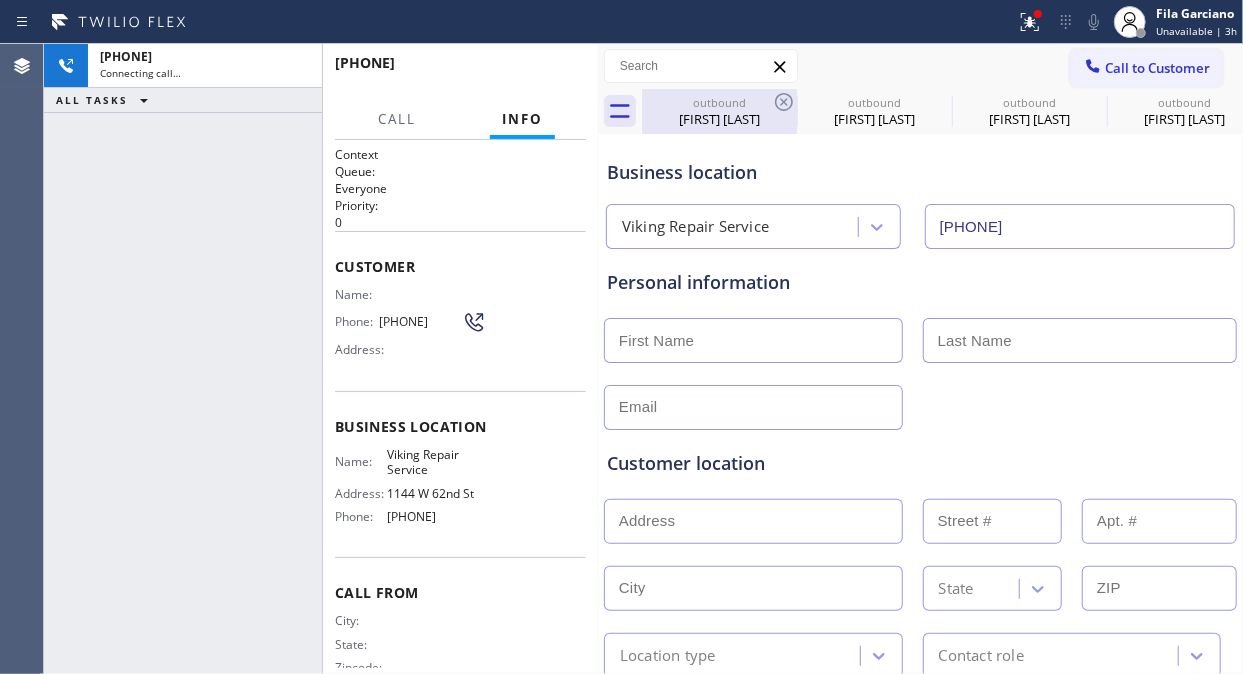 type on "[PHONE]" 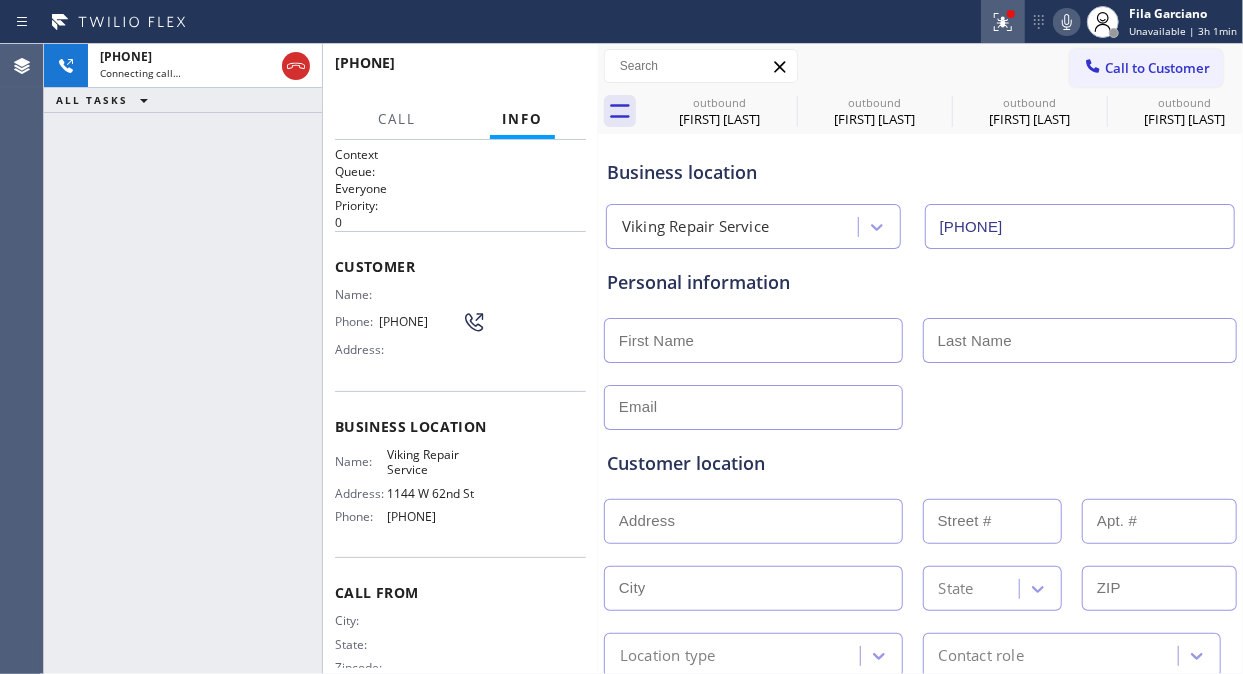 click 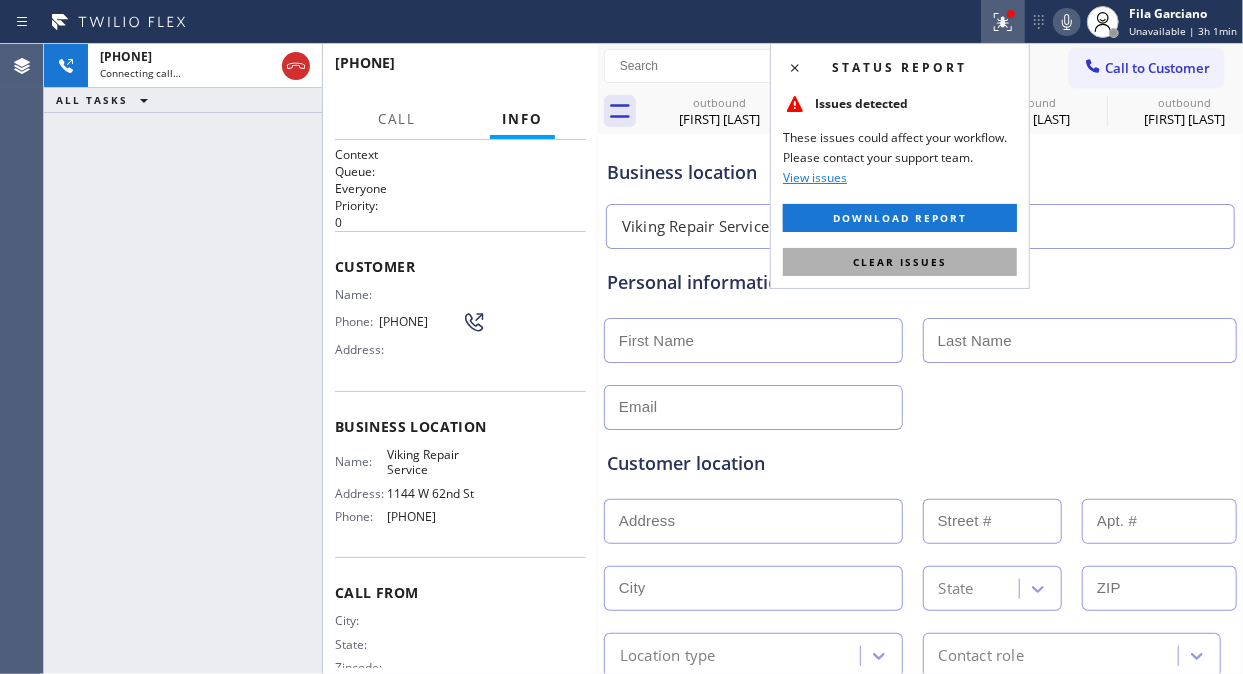 click on "Clear issues" at bounding box center (900, 262) 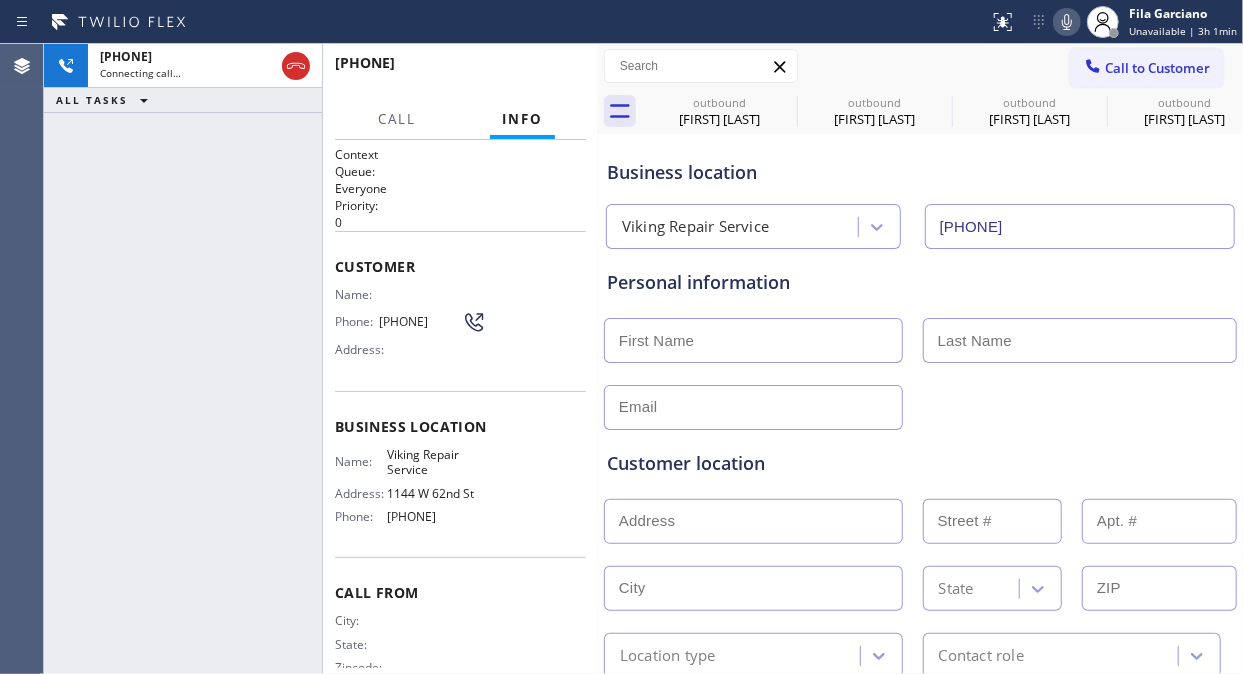 click on "Personal information" at bounding box center [920, 349] 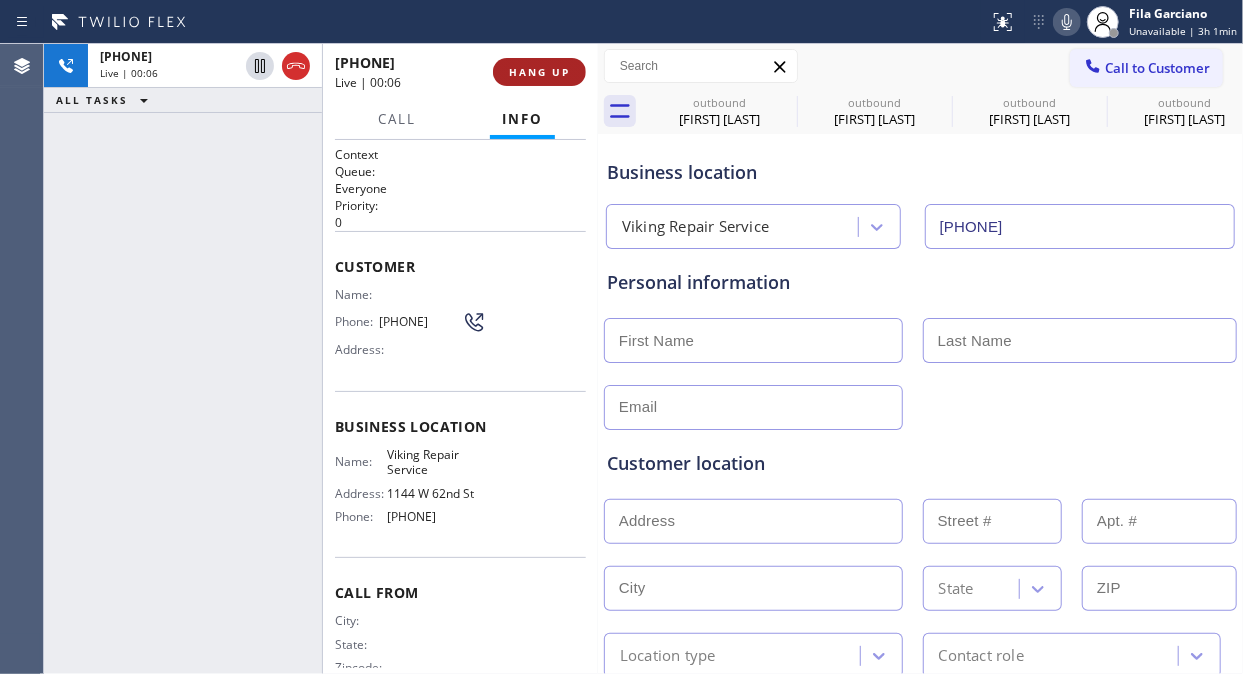 click on "HANG UP" at bounding box center [539, 72] 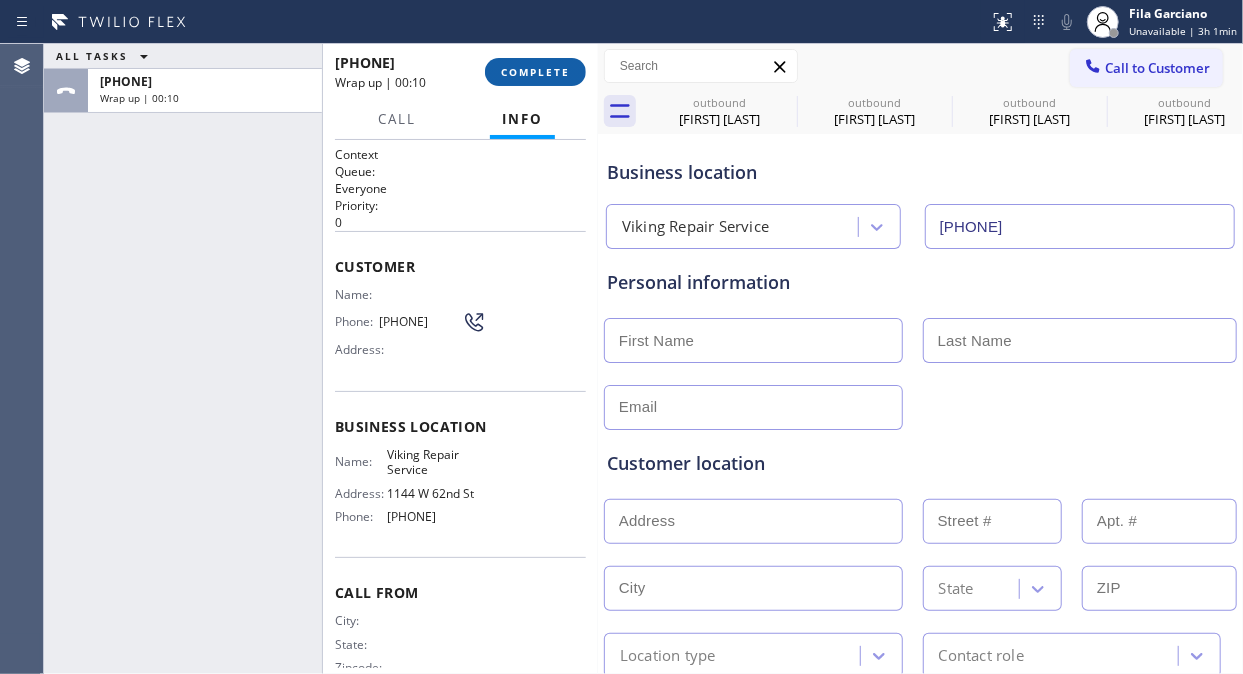 click on "COMPLETE" at bounding box center [535, 72] 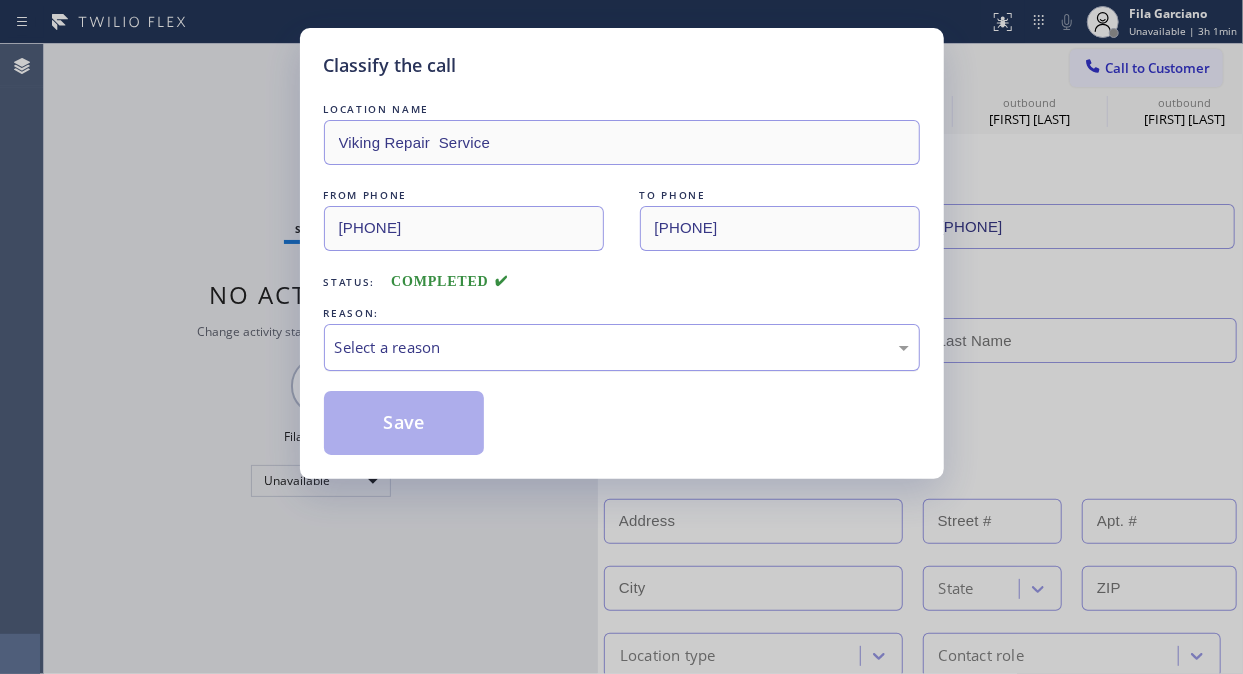 click on "Select a reason" at bounding box center (622, 347) 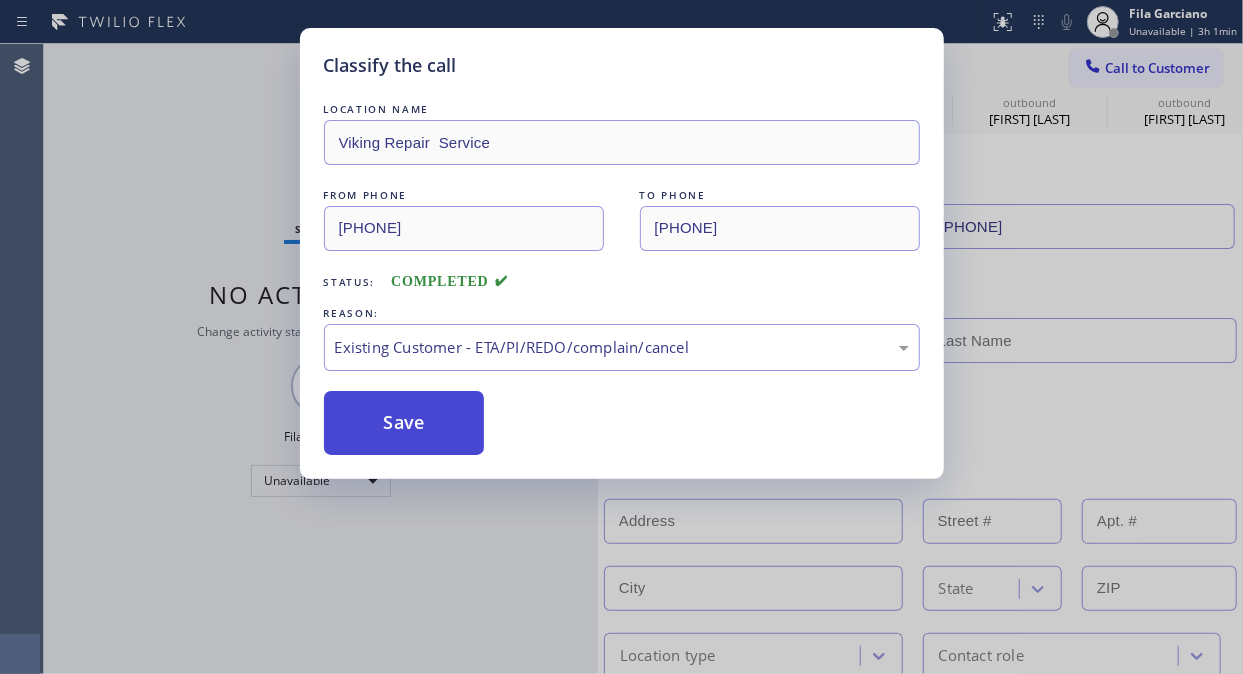 click on "Save" at bounding box center (404, 423) 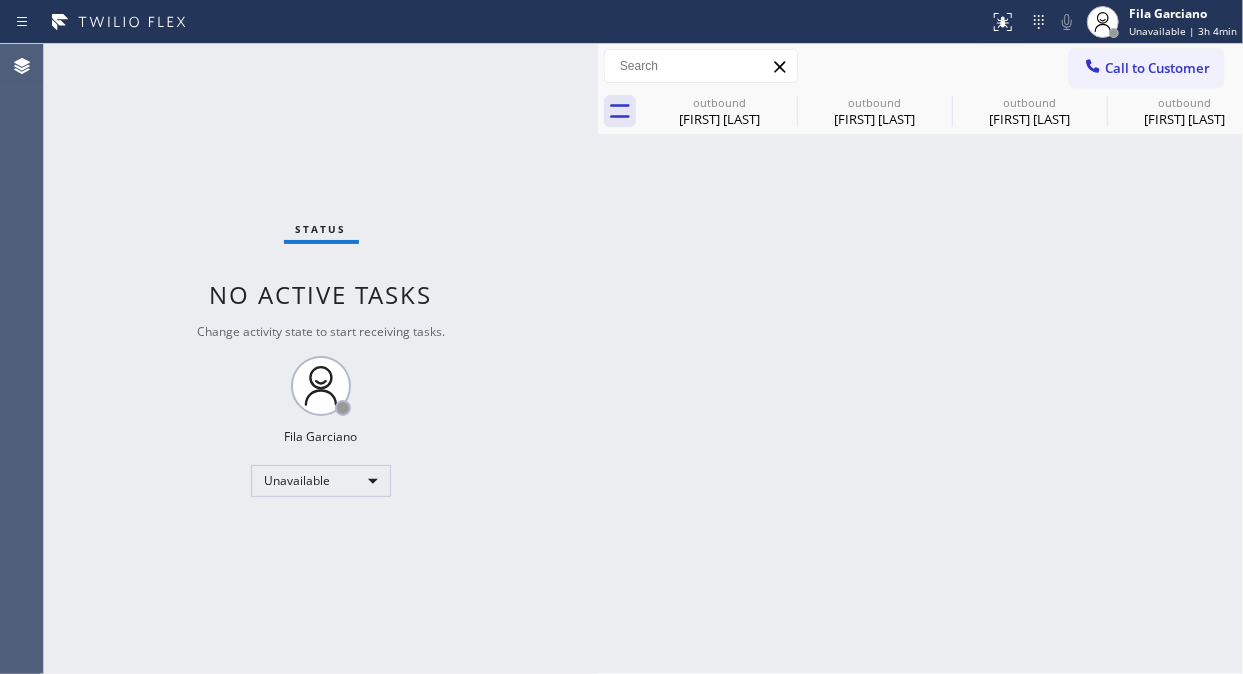 click on "Call to Customer" at bounding box center (1146, 68) 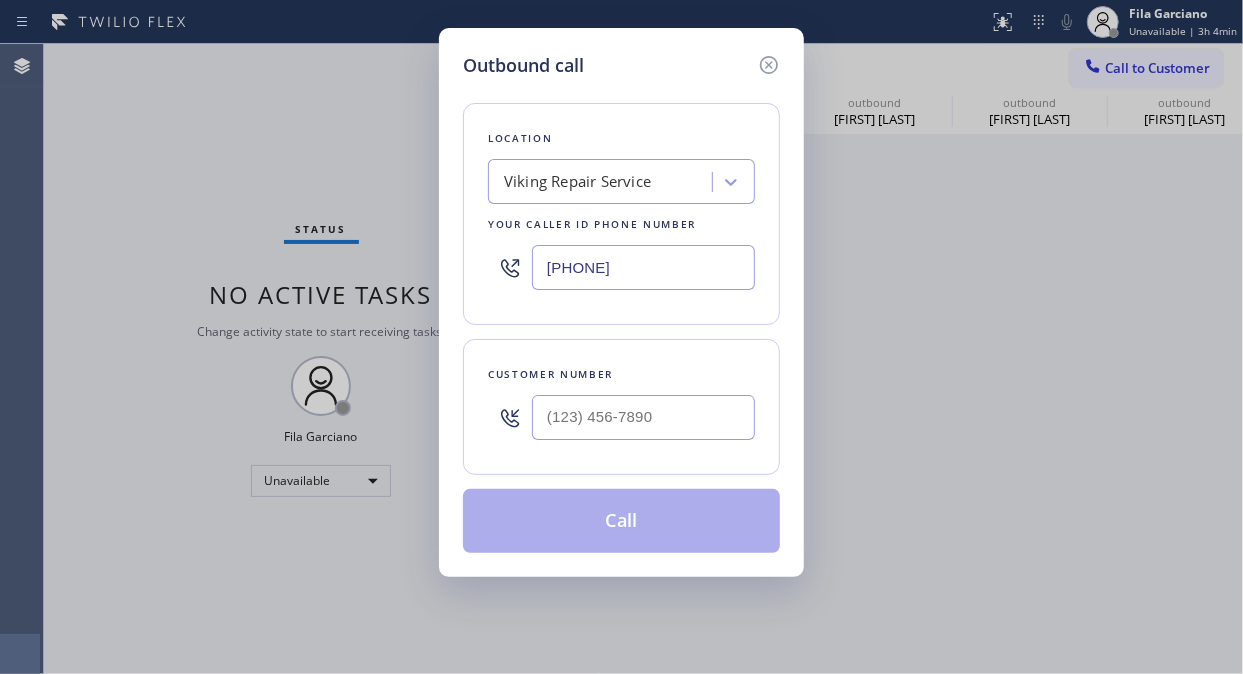 click at bounding box center (510, 417) 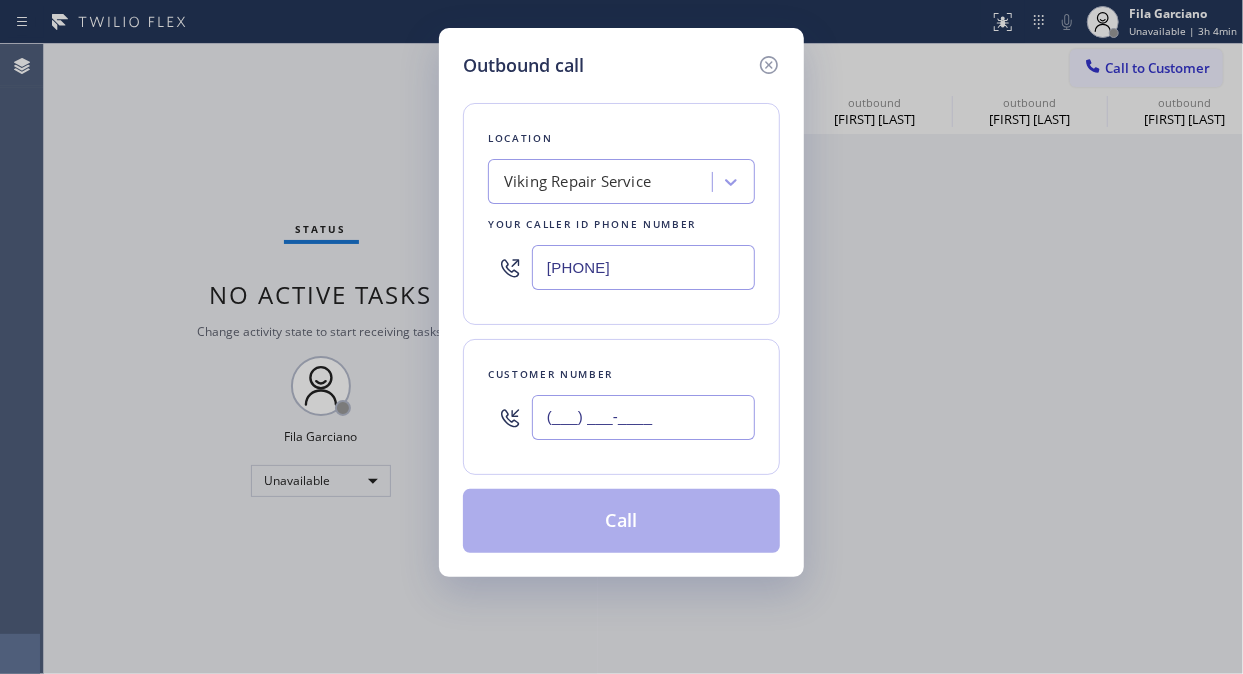click on "(___) ___-____" at bounding box center [643, 417] 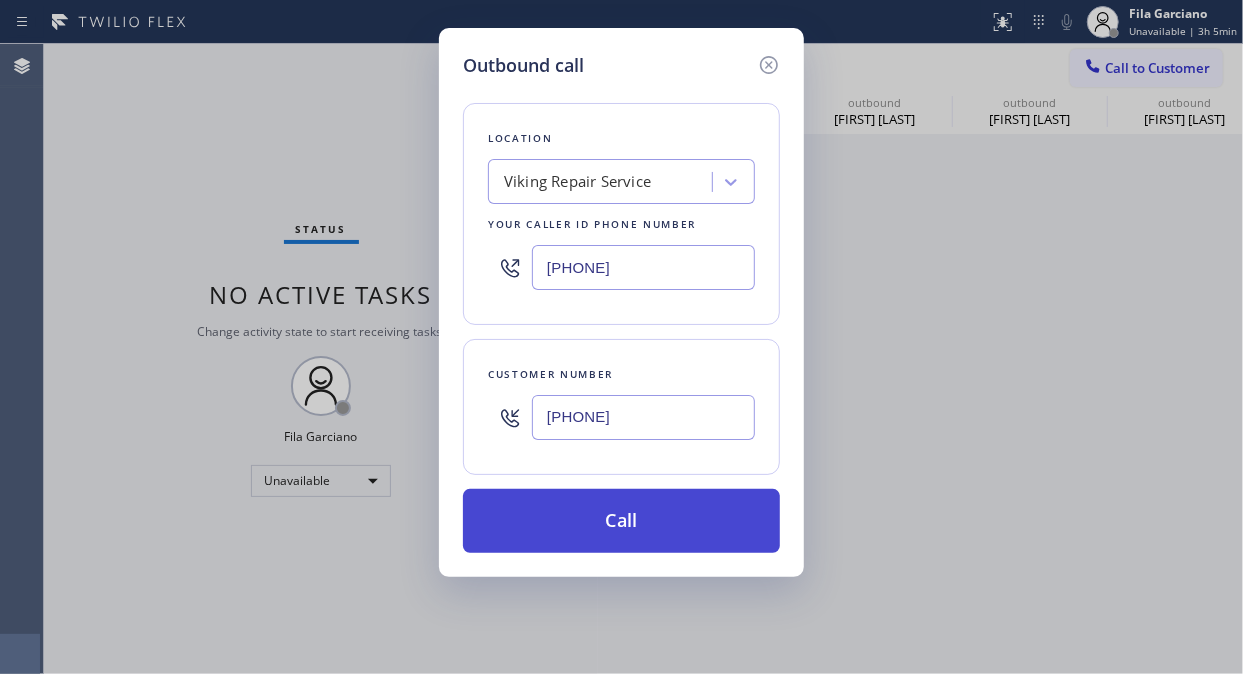 type on "[PHONE]" 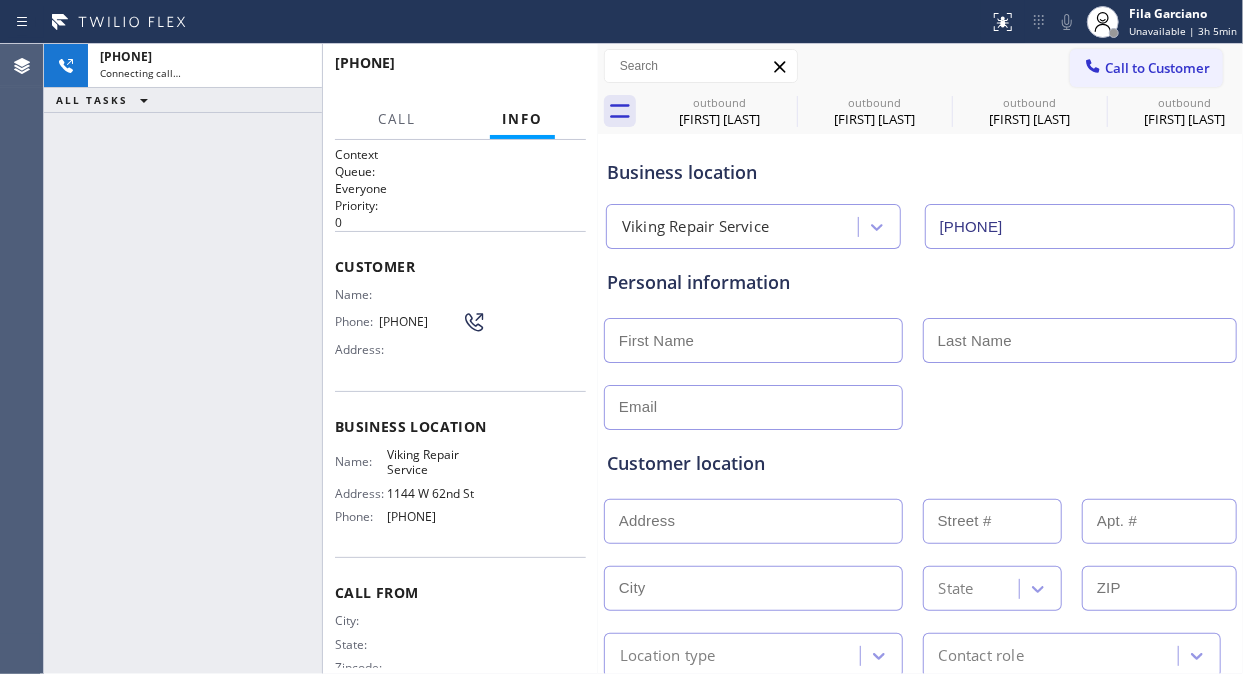 type on "[PHONE]" 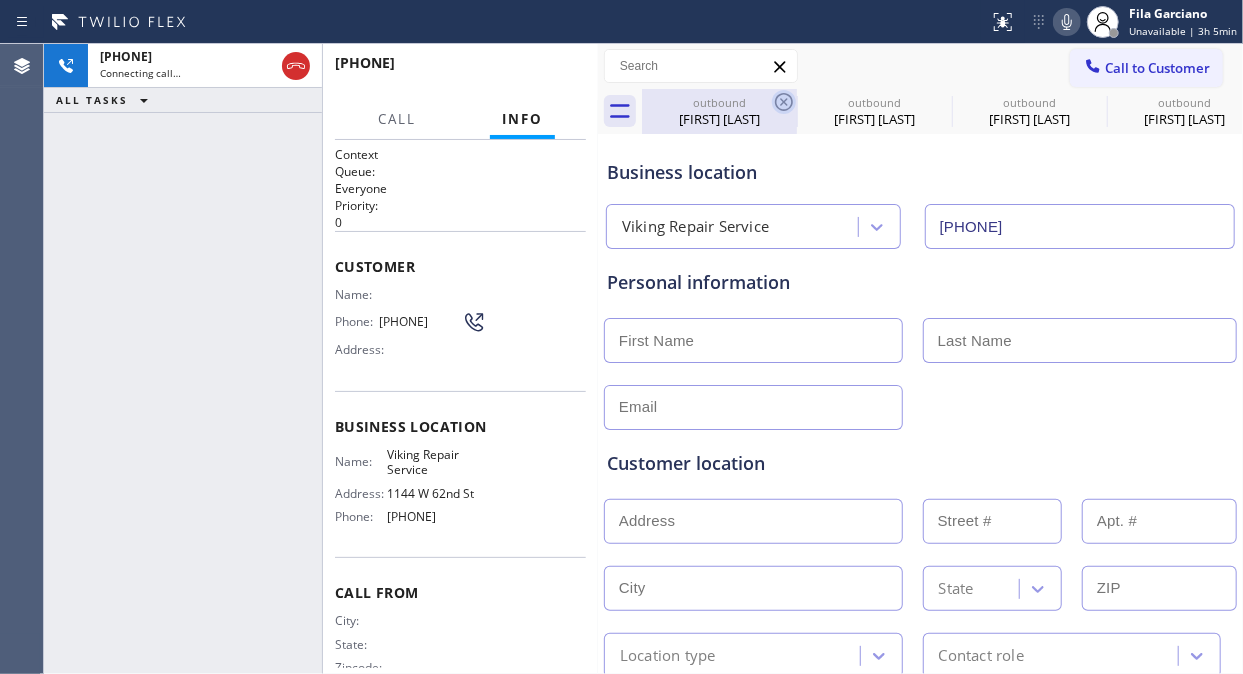 click 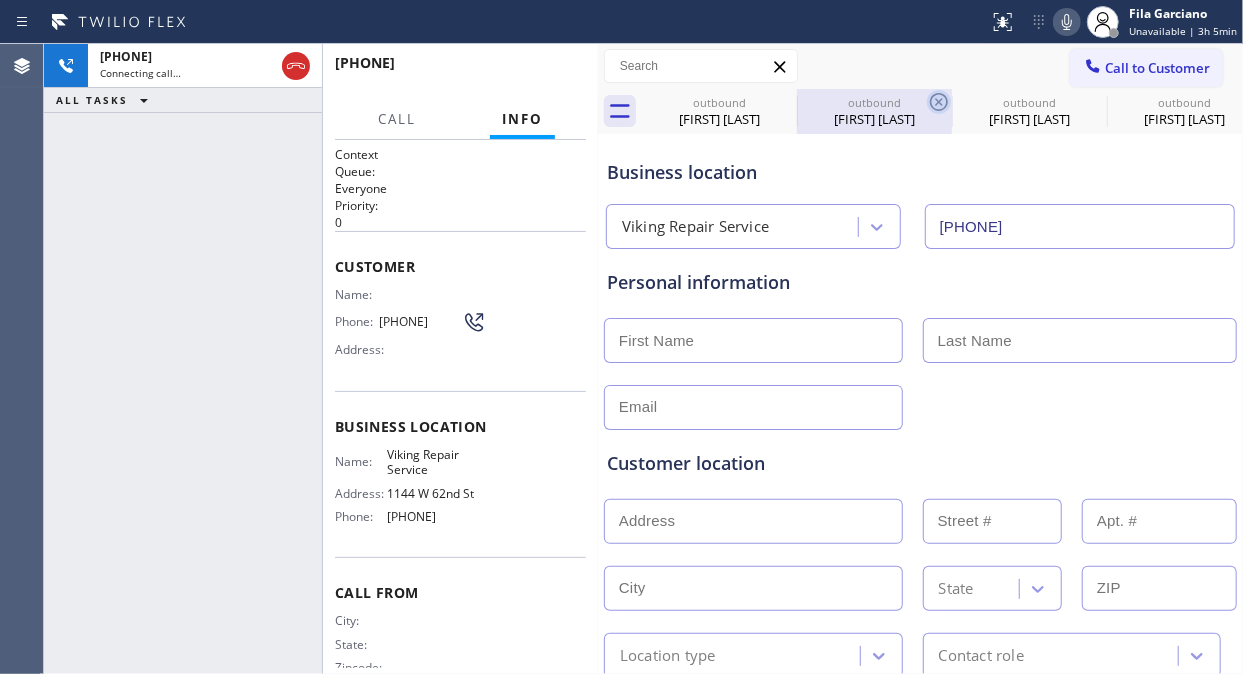 click 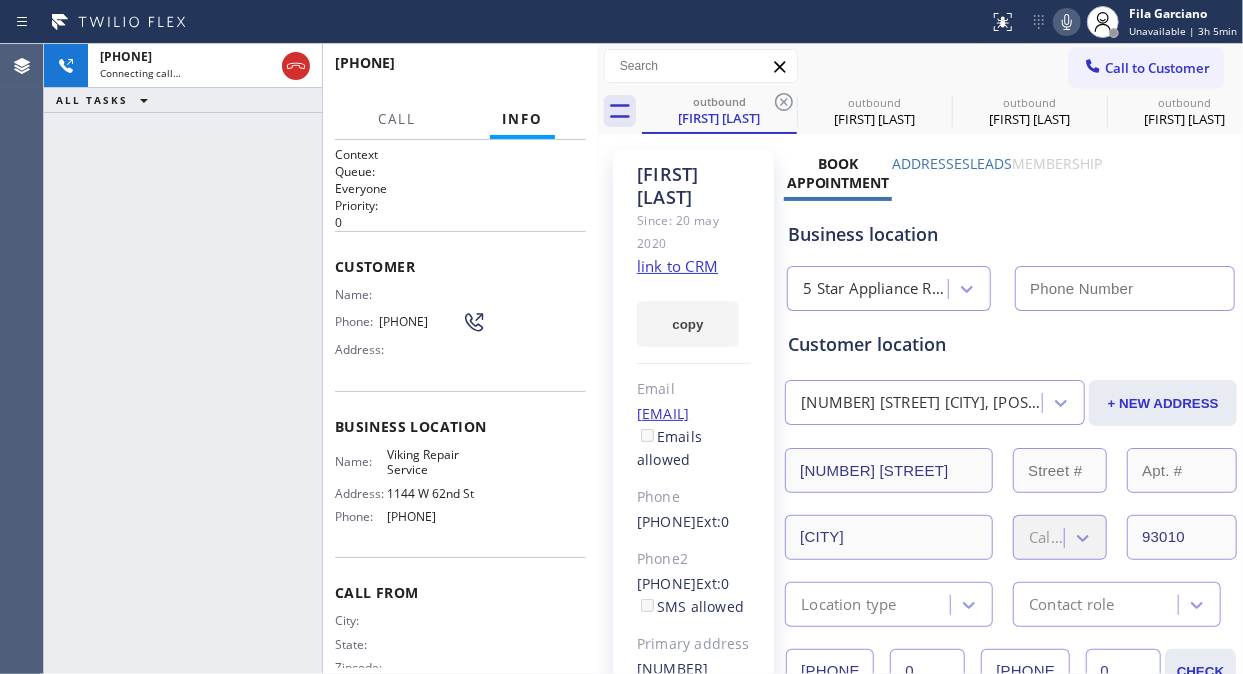 type on "[PHONE]" 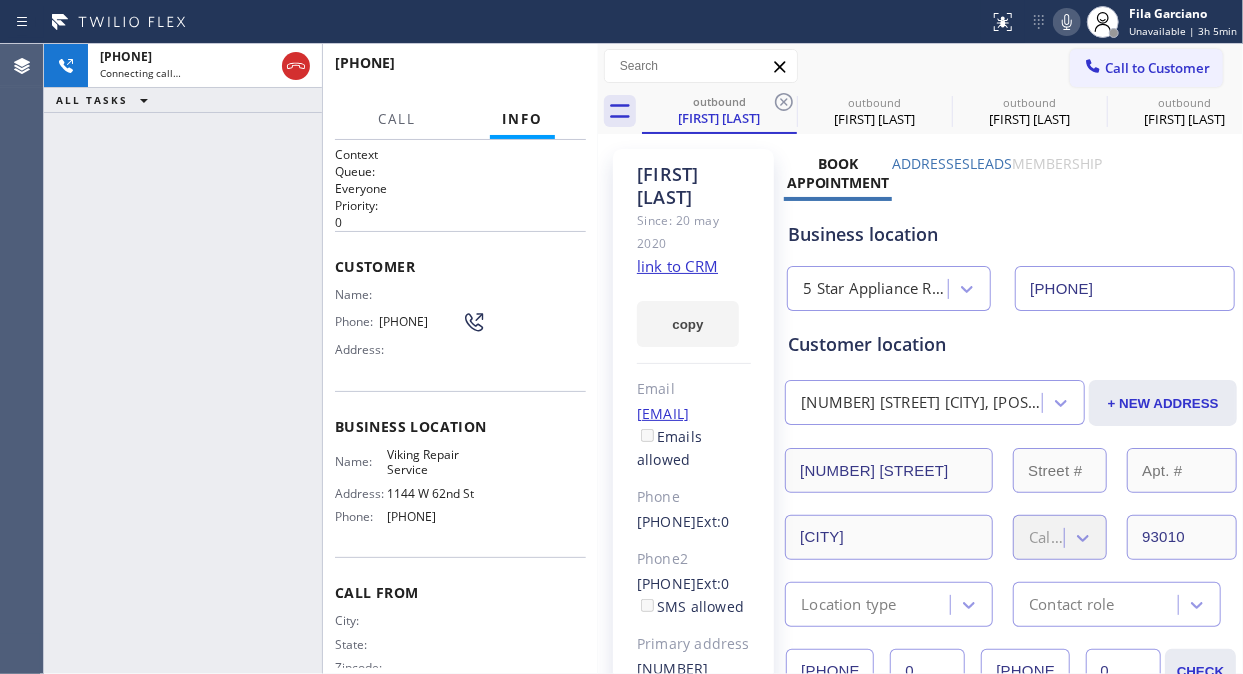 click 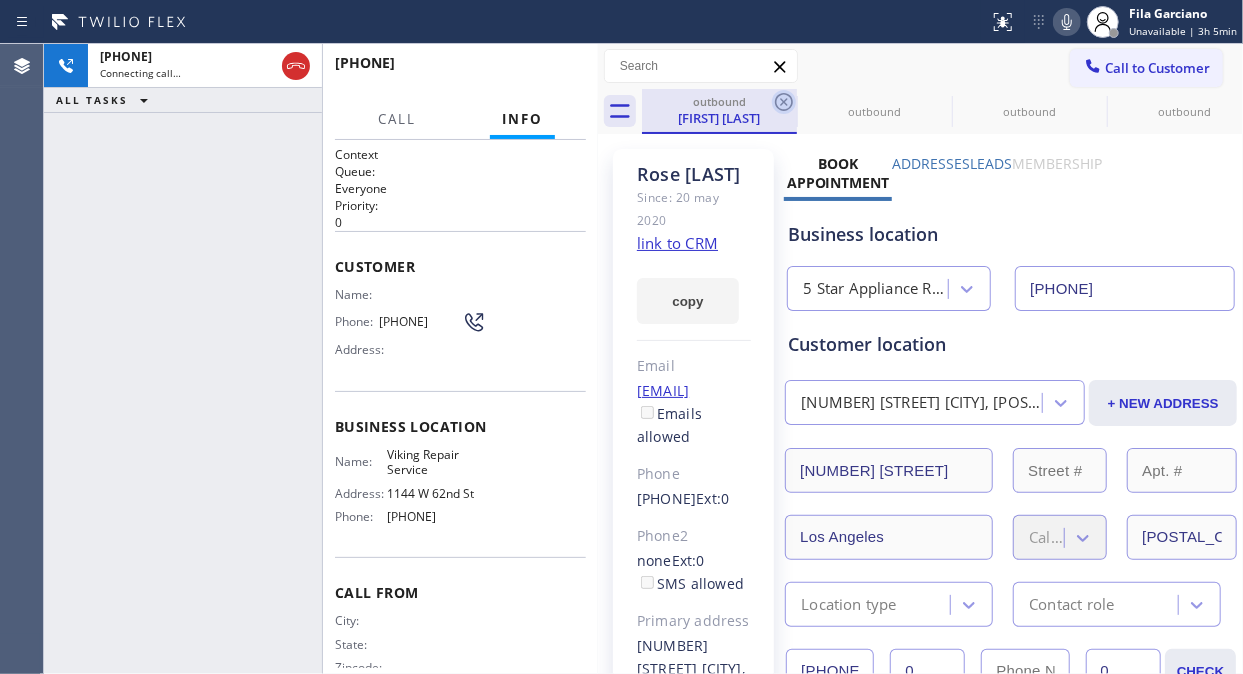 click 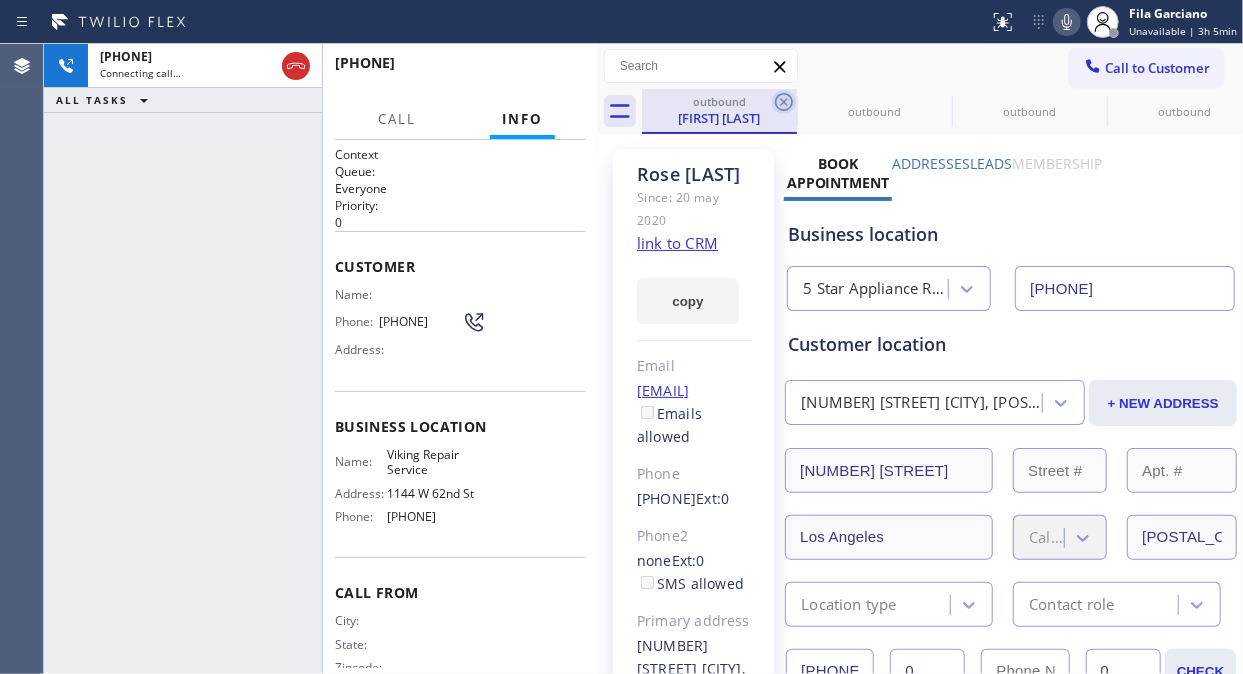 click 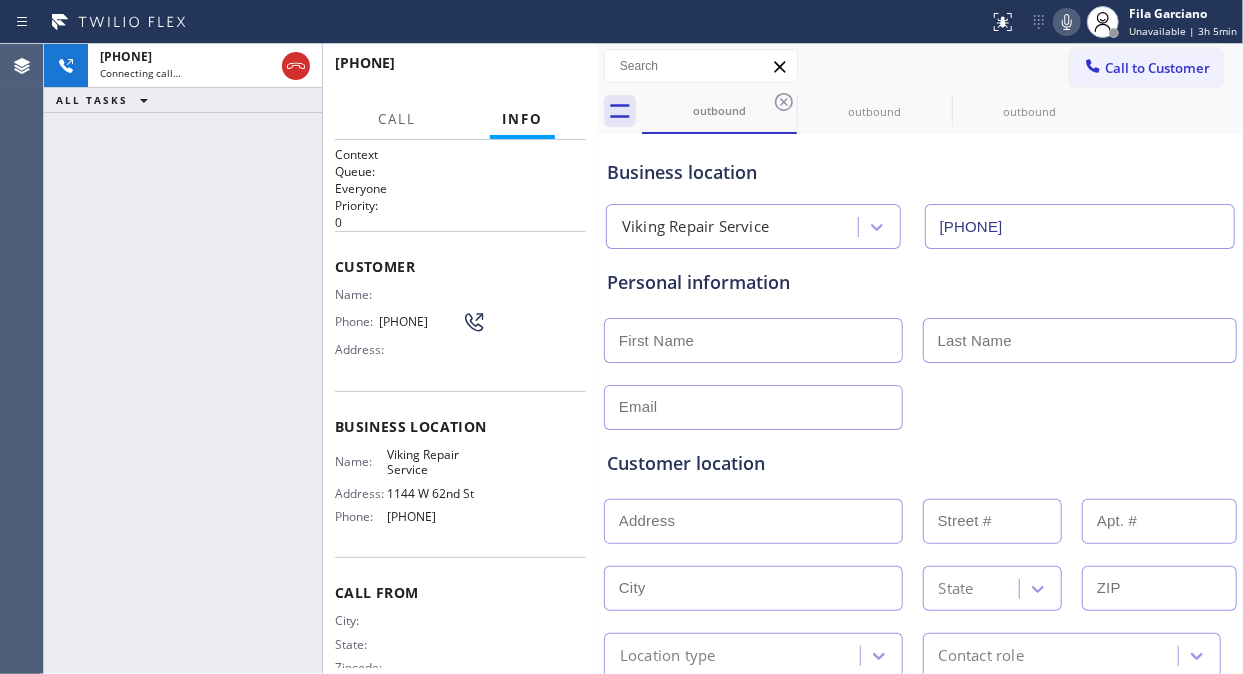 click 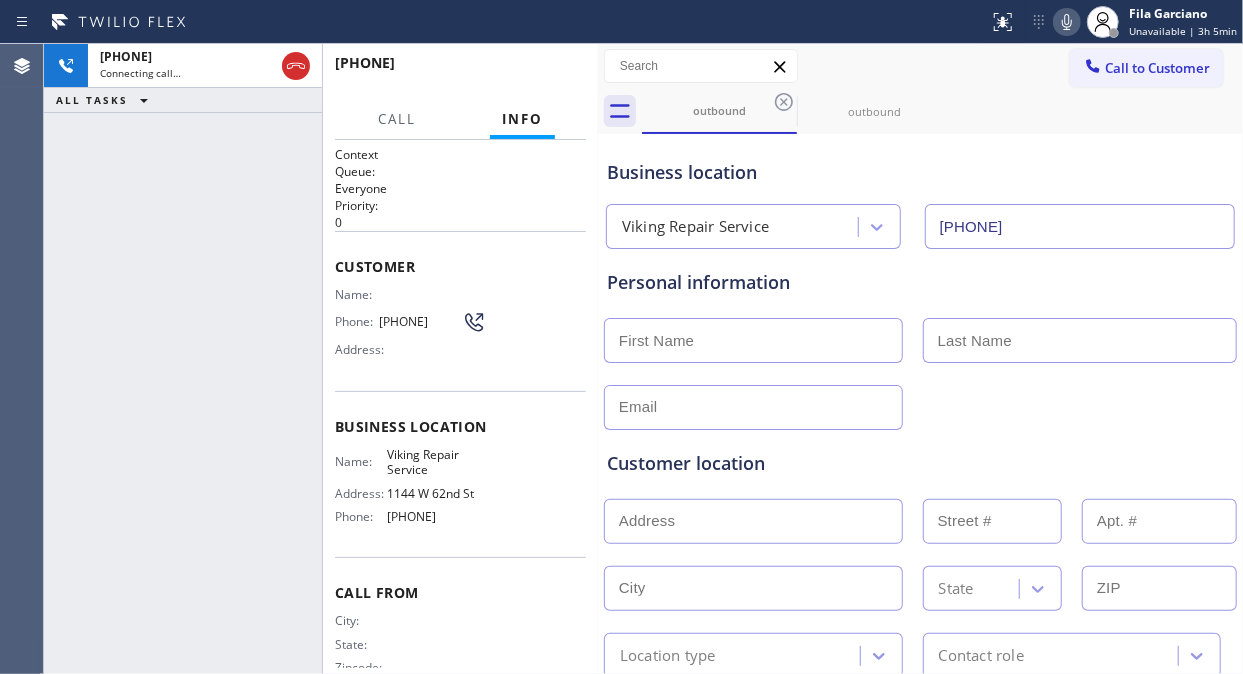 click 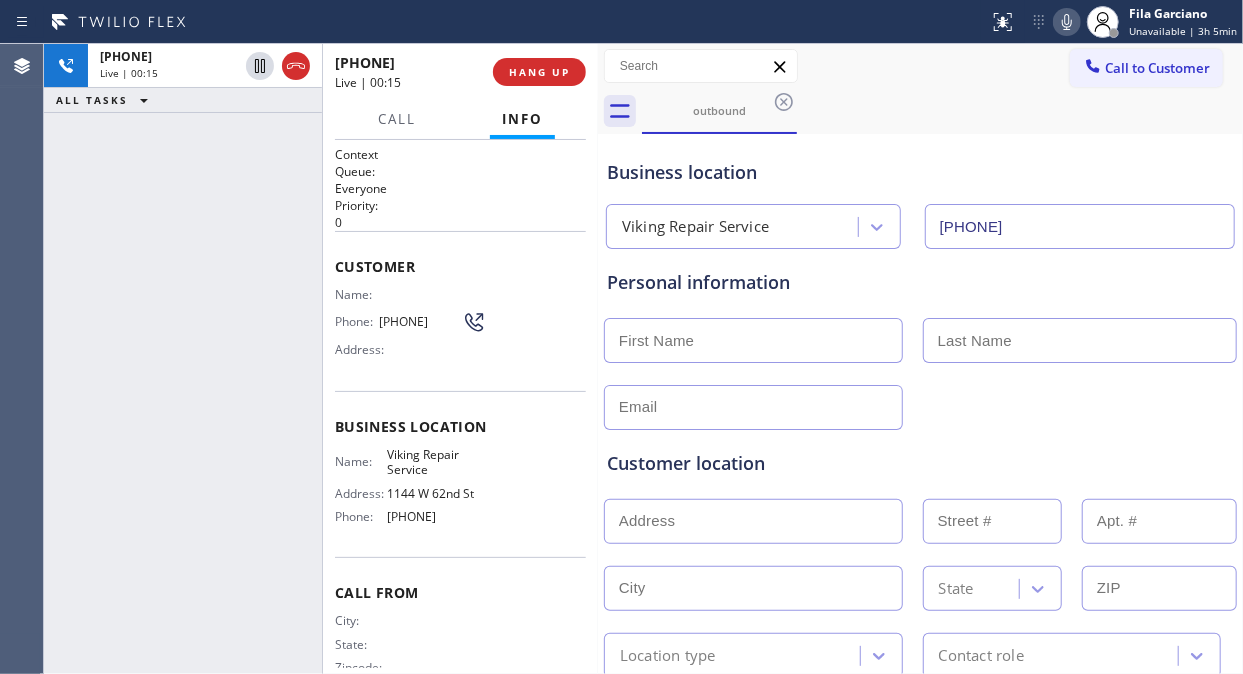 click 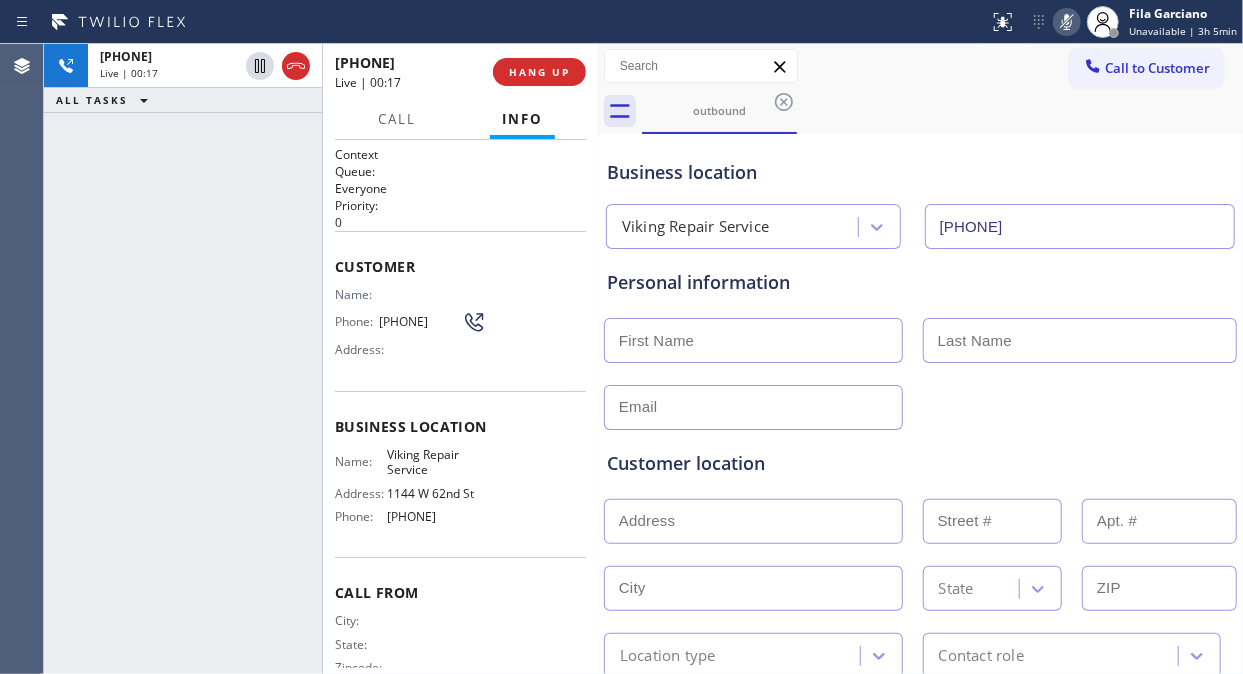 click 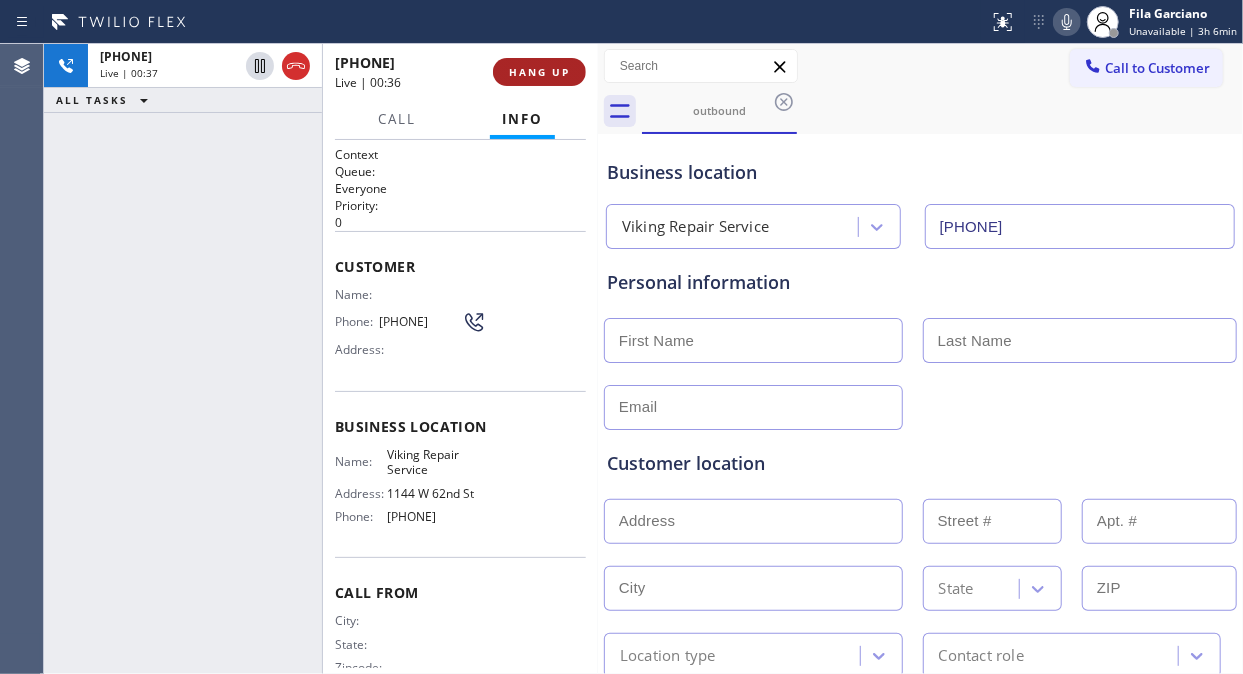 click on "HANG UP" at bounding box center [539, 72] 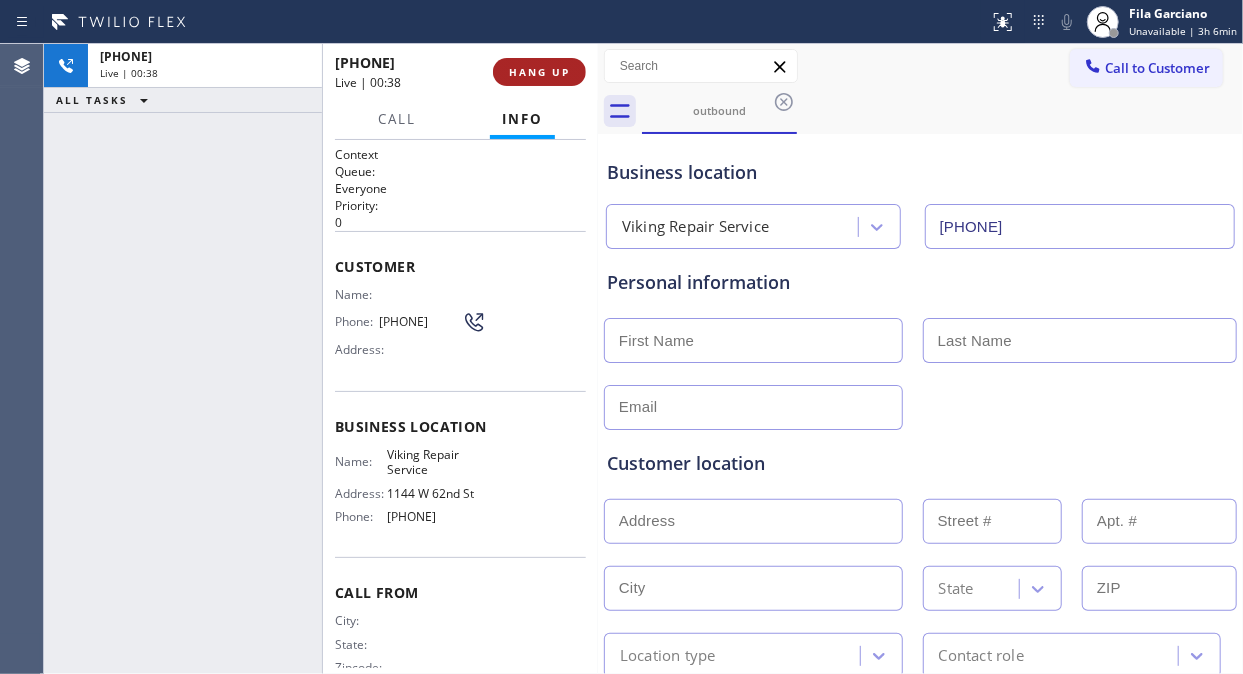 click on "HANG UP" at bounding box center (539, 72) 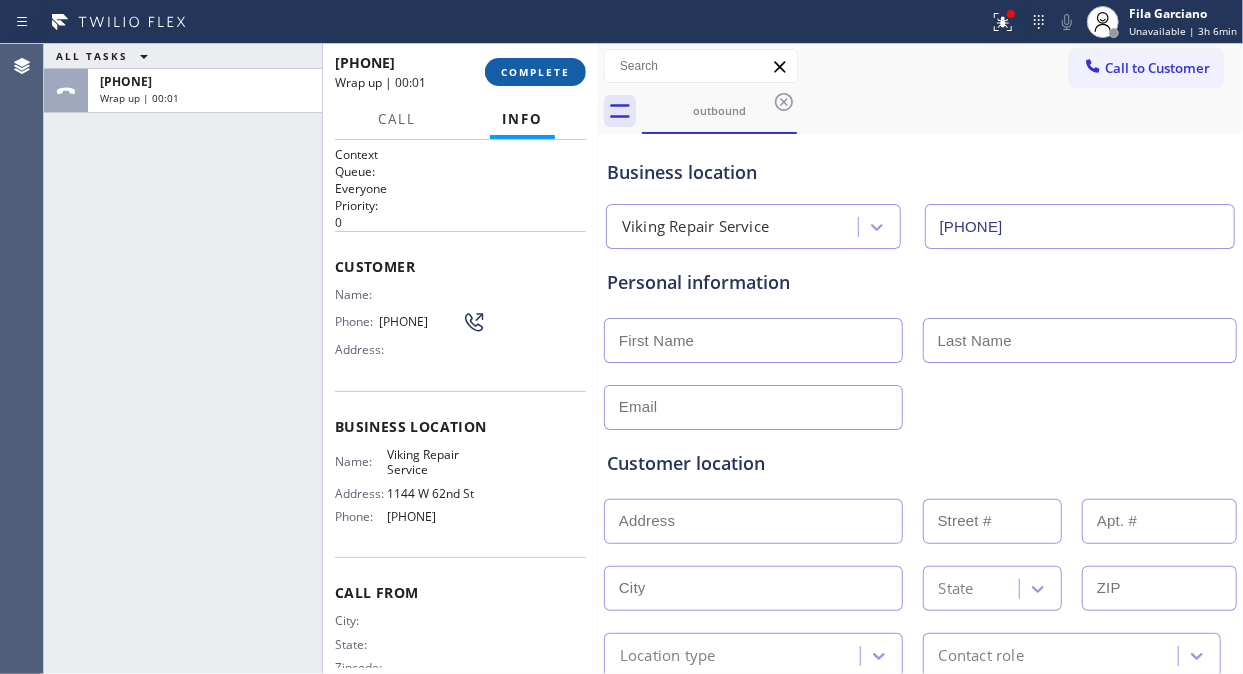 click on "COMPLETE" at bounding box center (535, 72) 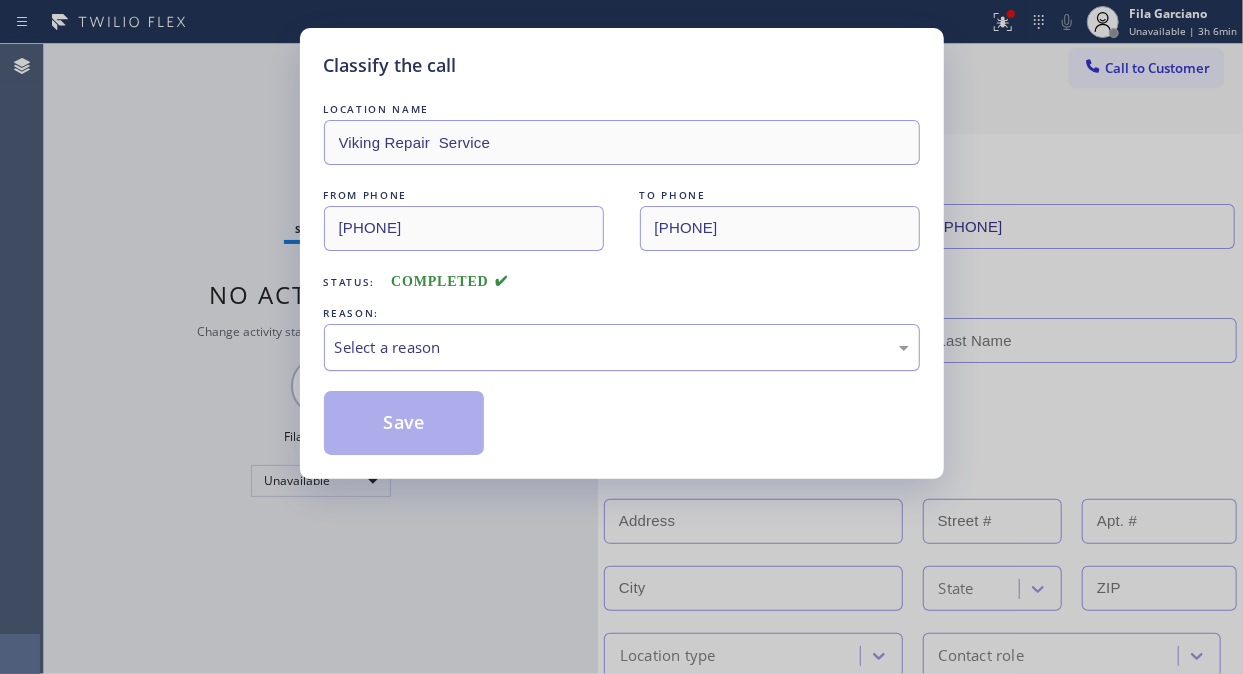 drag, startPoint x: 607, startPoint y: 328, endPoint x: 612, endPoint y: 342, distance: 14.866069 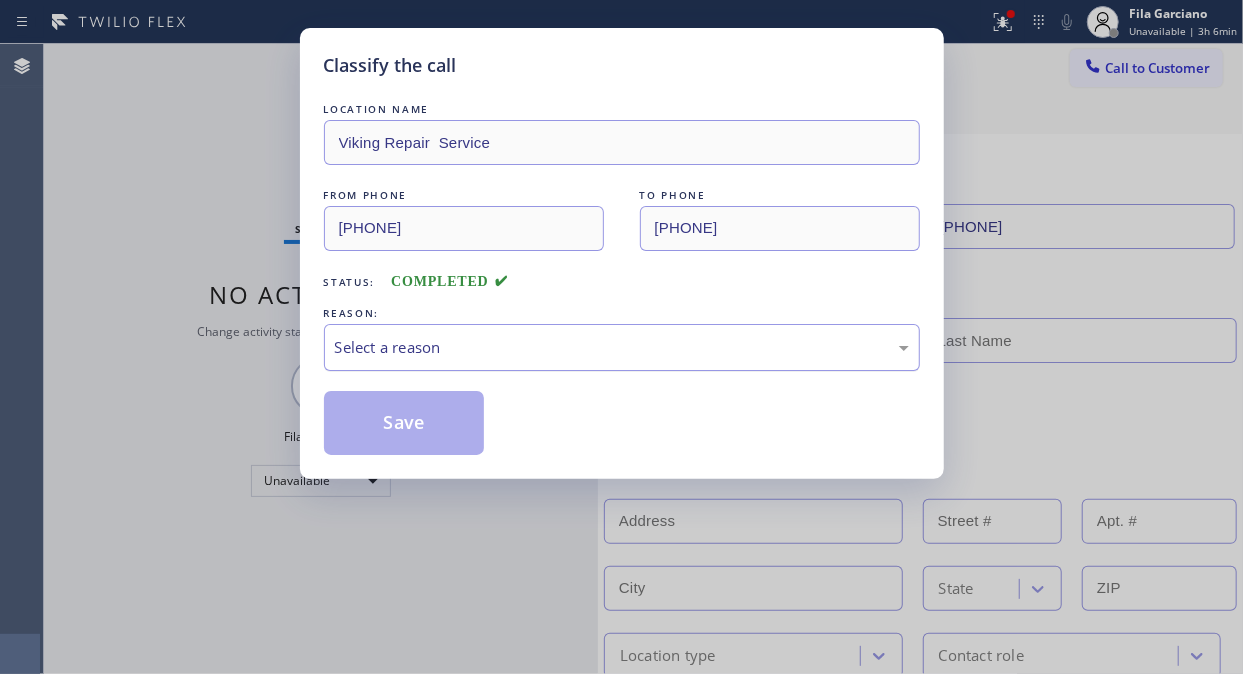 click on "Select a reason" at bounding box center [622, 347] 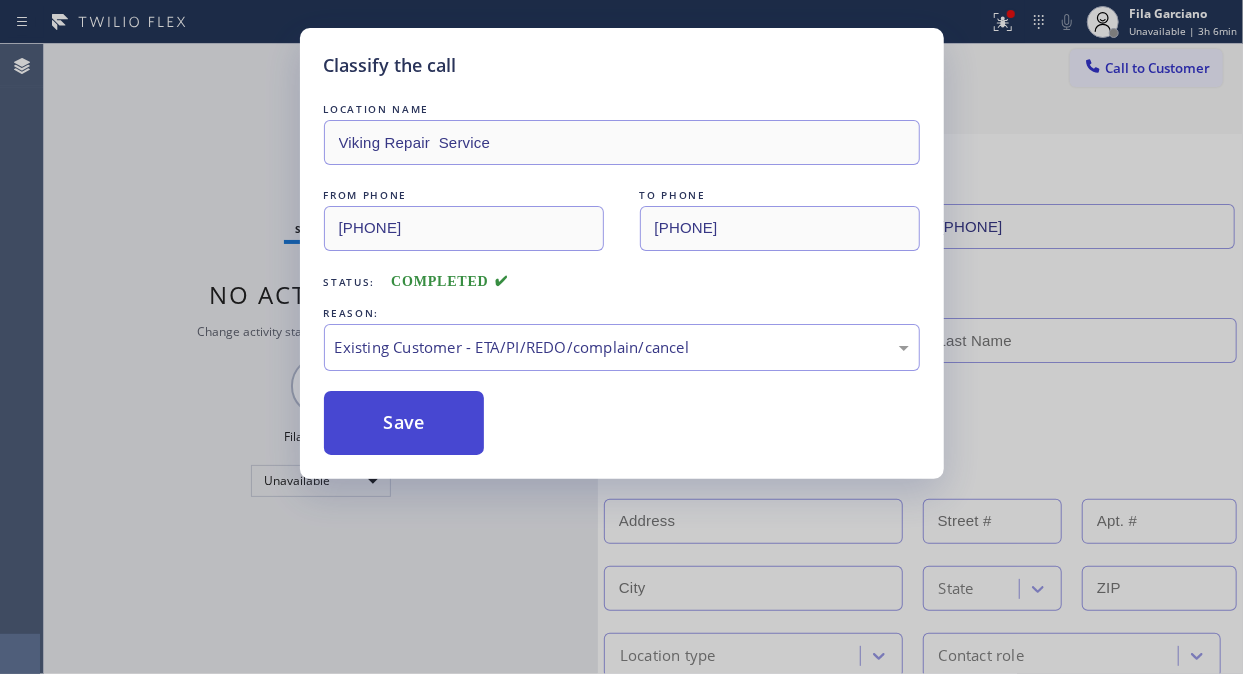 click on "Save" at bounding box center (404, 423) 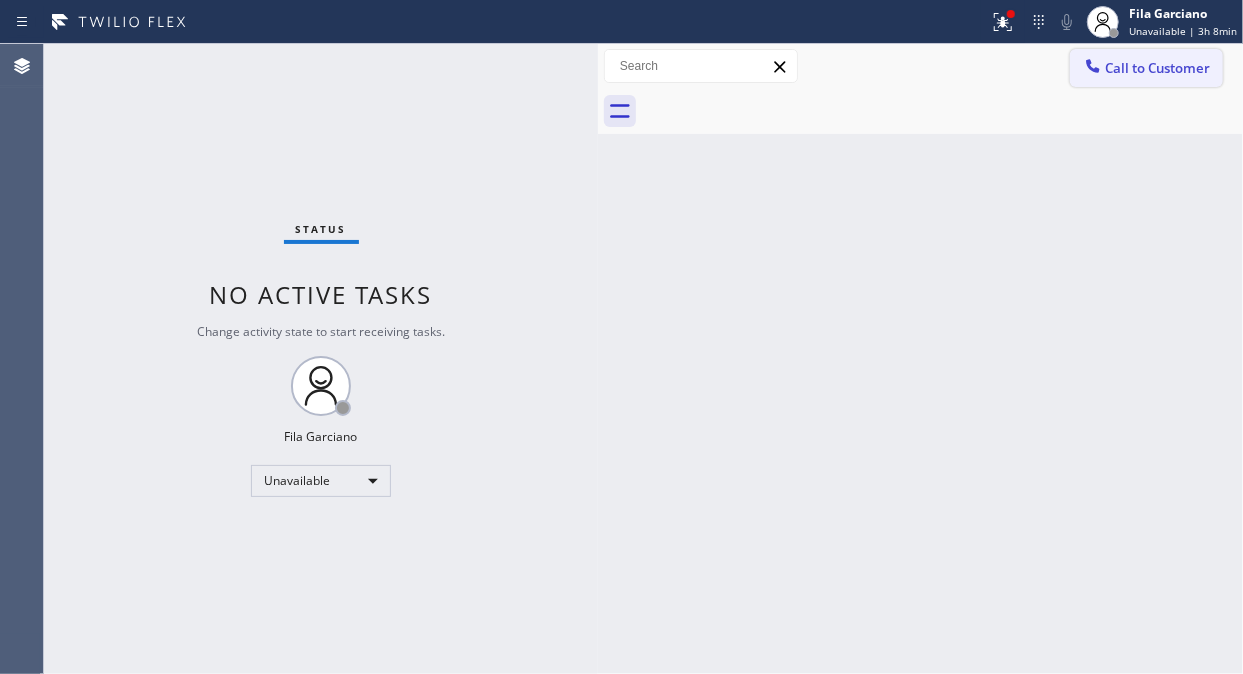 click on "Call to Customer" at bounding box center [1146, 68] 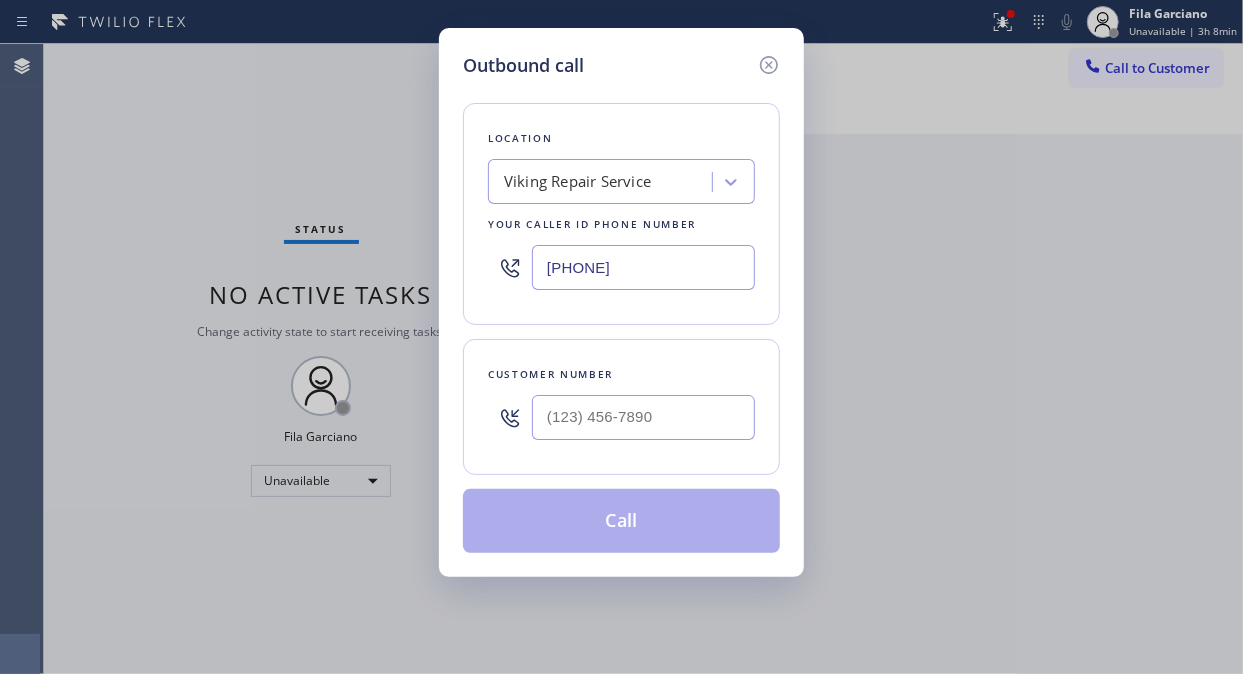 click on "[PHONE]" at bounding box center [643, 267] 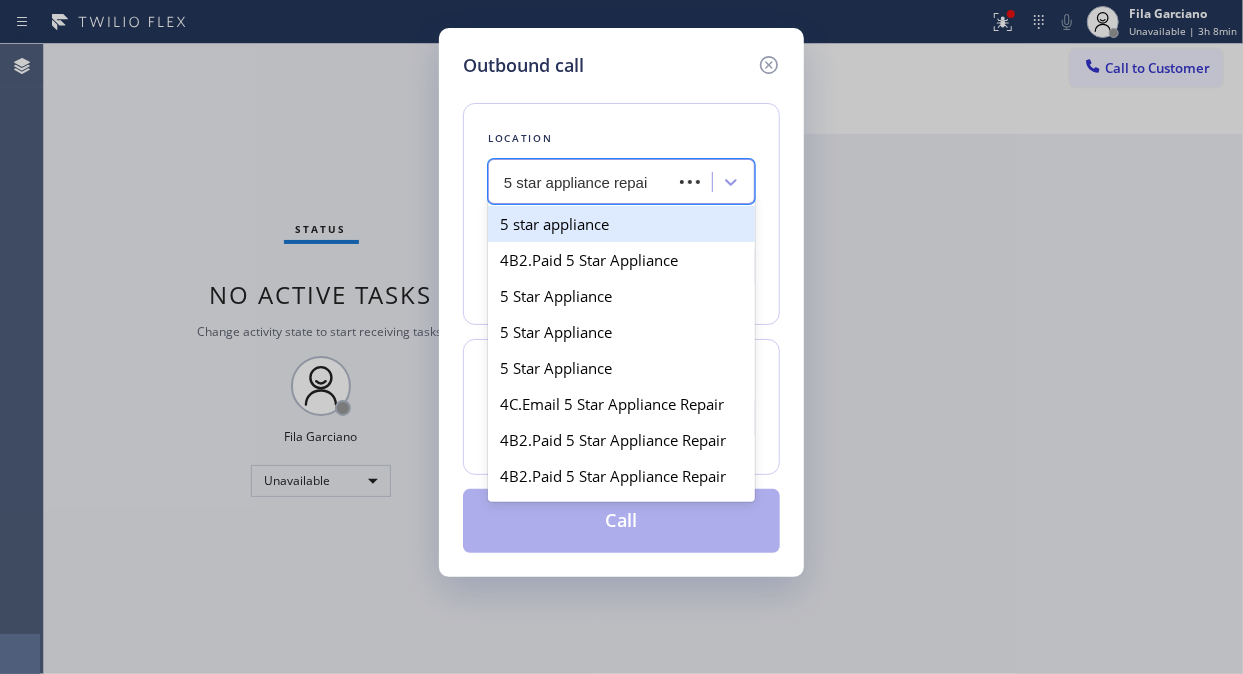 type on "5 star appliance repair" 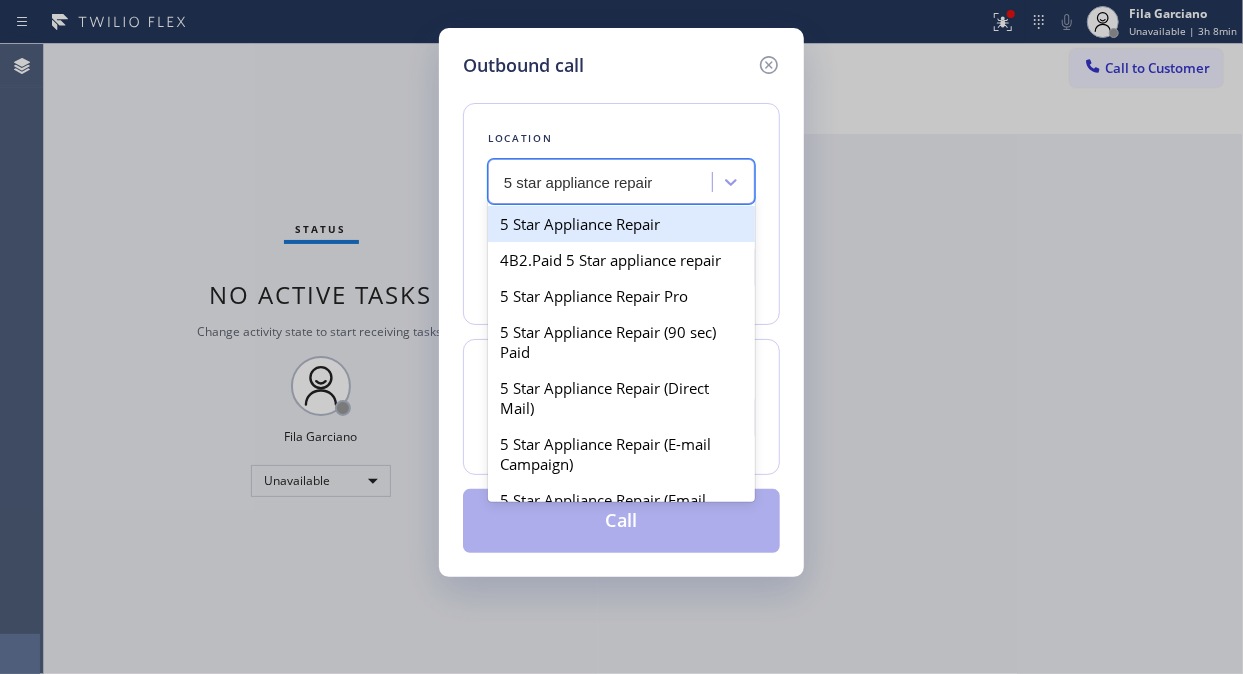 click on "5 Star Appliance Repair" at bounding box center (621, 224) 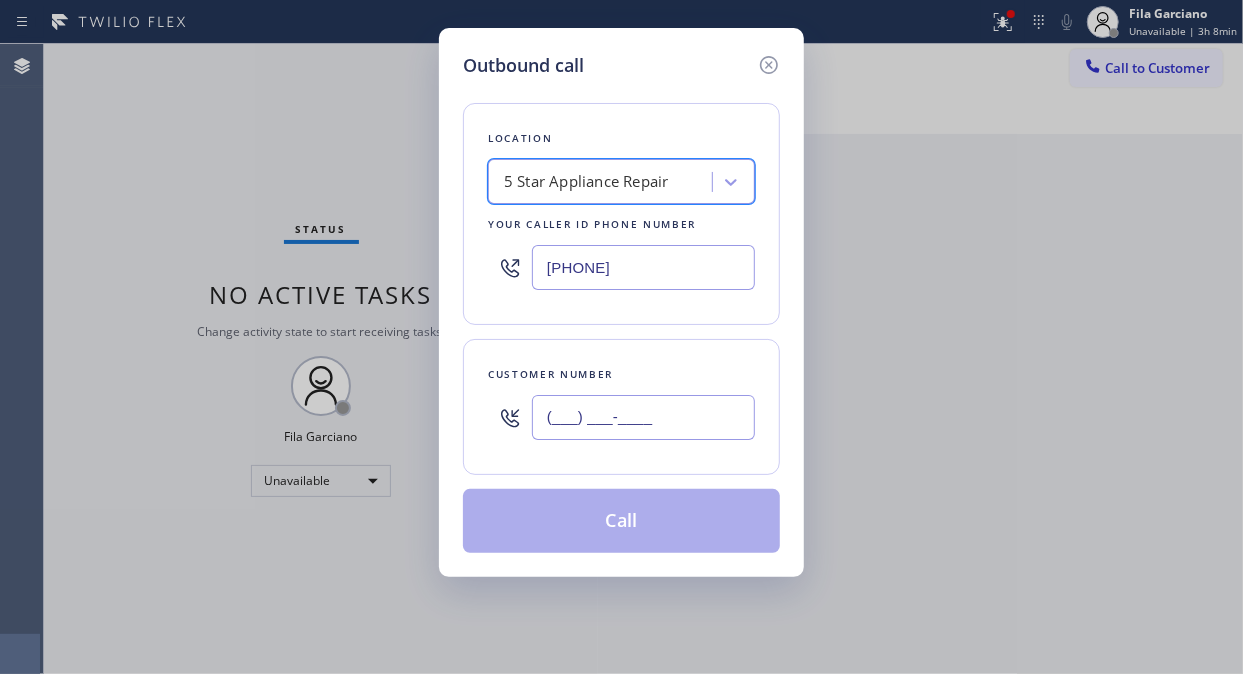 click on "(___) ___-____" at bounding box center [643, 417] 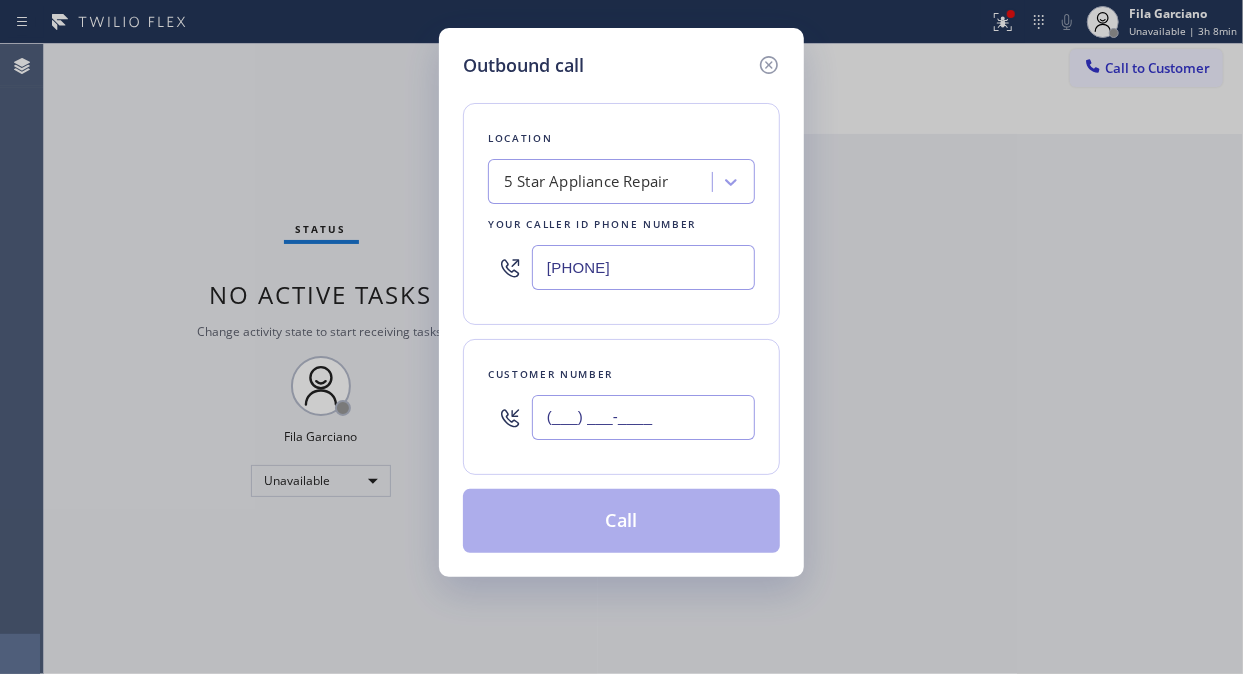 paste on "[PHONE]" 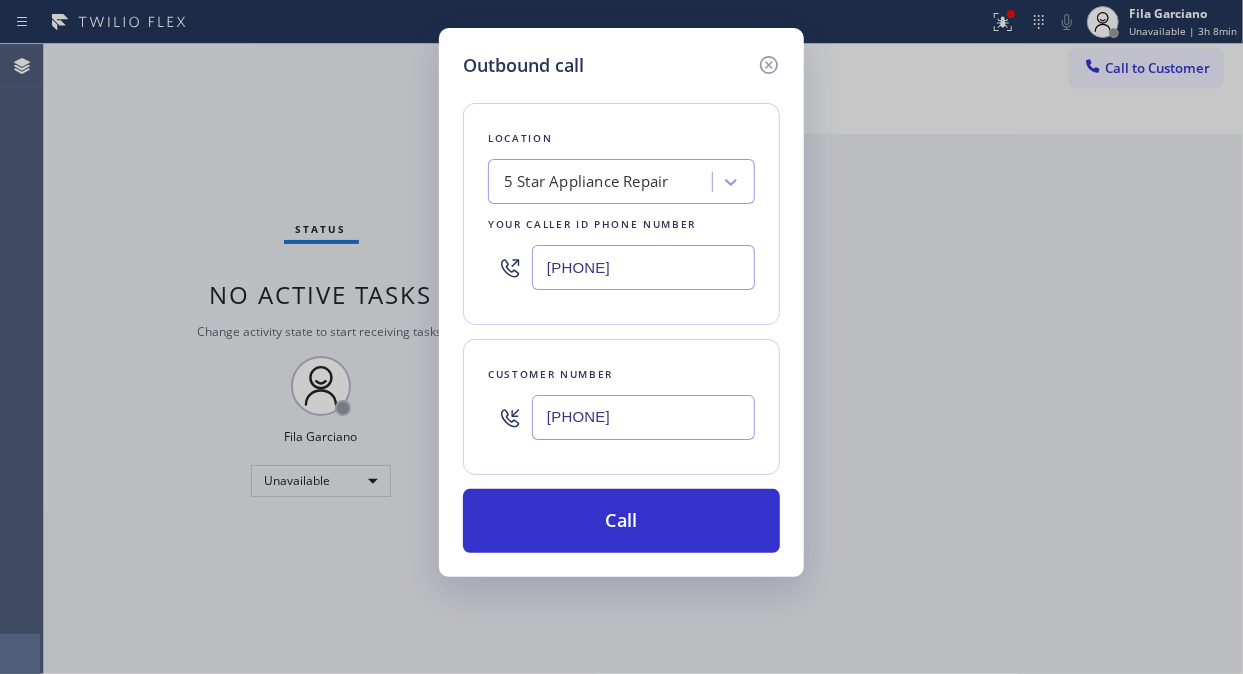 type on "[PHONE]" 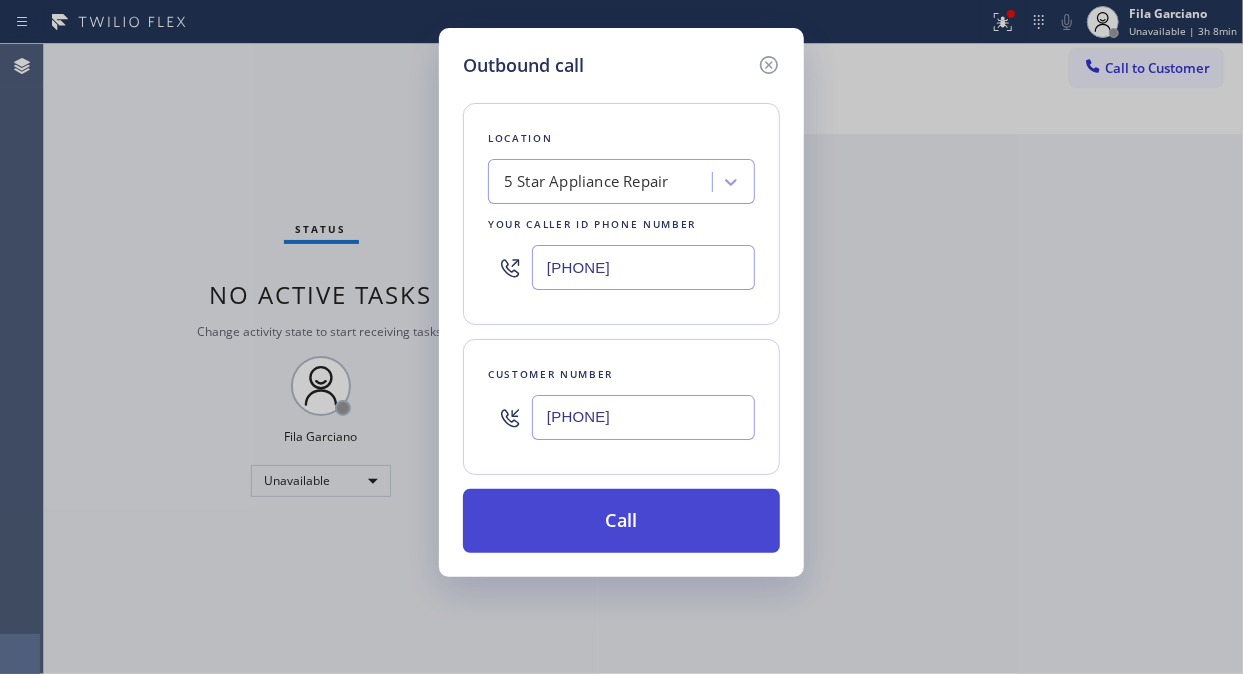 click on "Call" at bounding box center (621, 521) 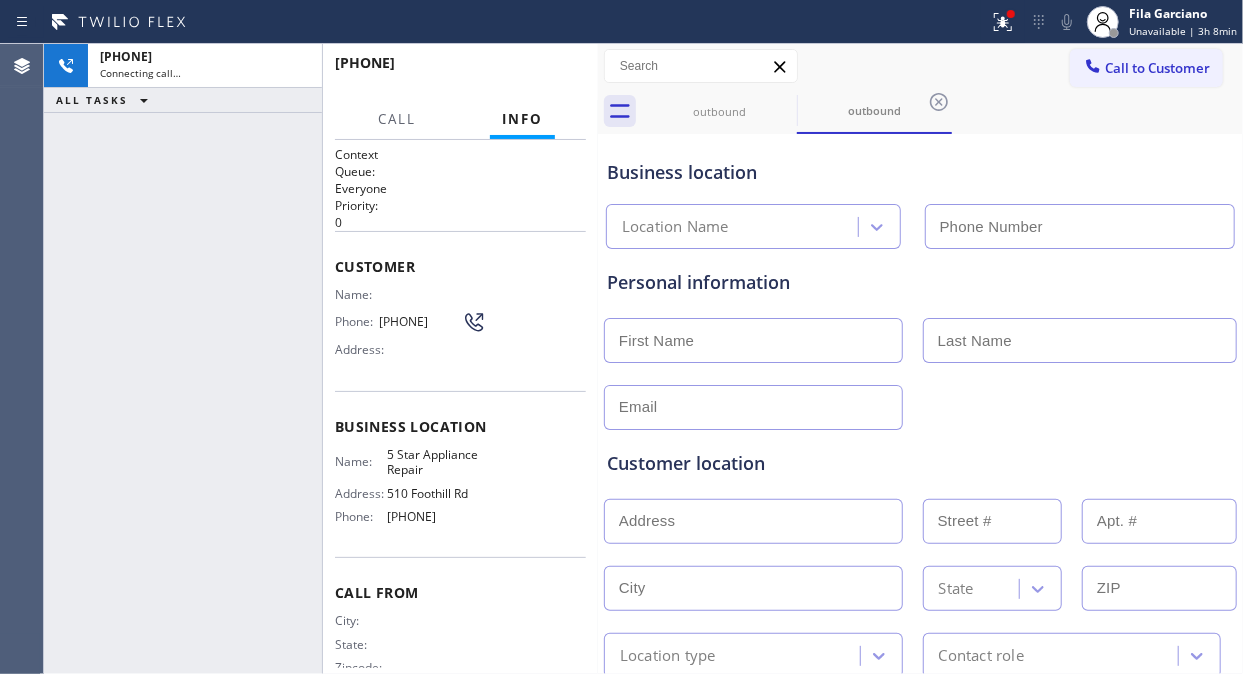 type on "[PHONE]" 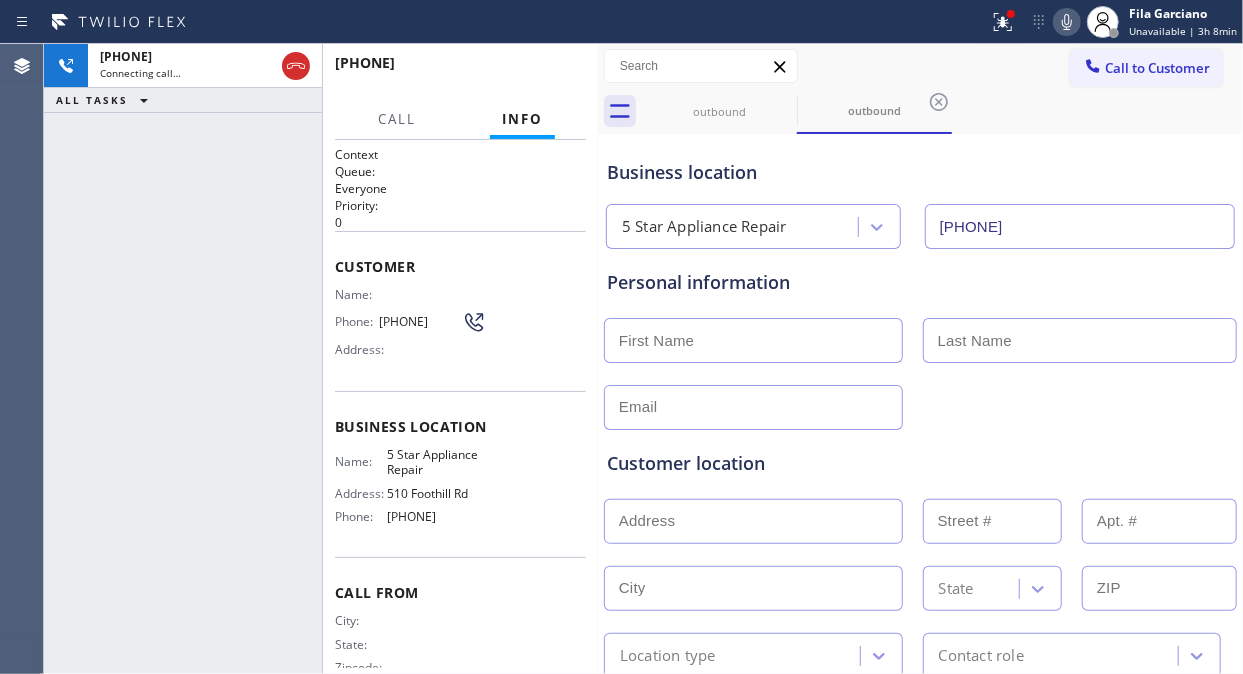 click 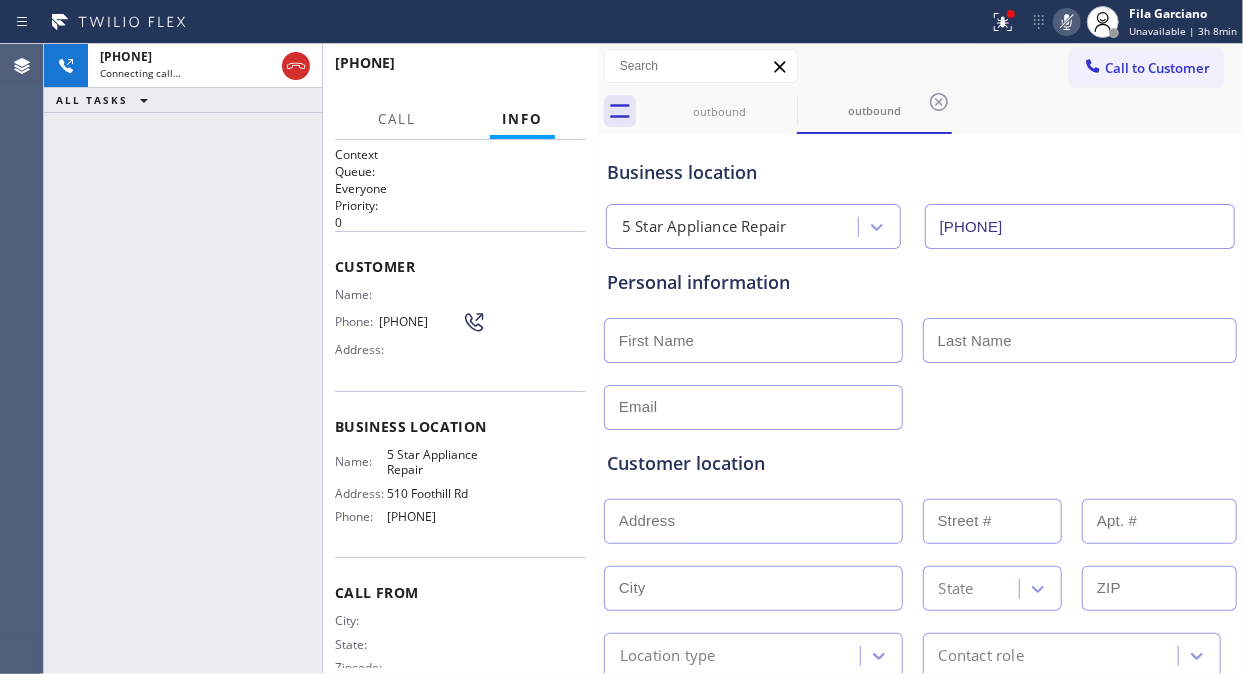 click 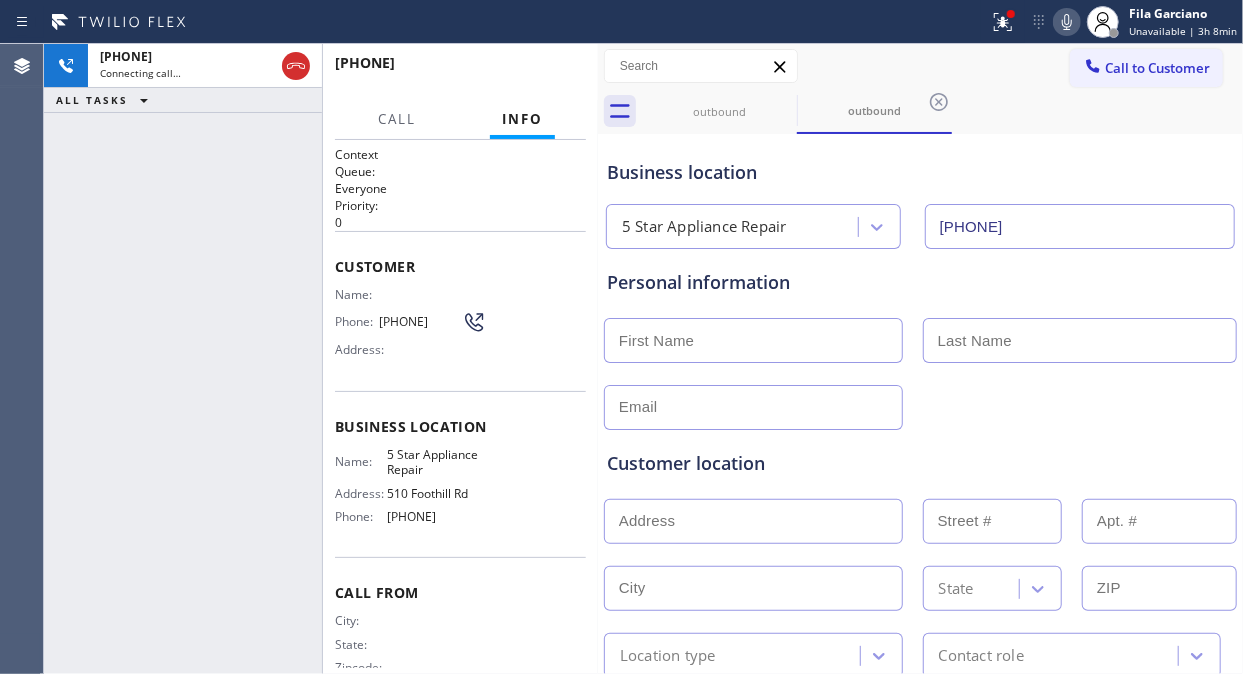 click 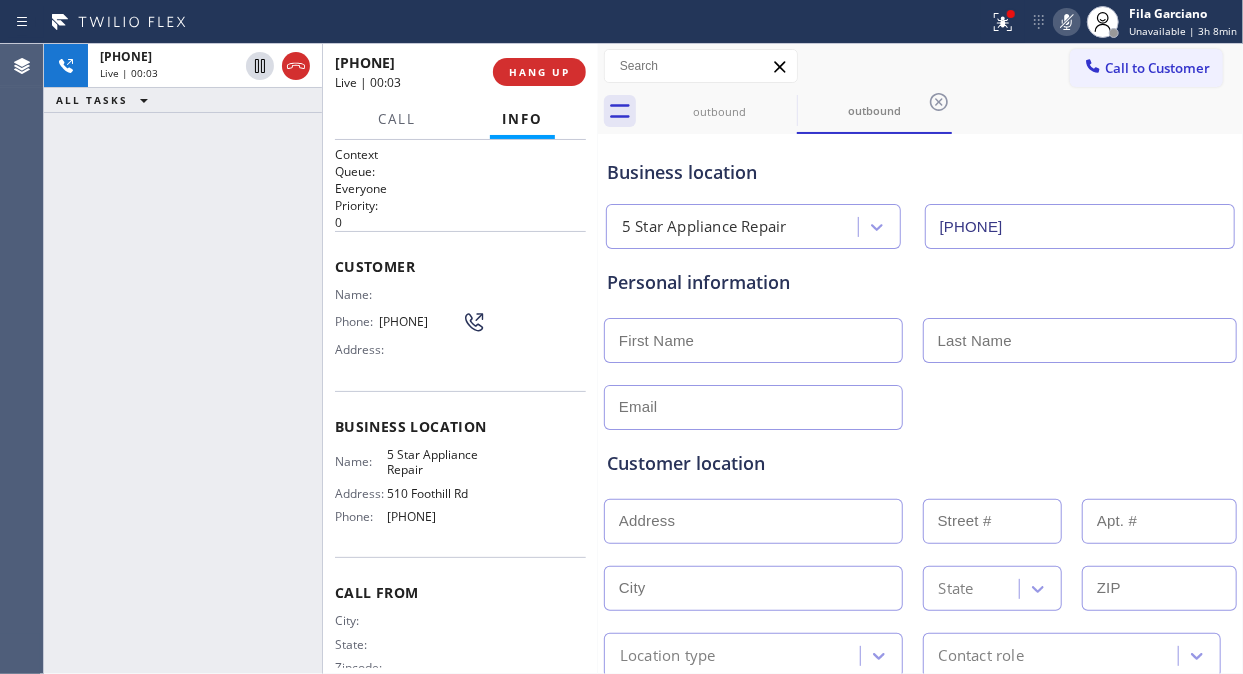 click 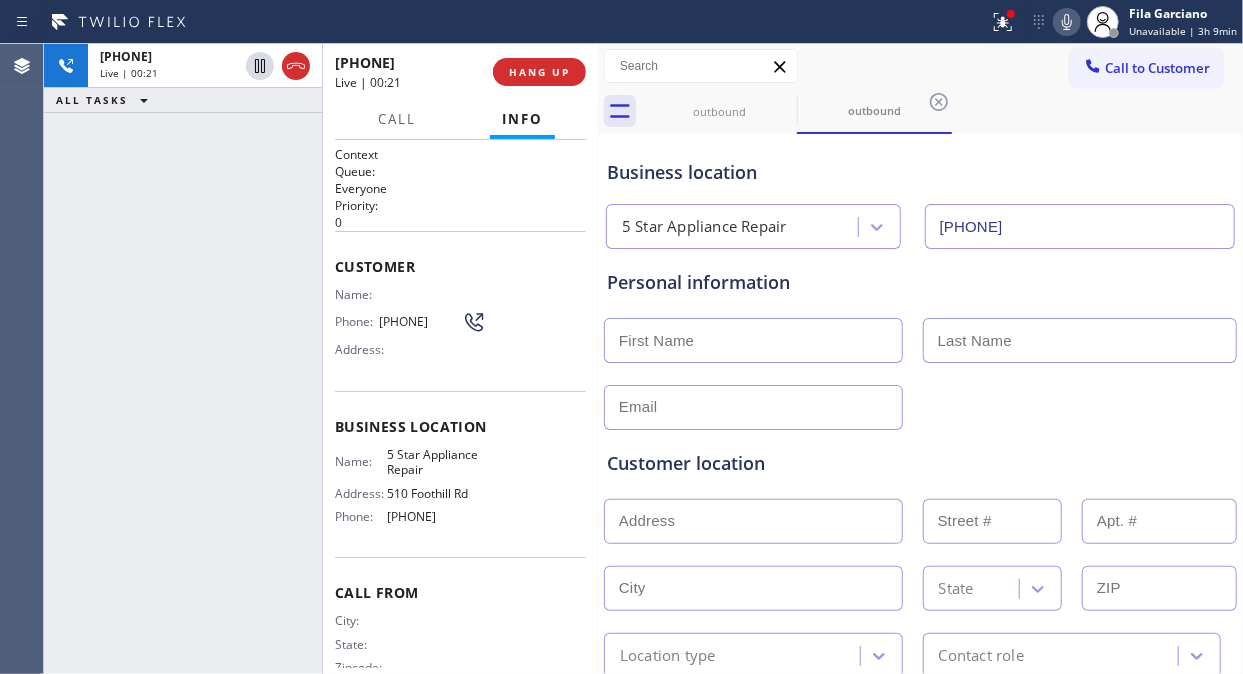 click on "[PHONE] Live | 00:21 ALL TASKS ALL TASKS ACTIVE TASKS TASKS IN WRAP UP" at bounding box center (183, 359) 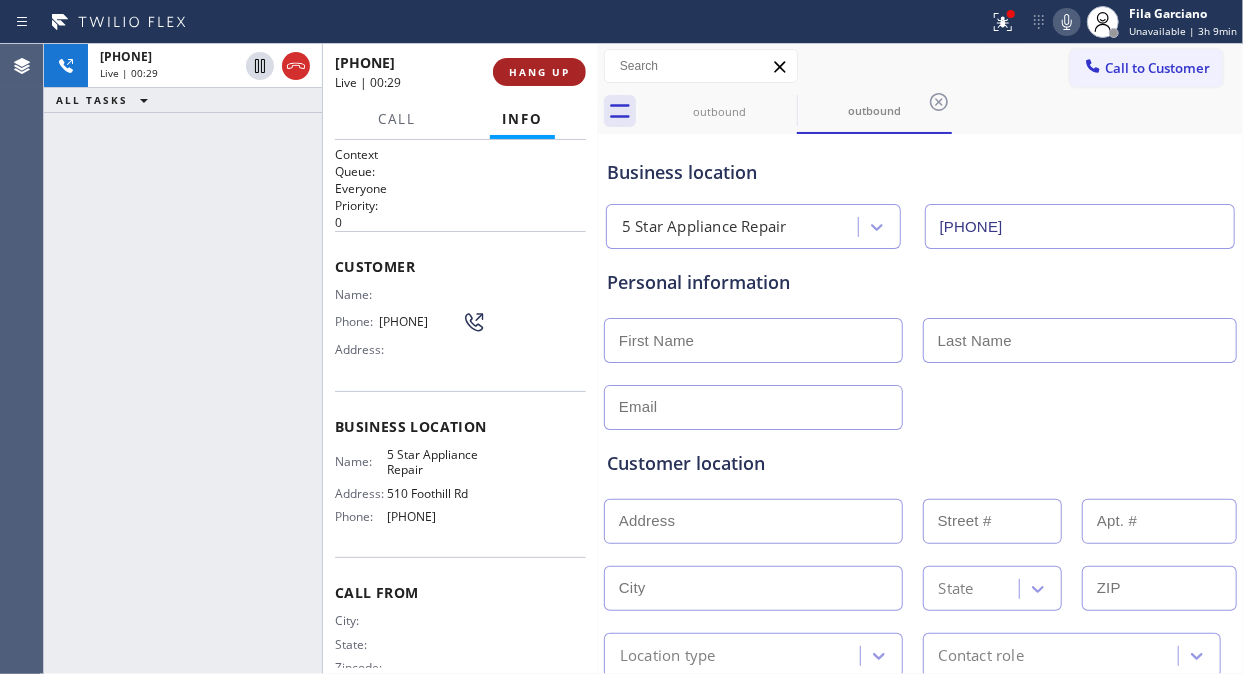 click on "HANG UP" at bounding box center (539, 72) 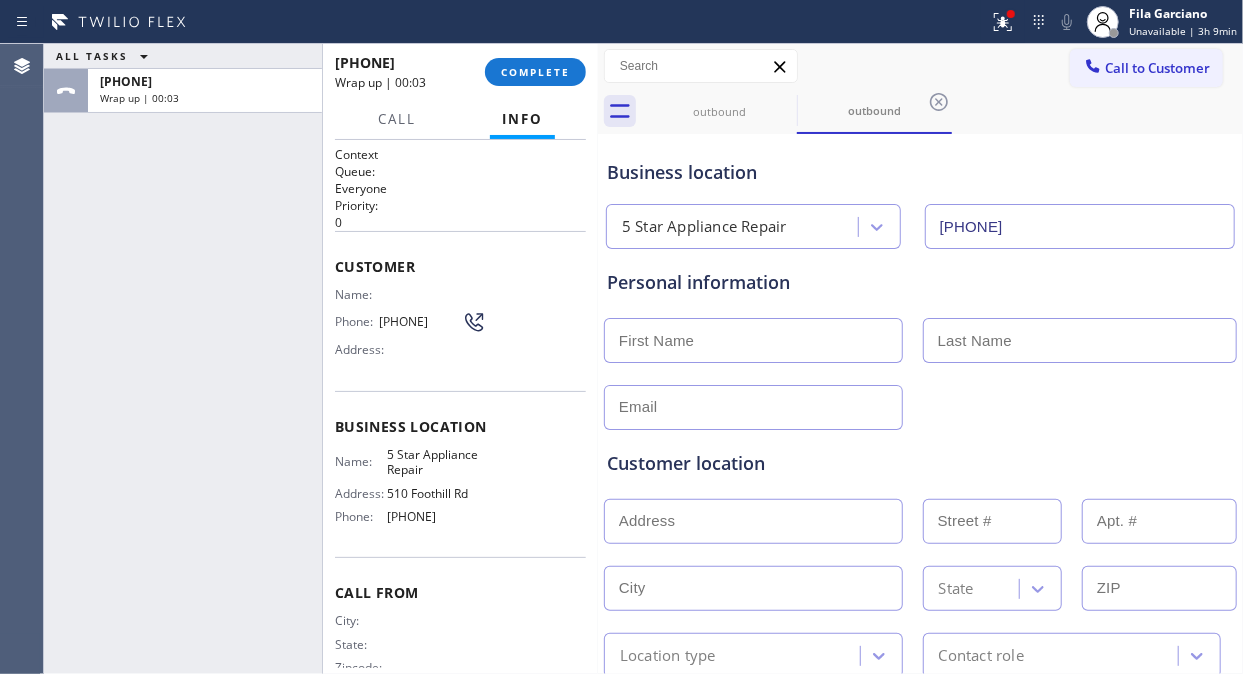 drag, startPoint x: 158, startPoint y: 248, endPoint x: 335, endPoint y: 253, distance: 177.0706 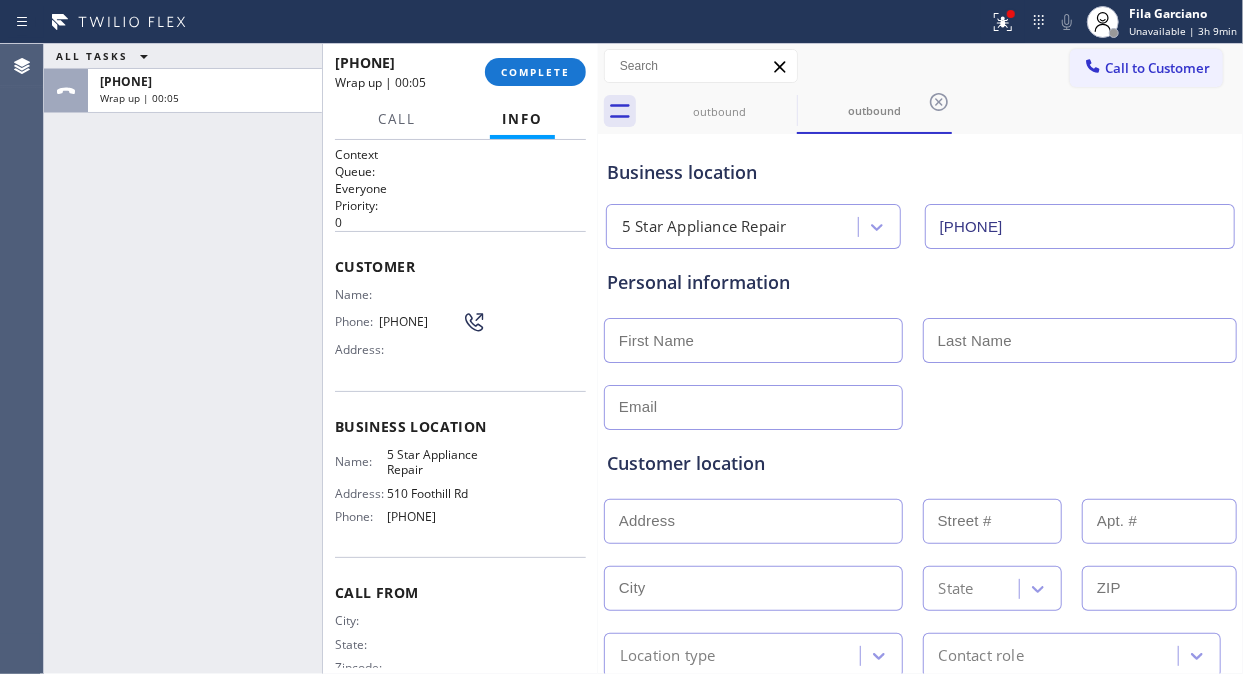 drag, startPoint x: 331, startPoint y: 294, endPoint x: 407, endPoint y: 333, distance: 85.42248 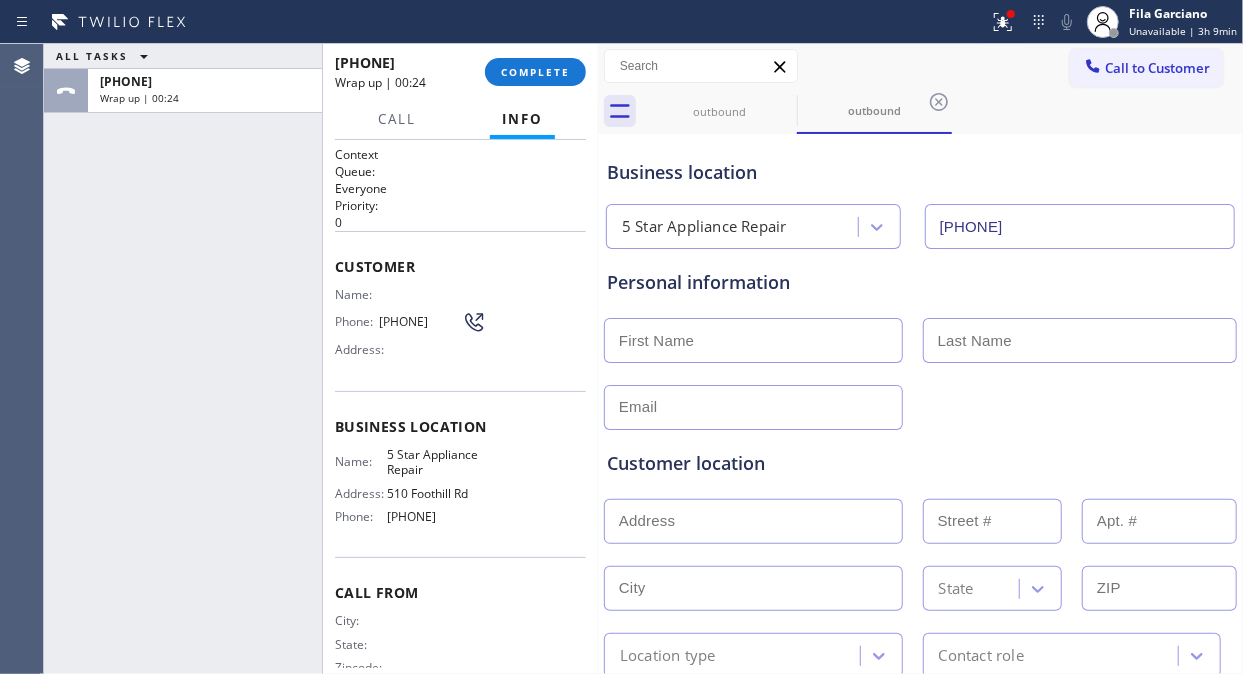 click on "ALL TASKS ALL TASKS ACTIVE TASKS TASKS IN WRAP UP [PHONE] Wrap up | 00:24" at bounding box center (183, 359) 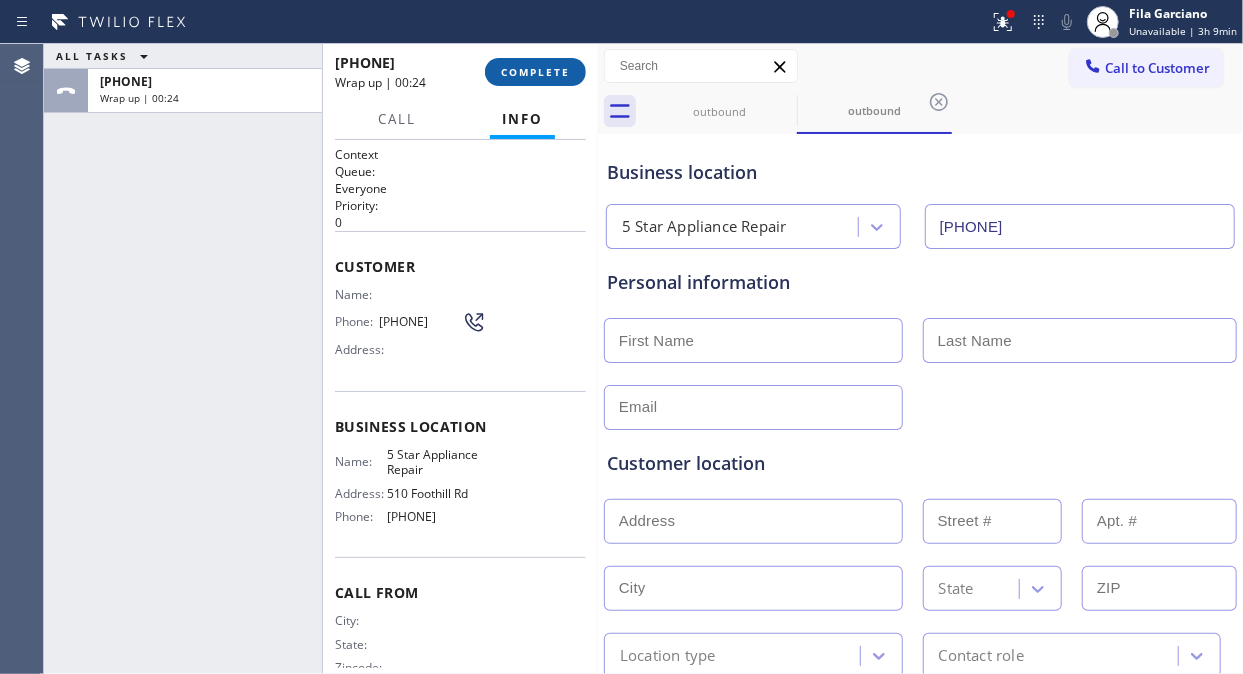 click on "COMPLETE" at bounding box center [535, 72] 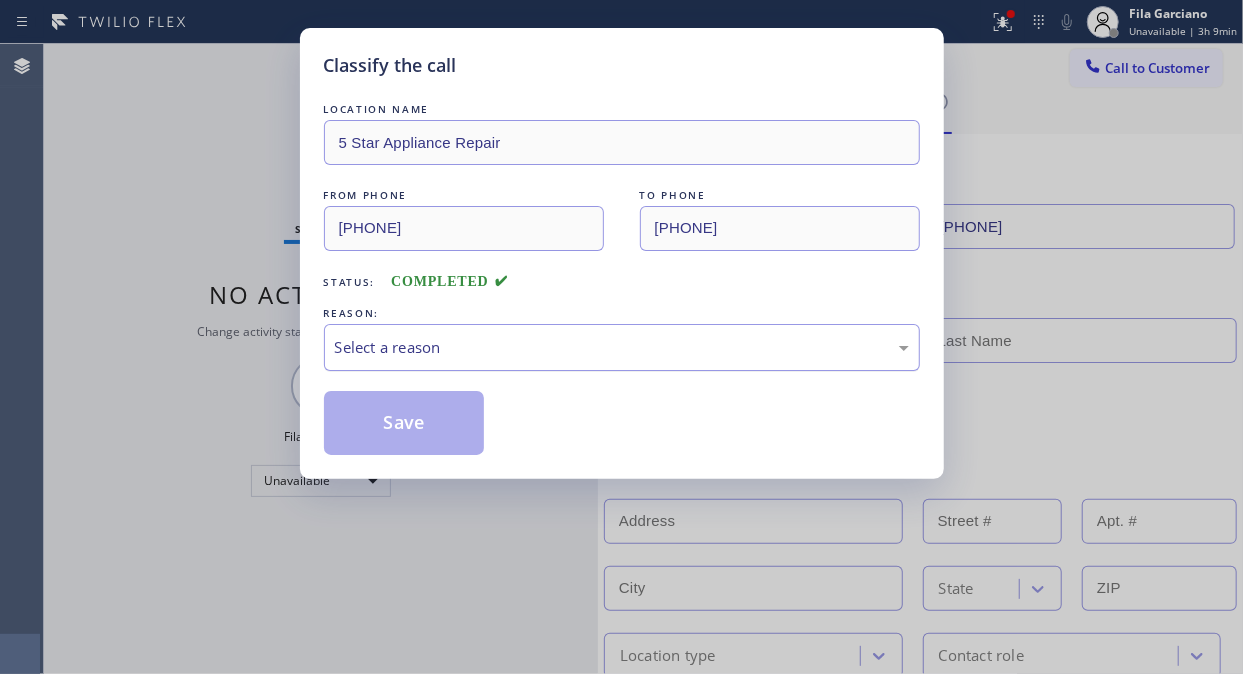 click on "Select a reason" at bounding box center [622, 347] 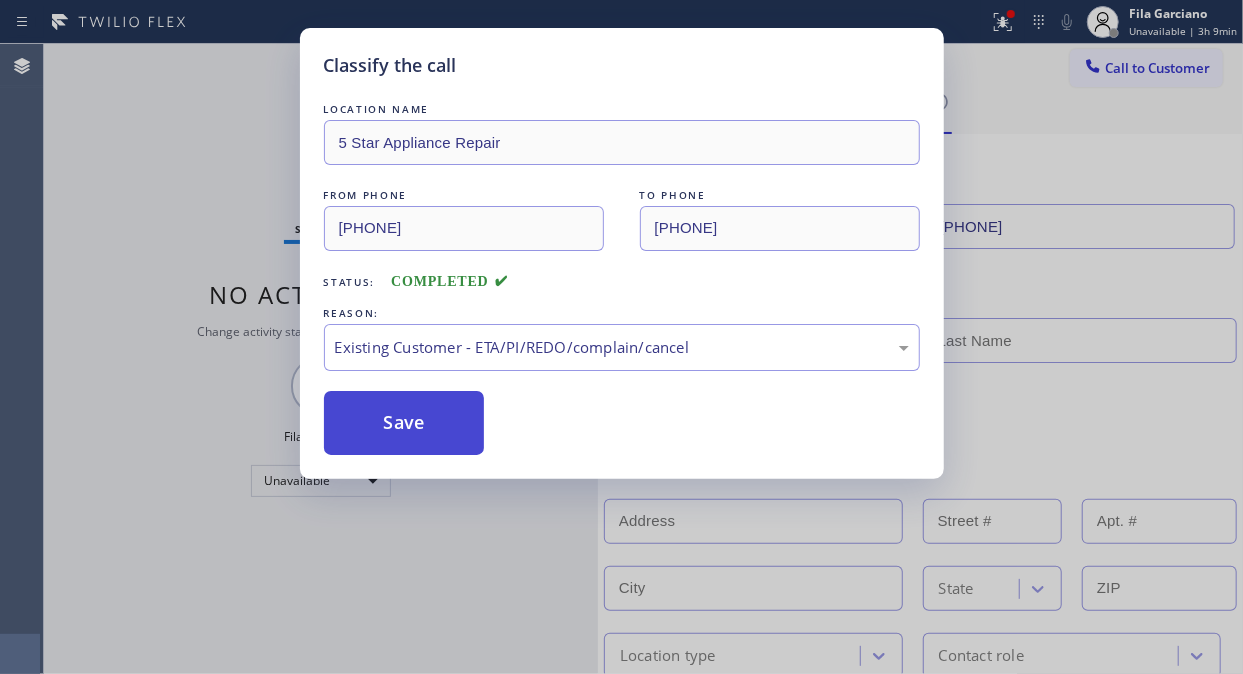 click on "Save" at bounding box center [404, 423] 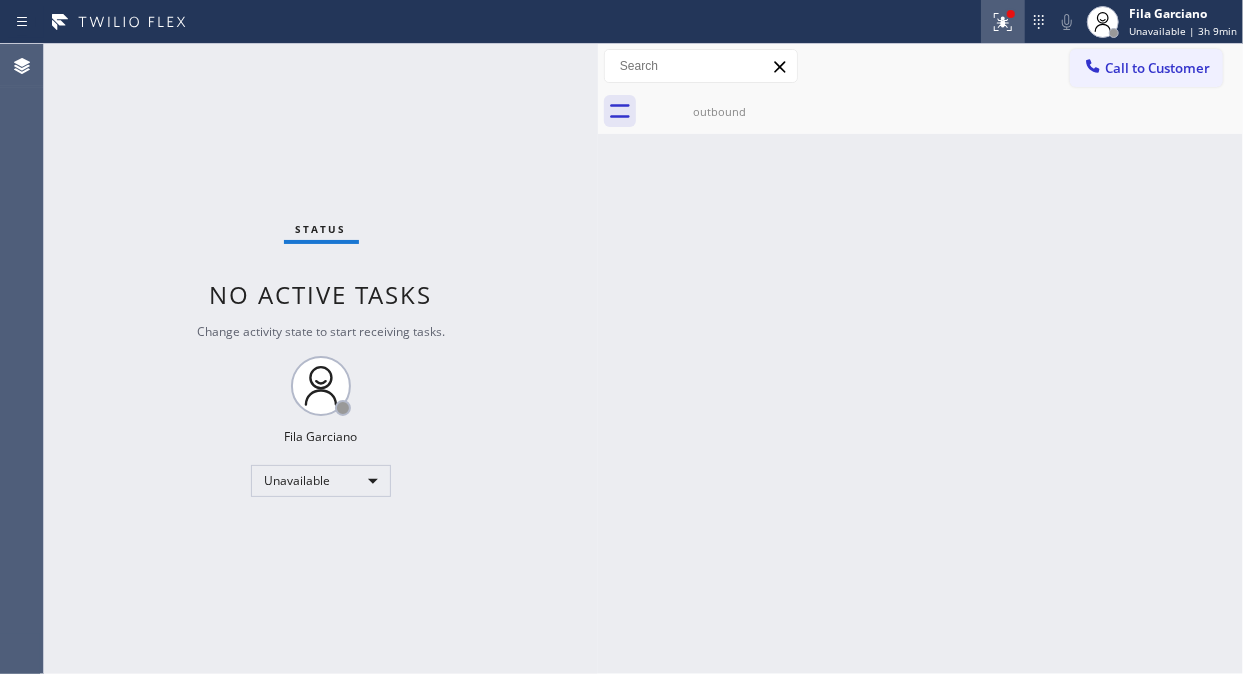 click at bounding box center [1003, 22] 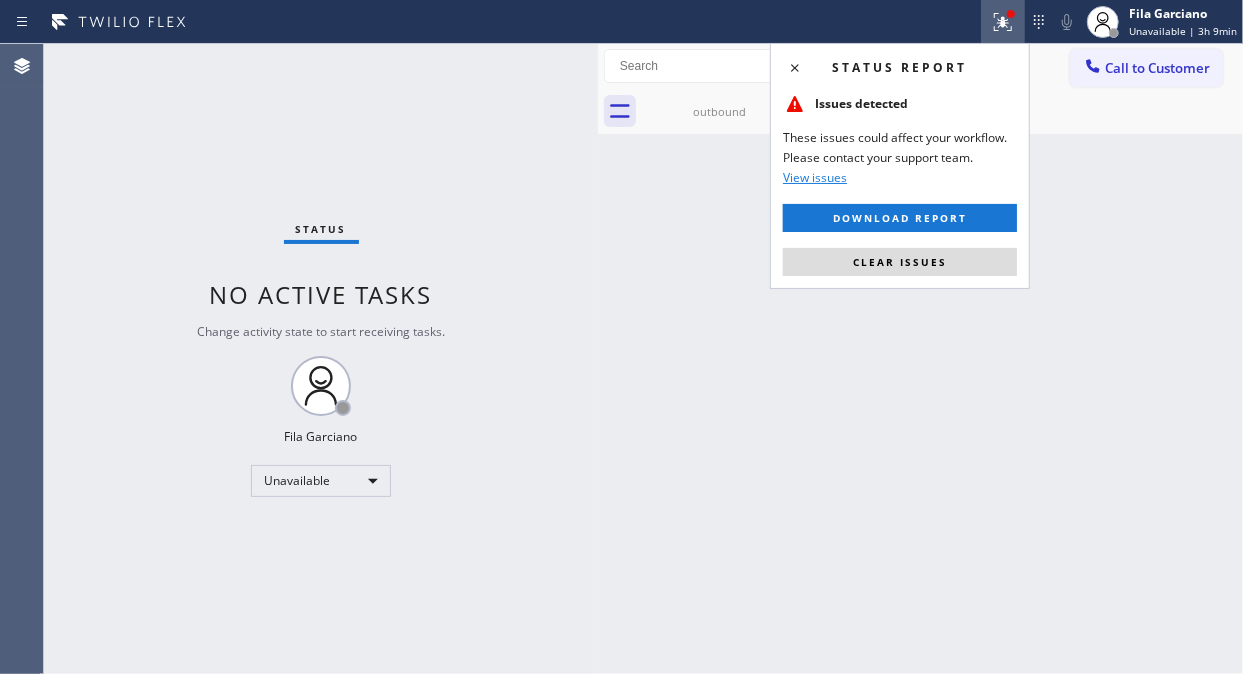 click on "Clear issues" at bounding box center [900, 262] 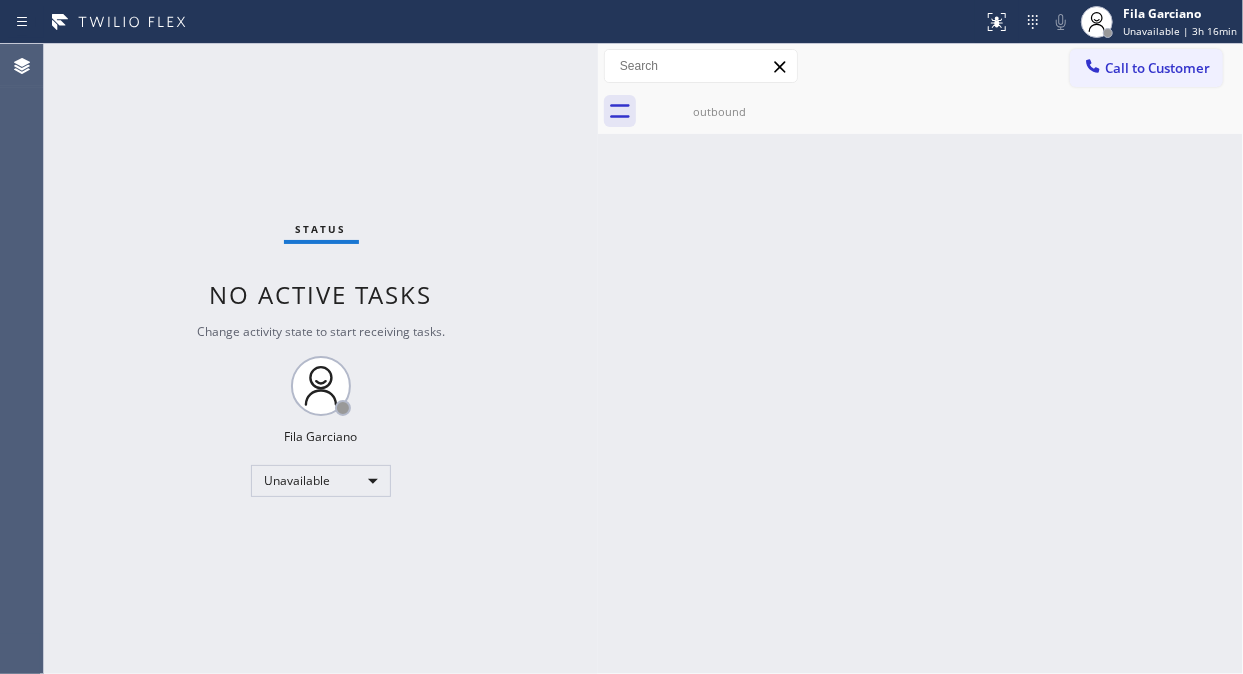 drag, startPoint x: 1164, startPoint y: 67, endPoint x: 771, endPoint y: 272, distance: 443.25388 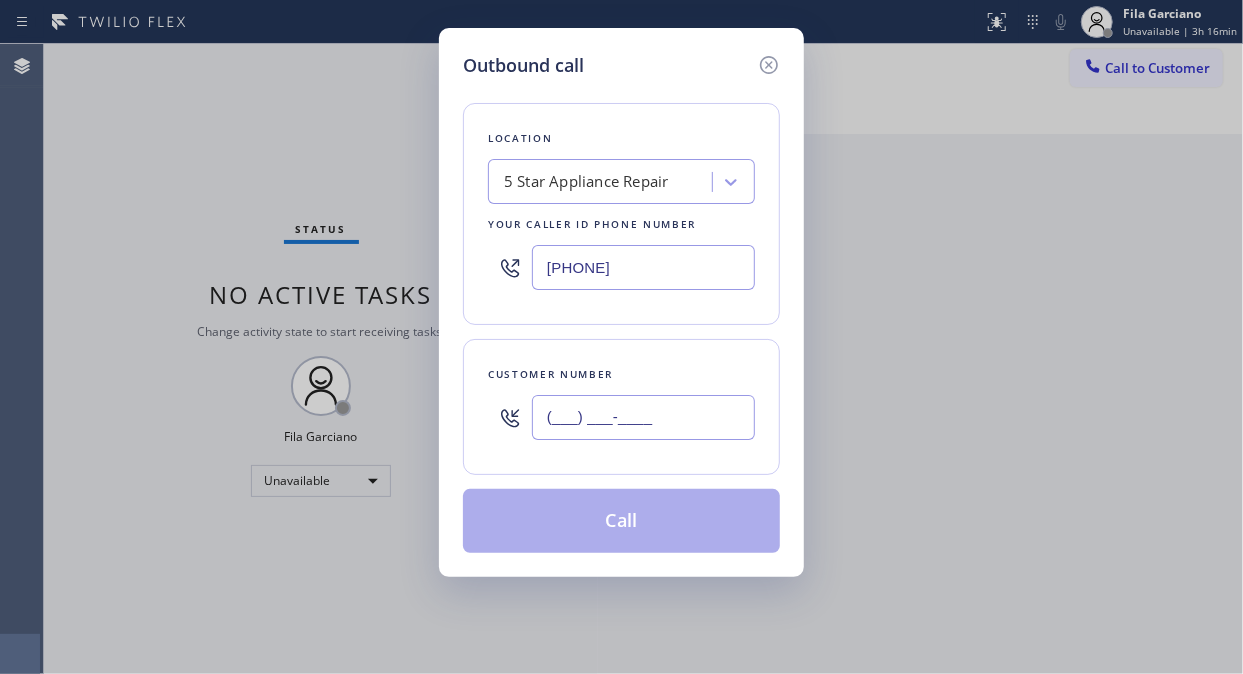 click on "(___) ___-____" at bounding box center [643, 417] 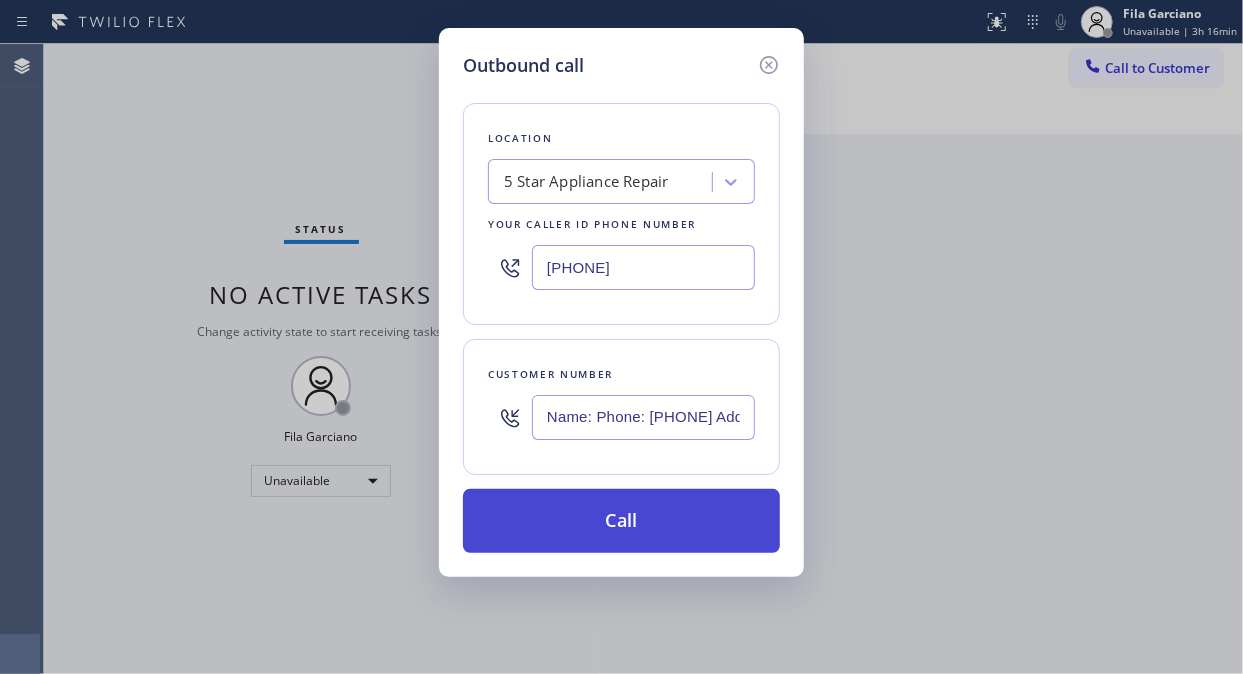 type on "Name: Phone: [PHONE] Address:" 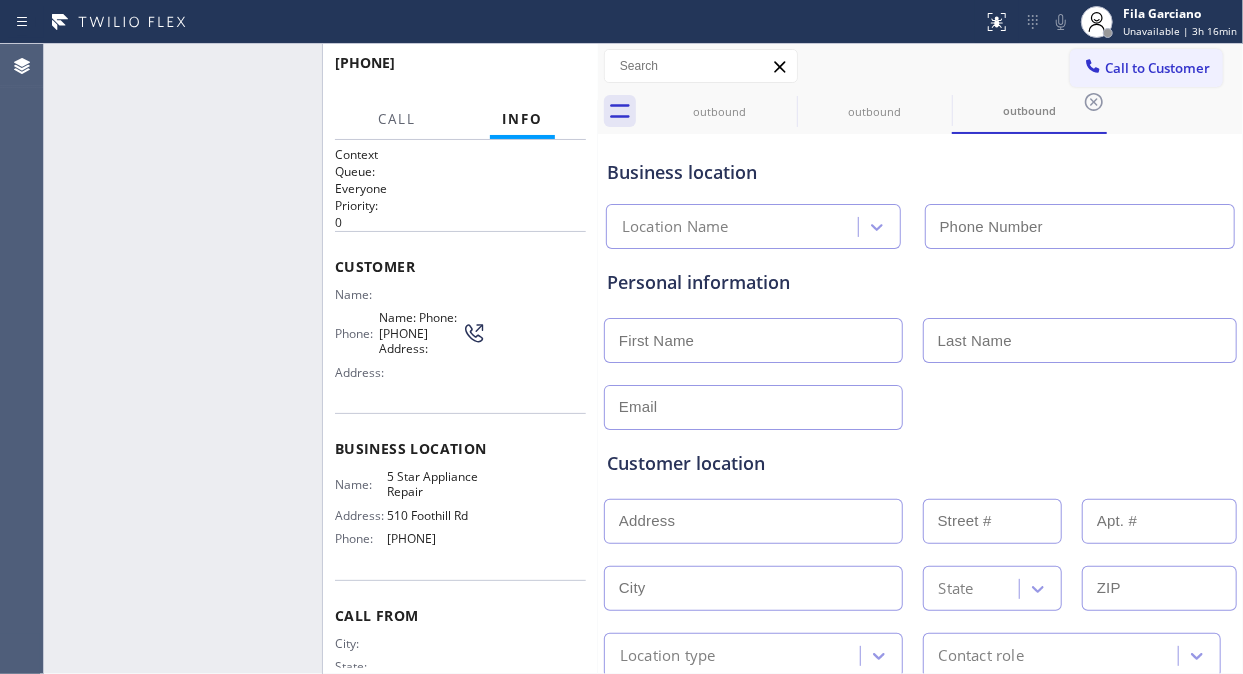 type on "[PHONE]" 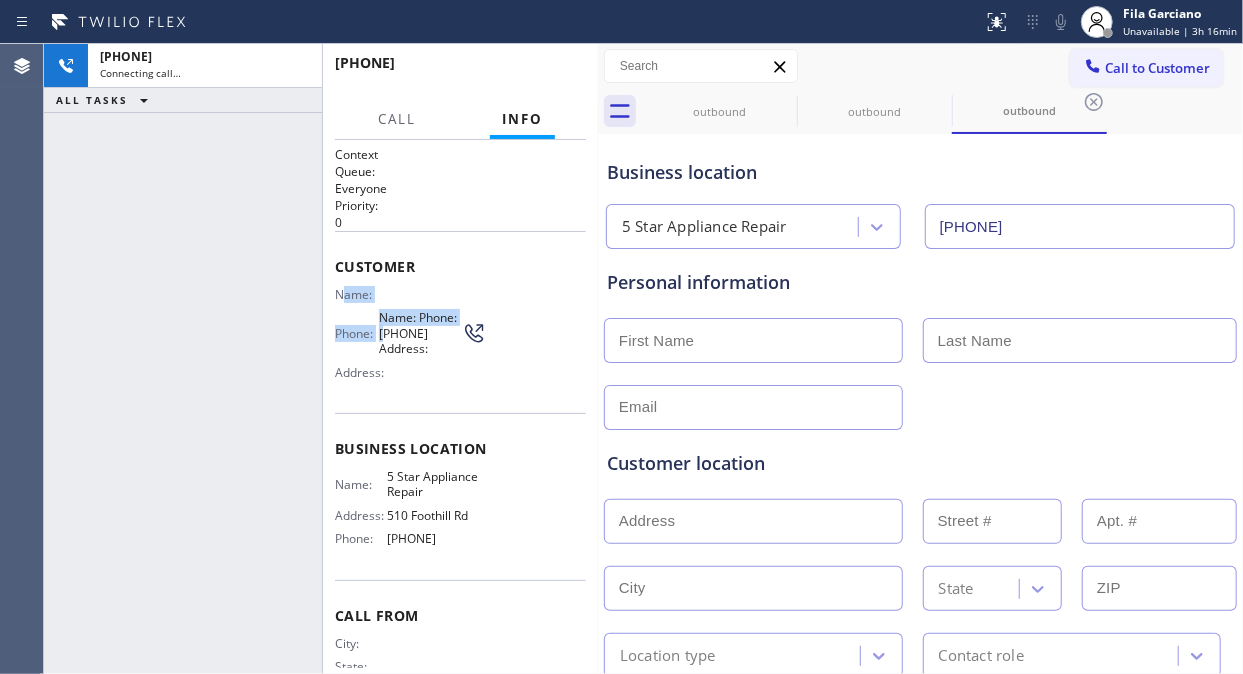 drag, startPoint x: 348, startPoint y: 284, endPoint x: 405, endPoint y: 327, distance: 71.40028 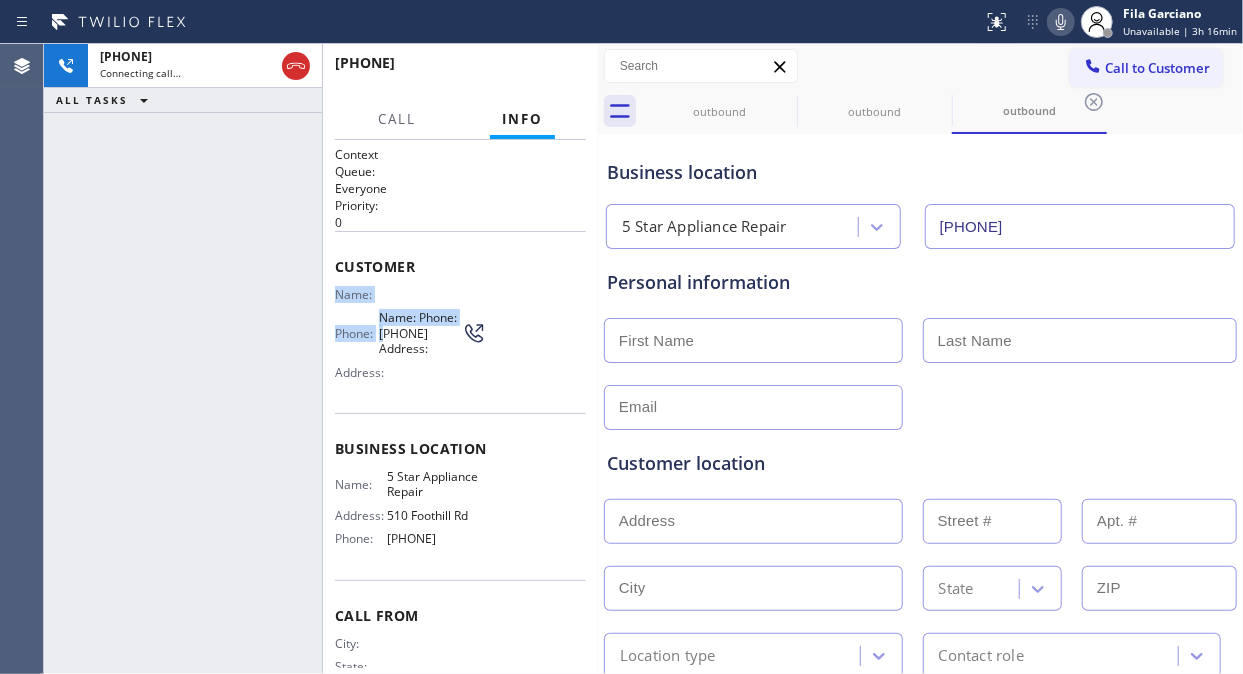 drag, startPoint x: 421, startPoint y: 333, endPoint x: 631, endPoint y: 318, distance: 210.53503 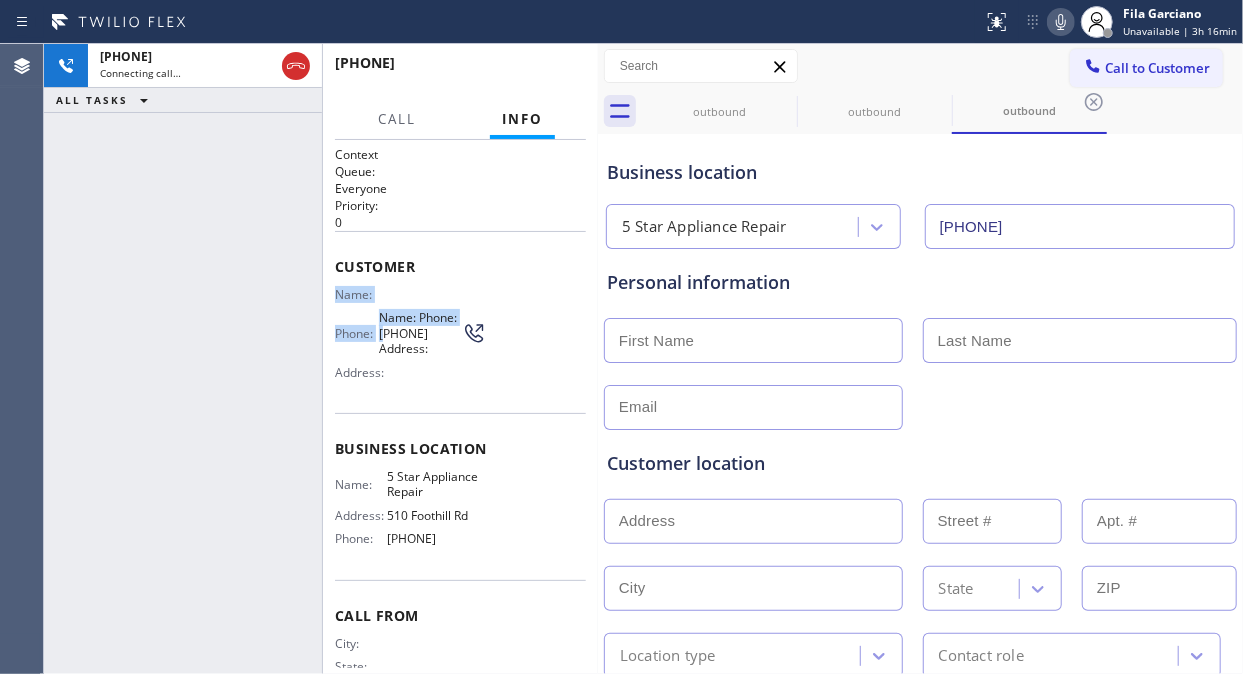 click on "Context Queue: Everyone Priority: 0 Customer Name: Phone: [PHONE] Address: Business location Name: 5 Star Appliance Repair Address: 510 Foothill Rd Phone: [PHONE] Call From City: State: Zipcode: Outbound call Location 5 Star Appliance Repair Your caller id phone number [PHONE] Customer number [PHONE] Call" at bounding box center (460, 407) 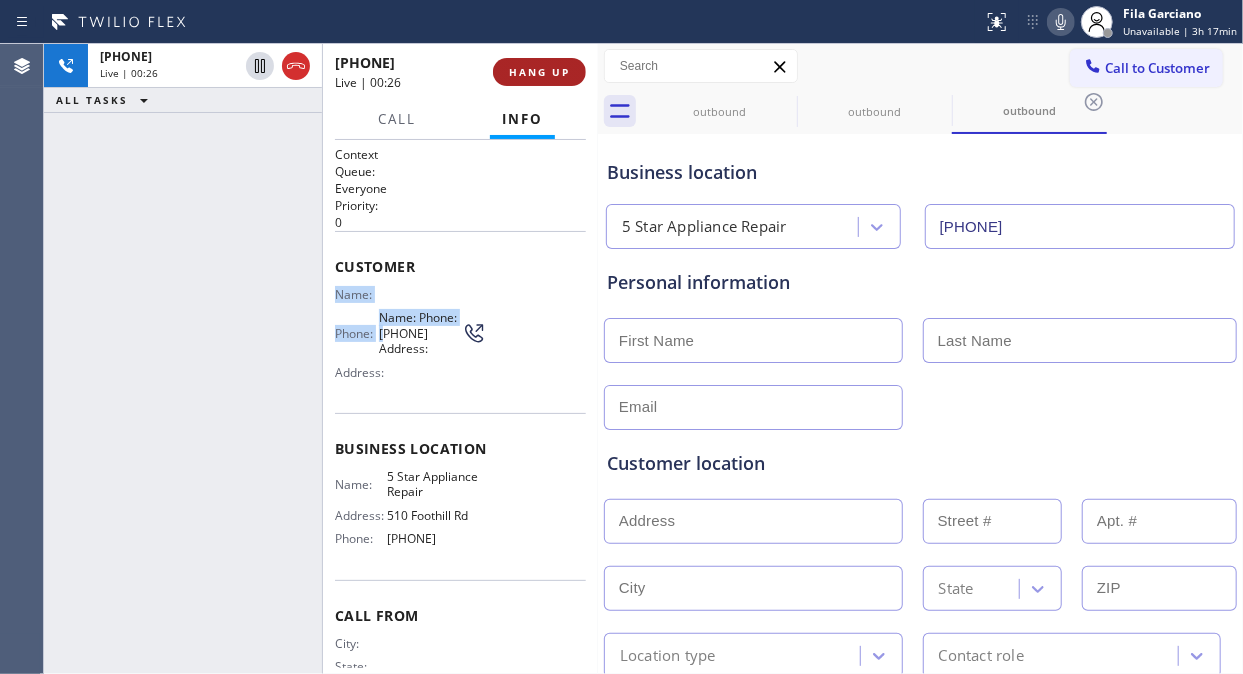 click on "HANG UP" at bounding box center (539, 72) 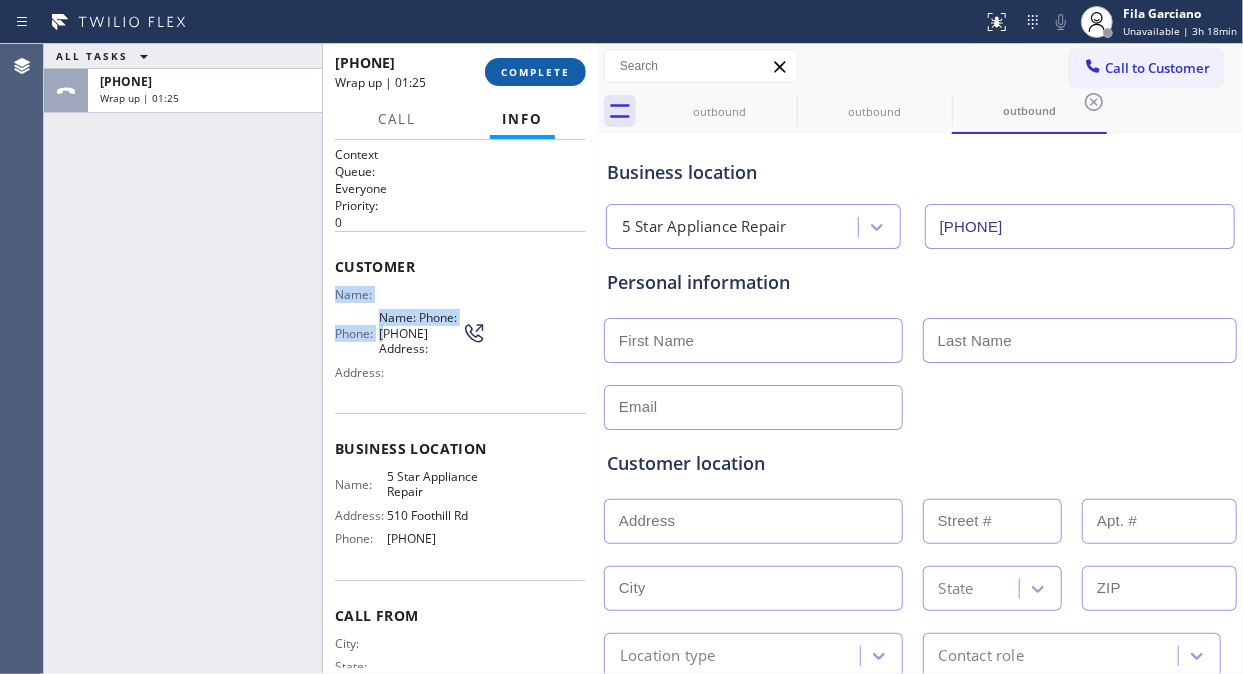 click on "COMPLETE" at bounding box center (535, 72) 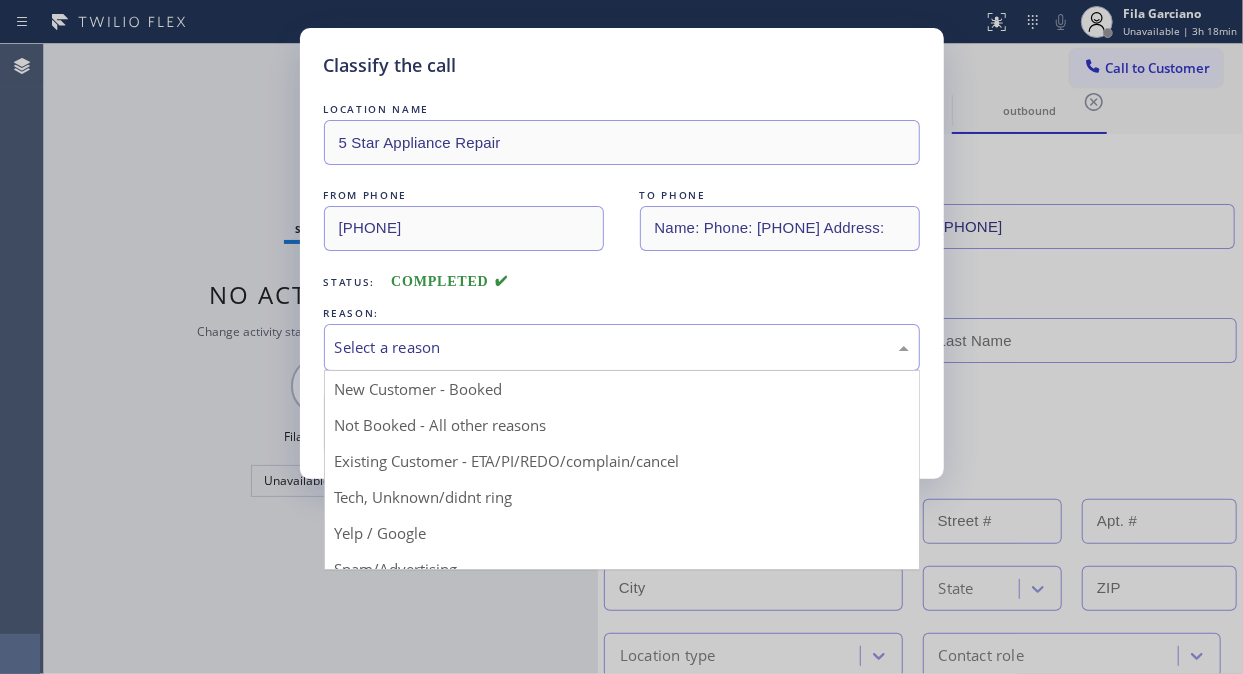 click on "Select a reason" at bounding box center (622, 347) 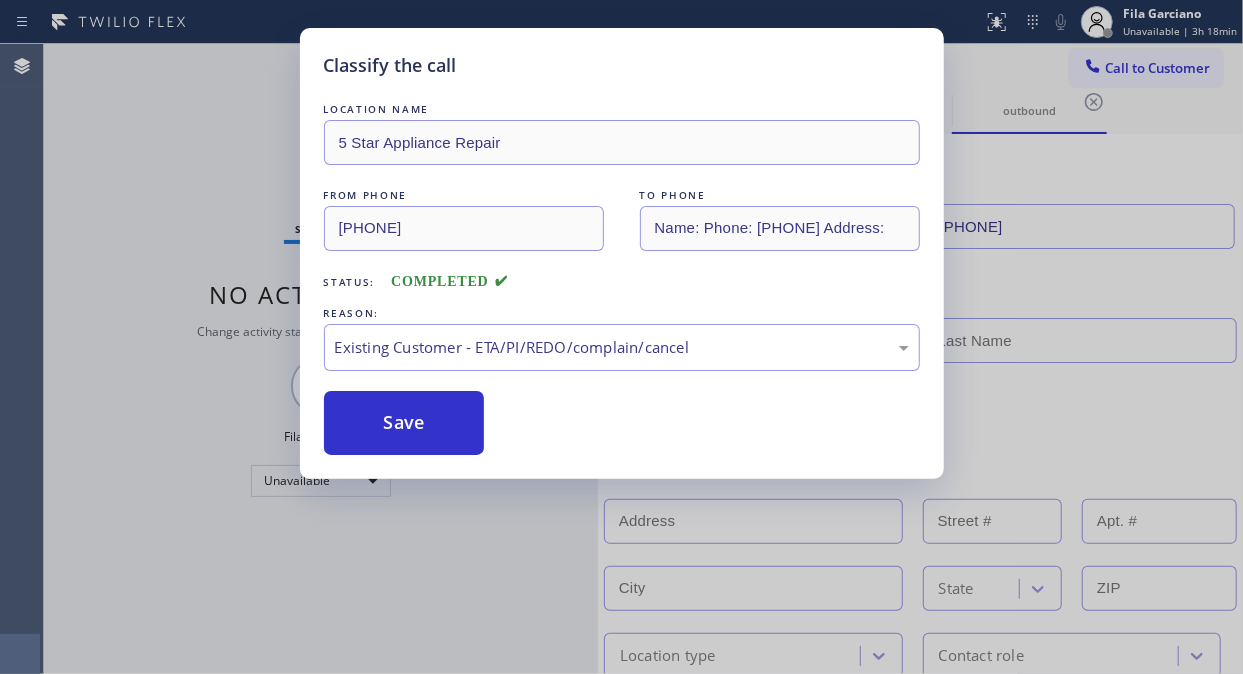 click on "Save" at bounding box center [622, 423] 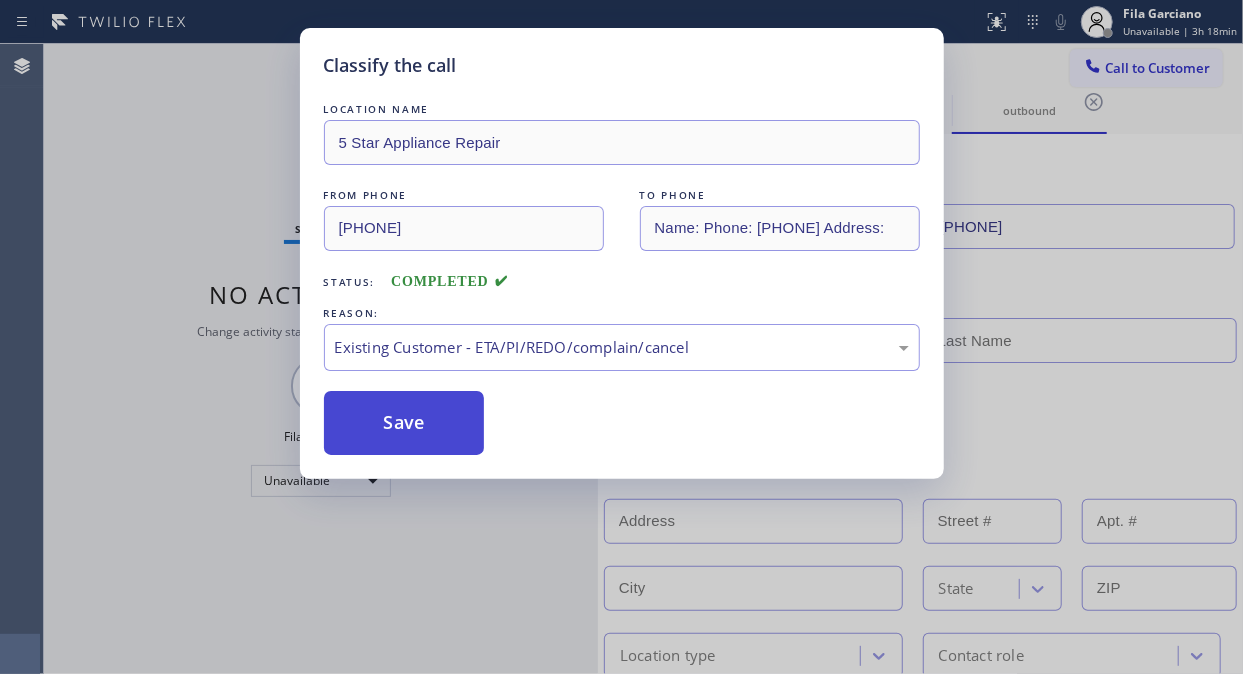 click on "Save" at bounding box center [404, 423] 